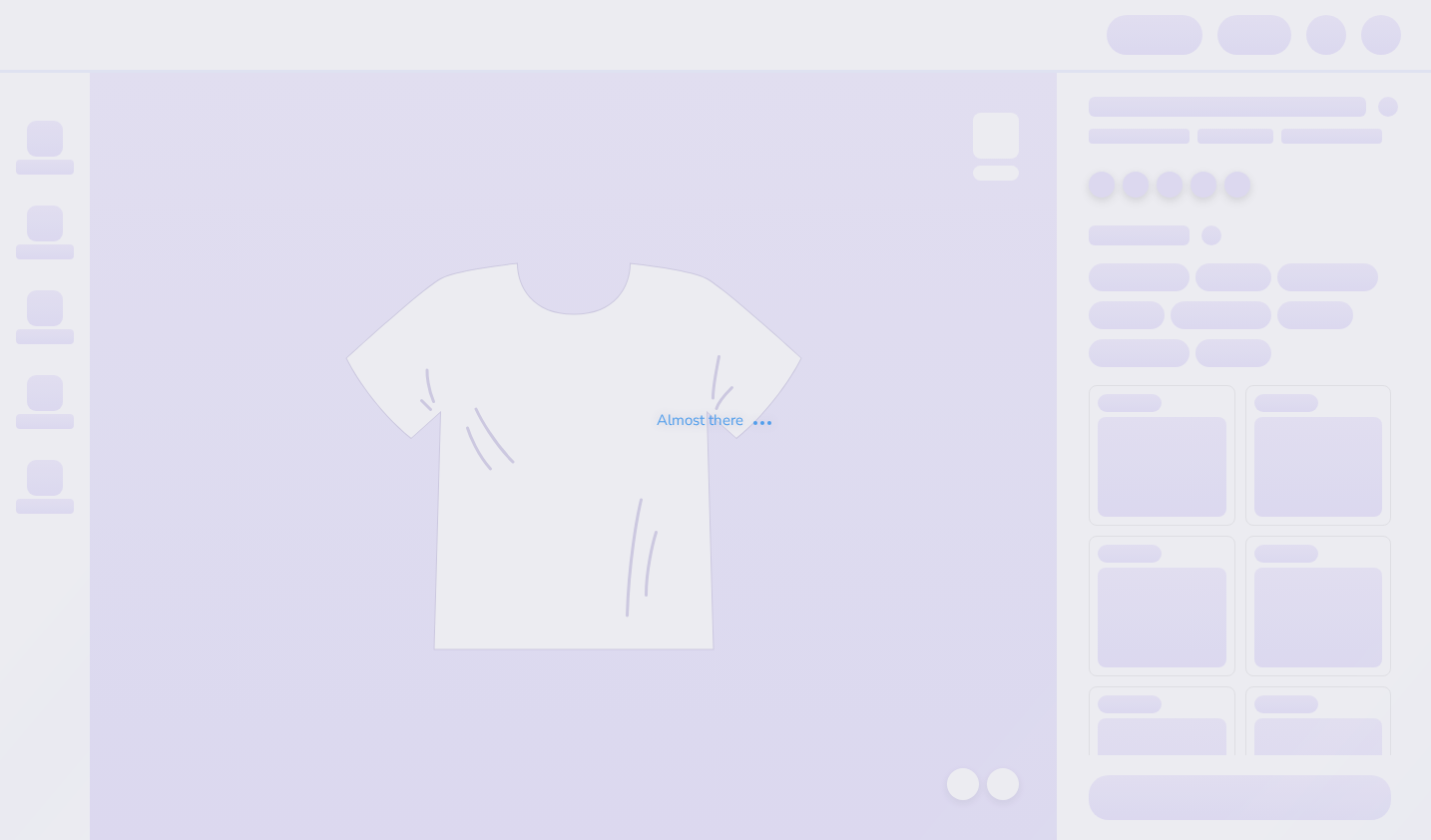 scroll, scrollTop: 0, scrollLeft: 0, axis: both 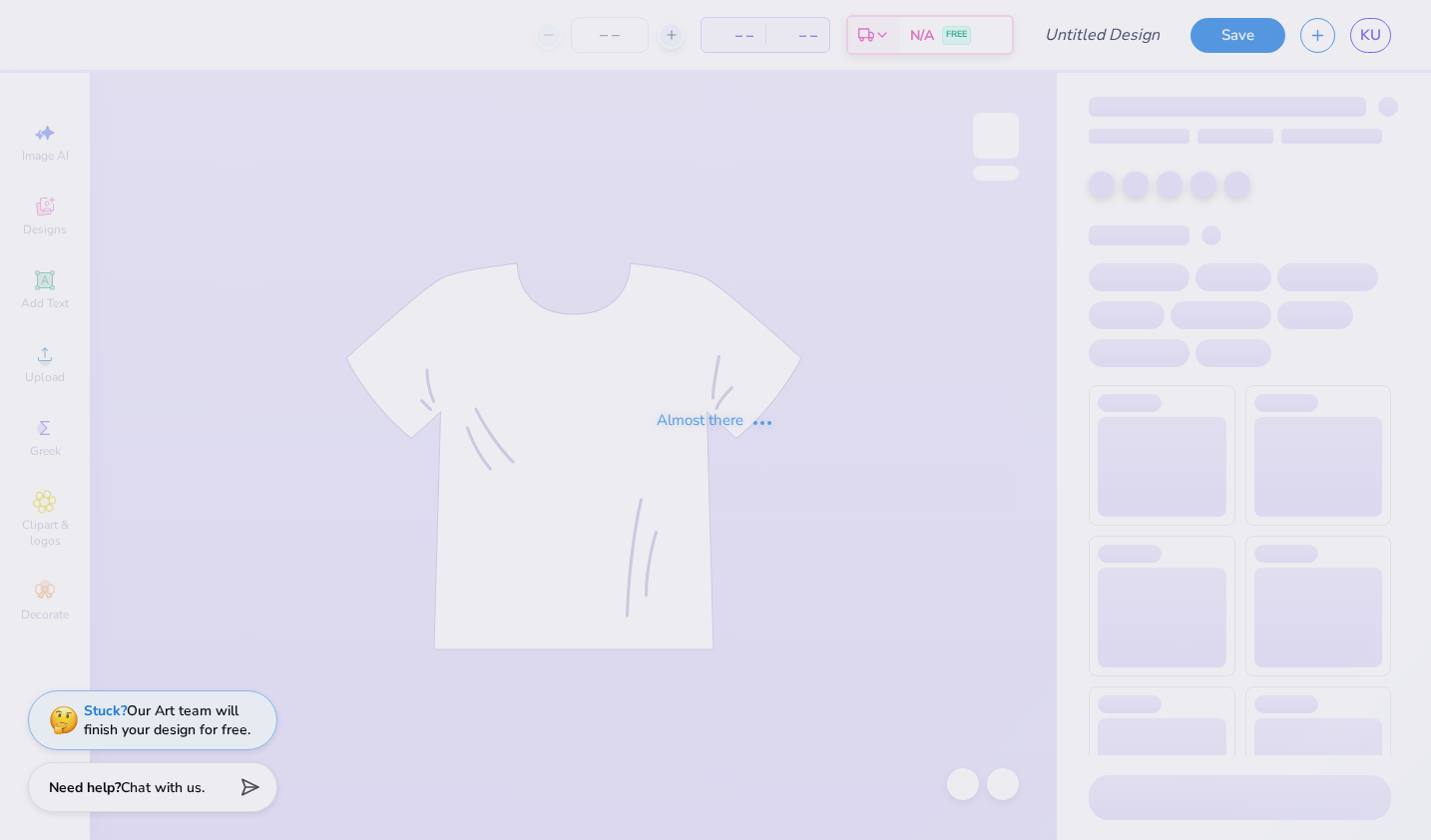 type on "please do not edit this I am not done" 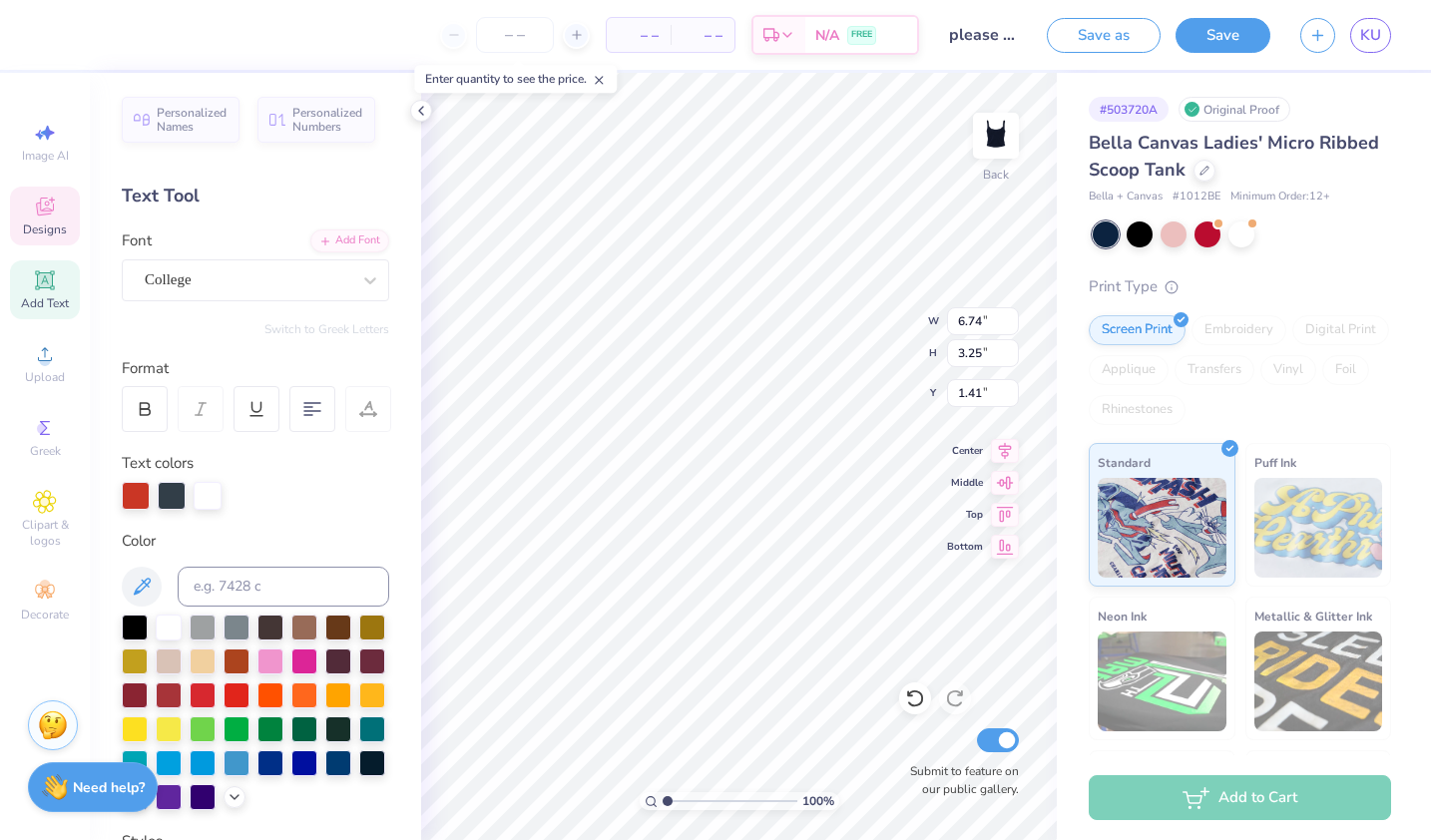 scroll, scrollTop: 16, scrollLeft: 2, axis: both 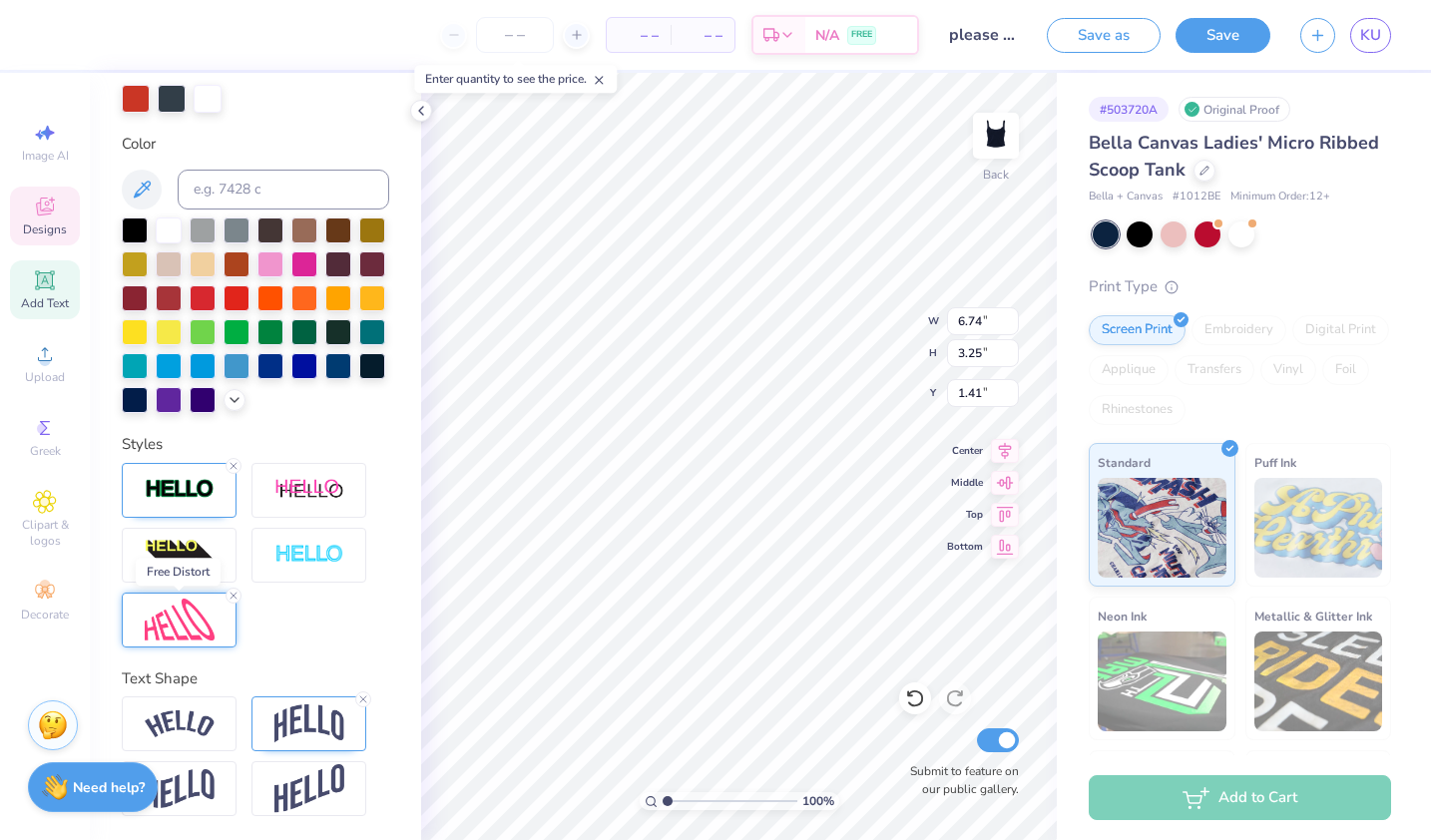 click at bounding box center (180, 620) 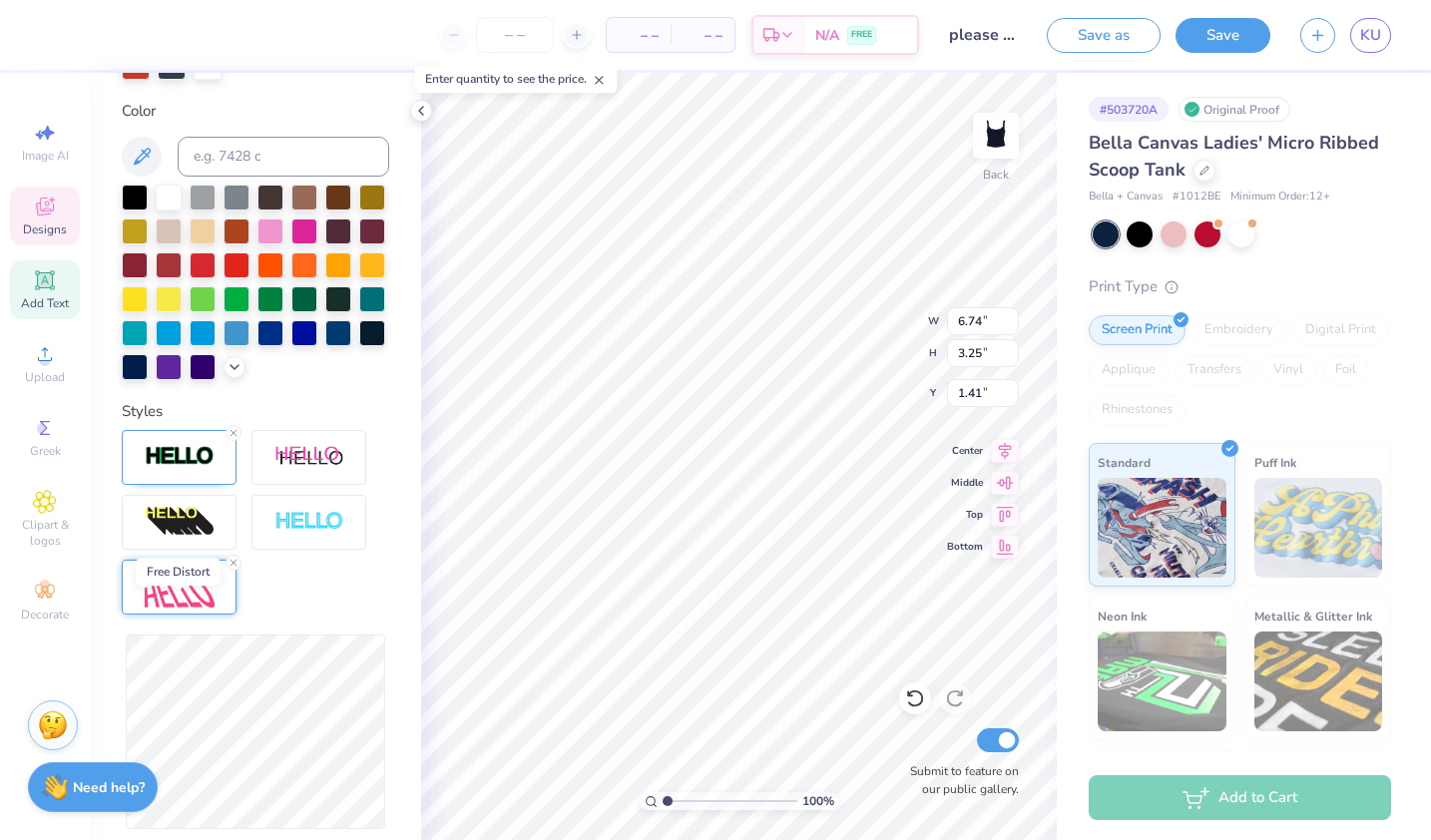 click at bounding box center (180, 587) 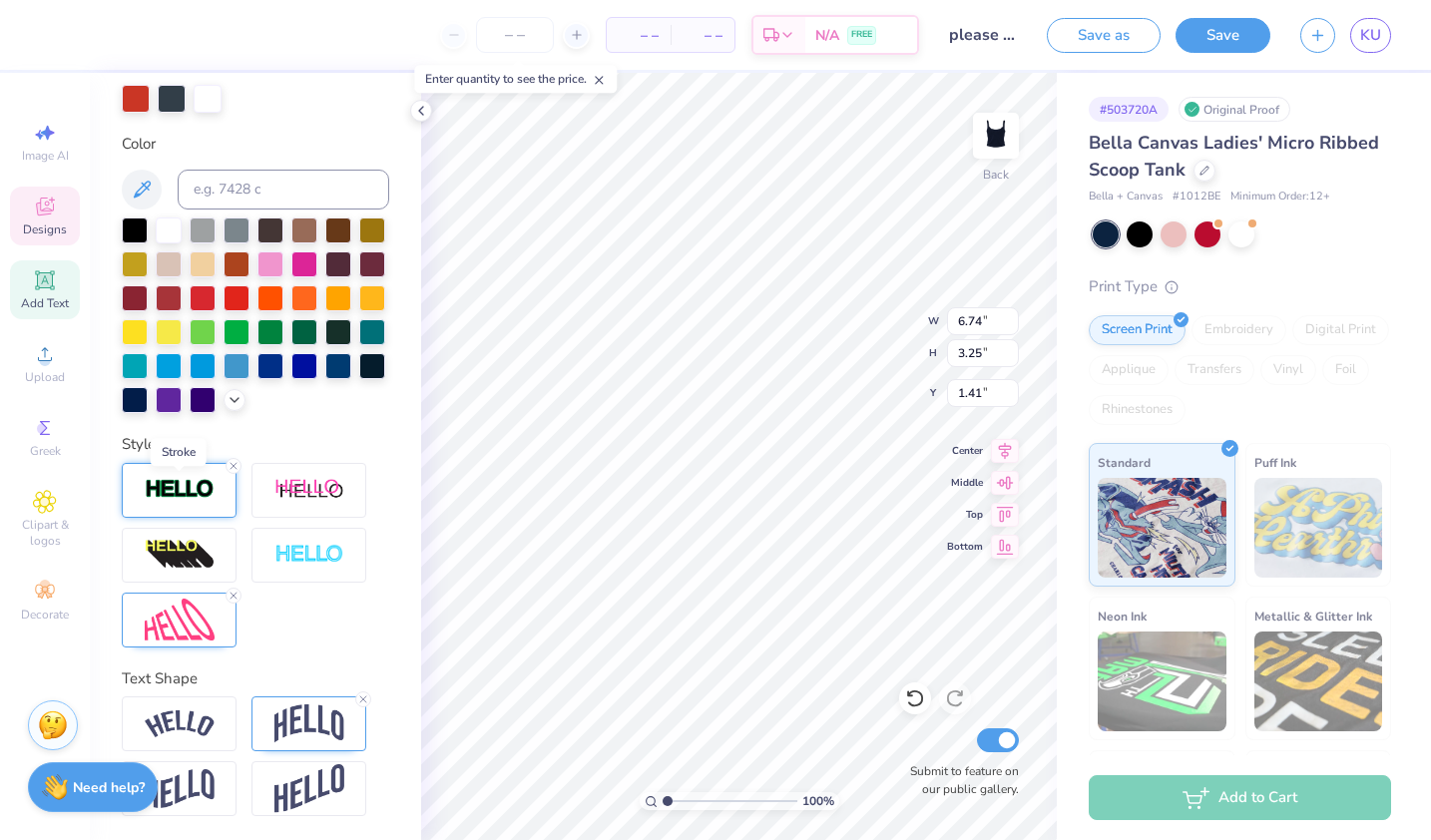 click at bounding box center (180, 489) 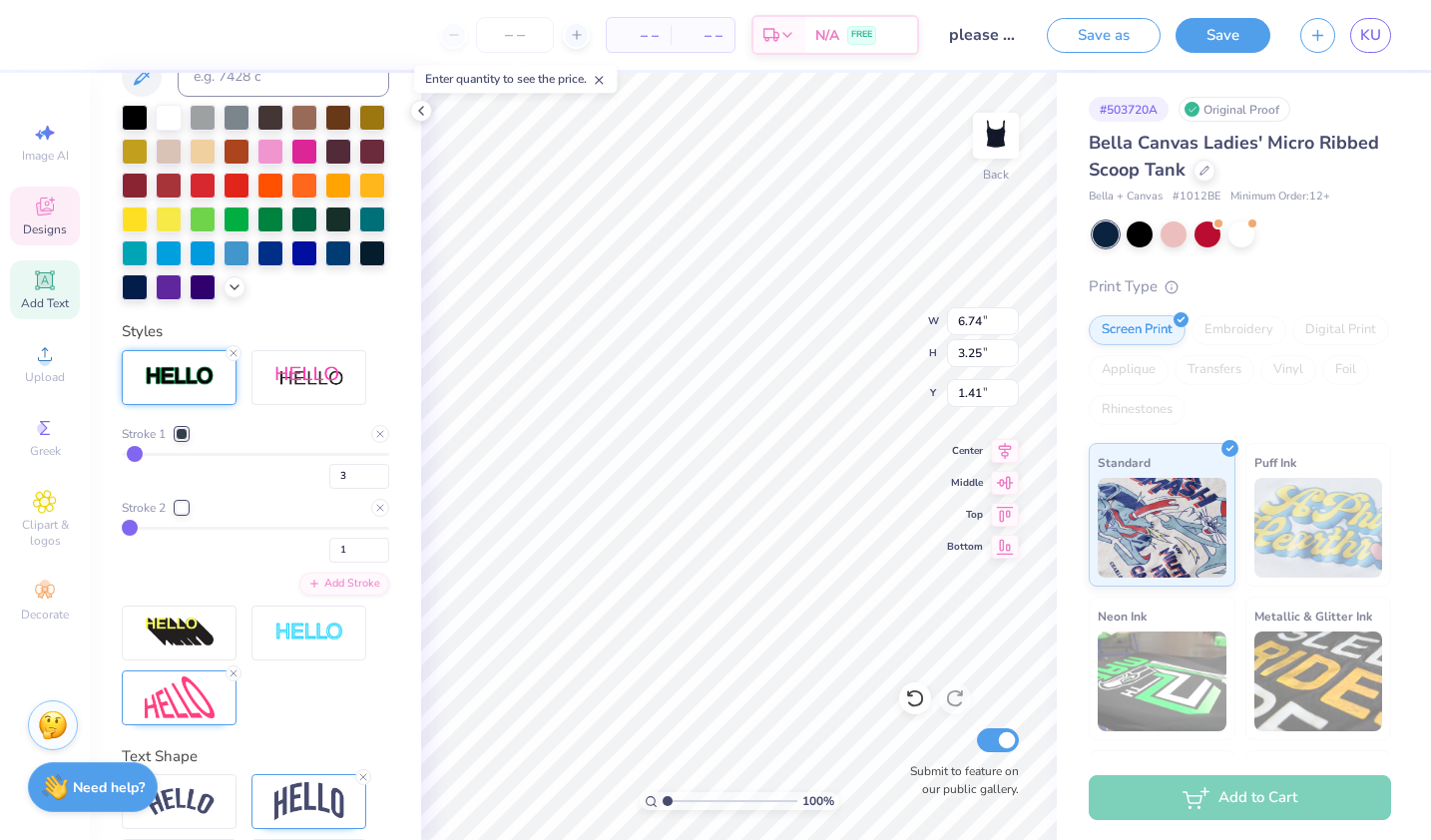 scroll, scrollTop: 529, scrollLeft: 0, axis: vertical 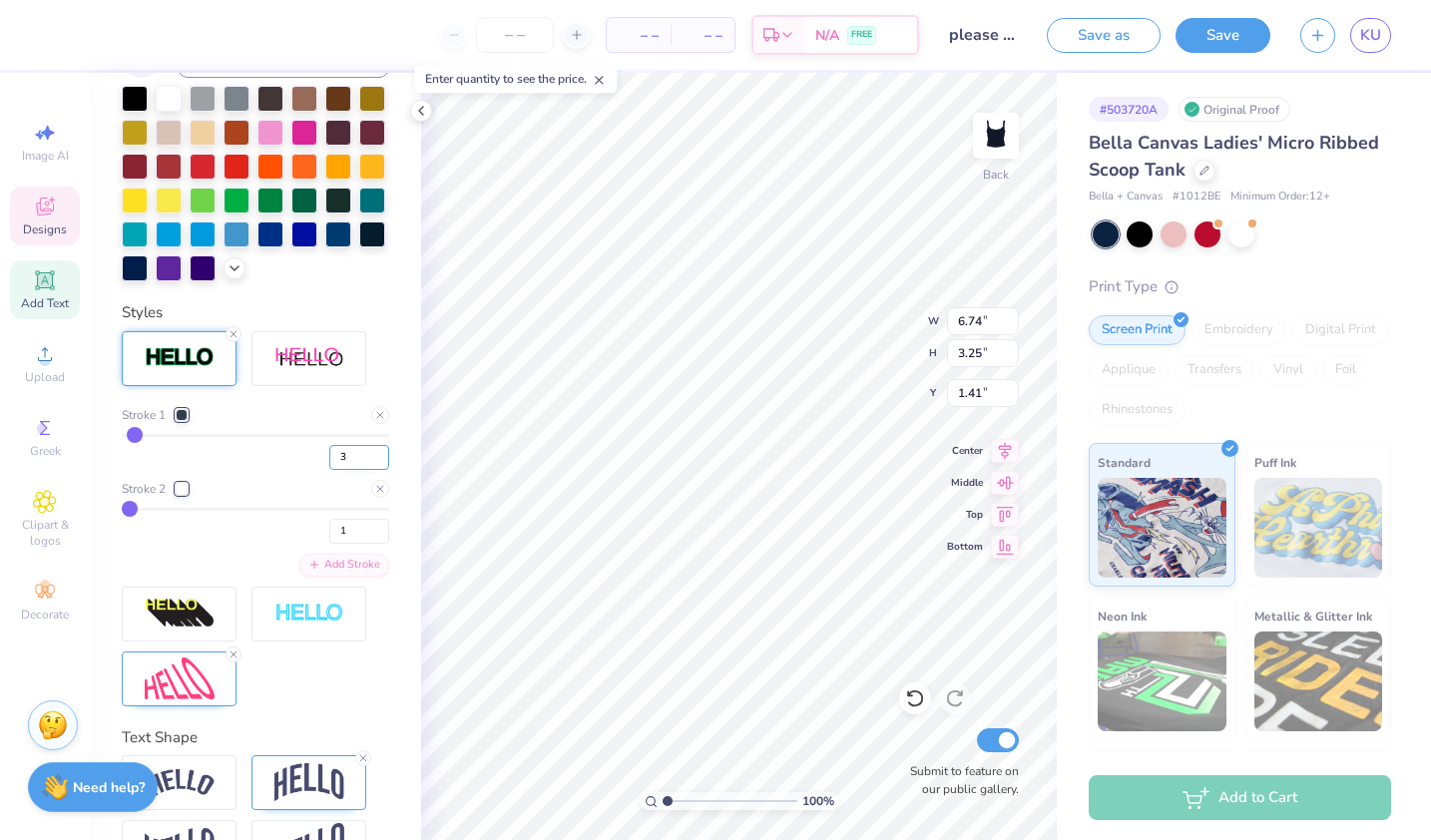 click on "3" at bounding box center (359, 457) 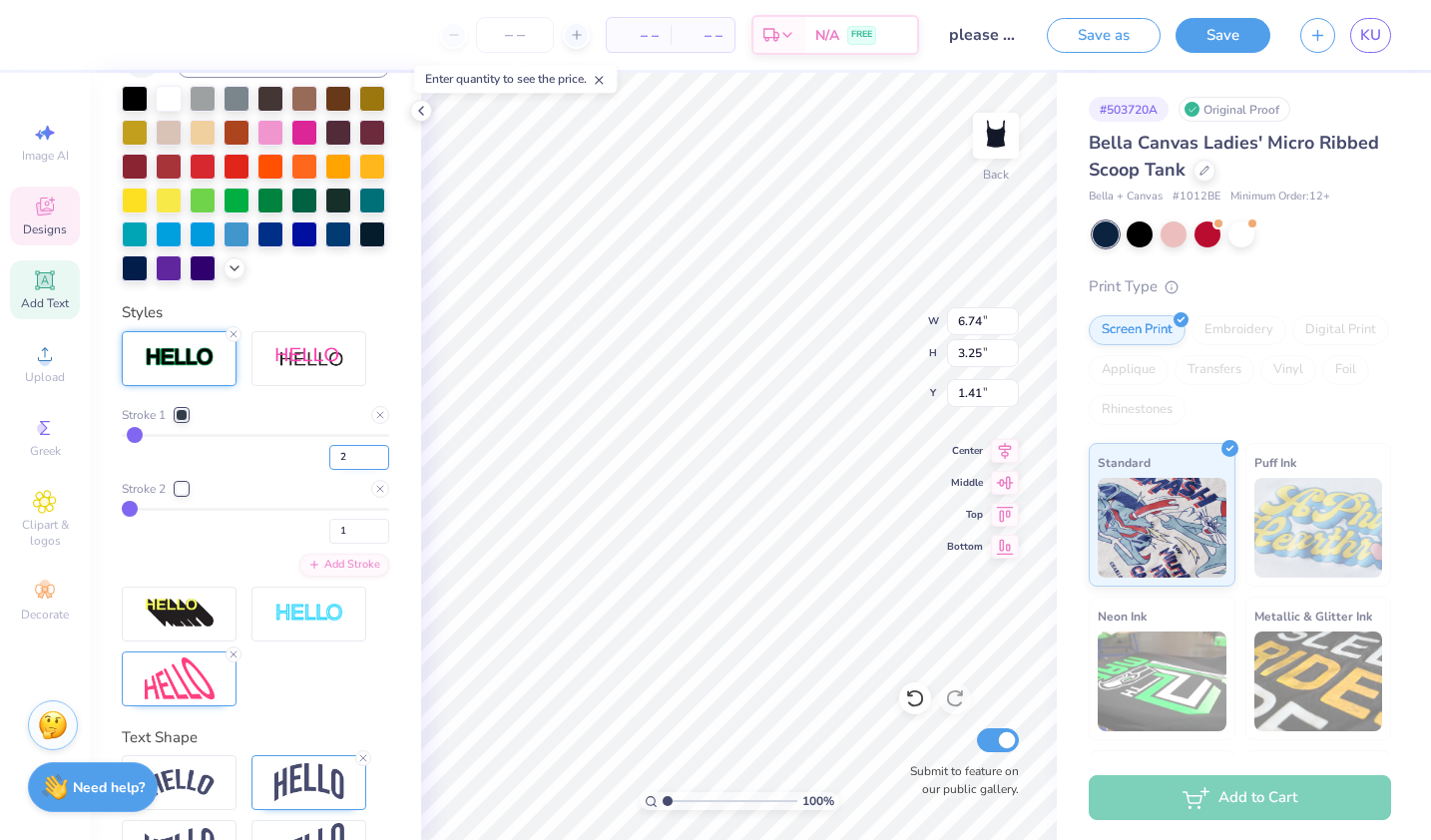 type on "2" 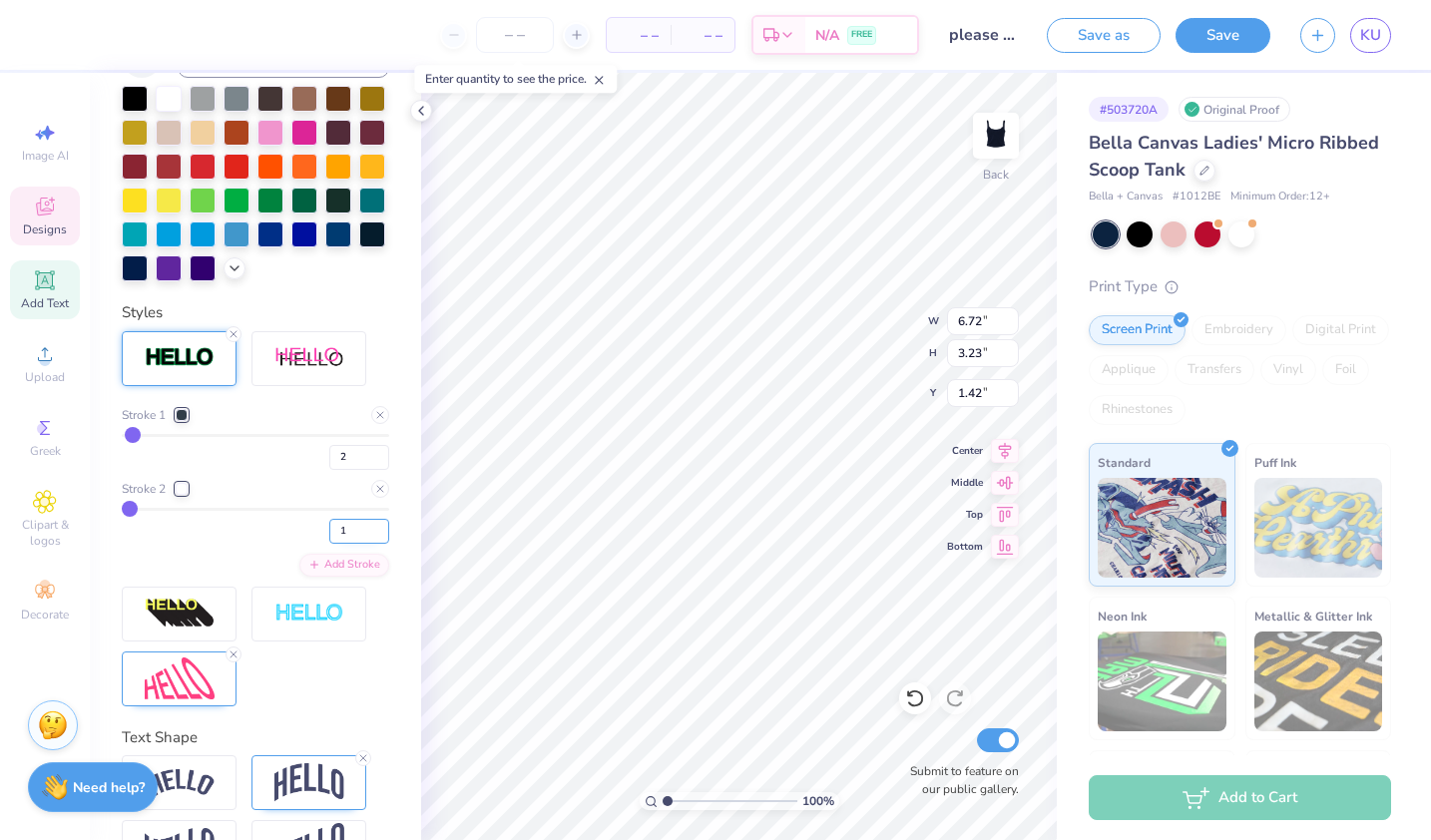 click on "1" at bounding box center [359, 531] 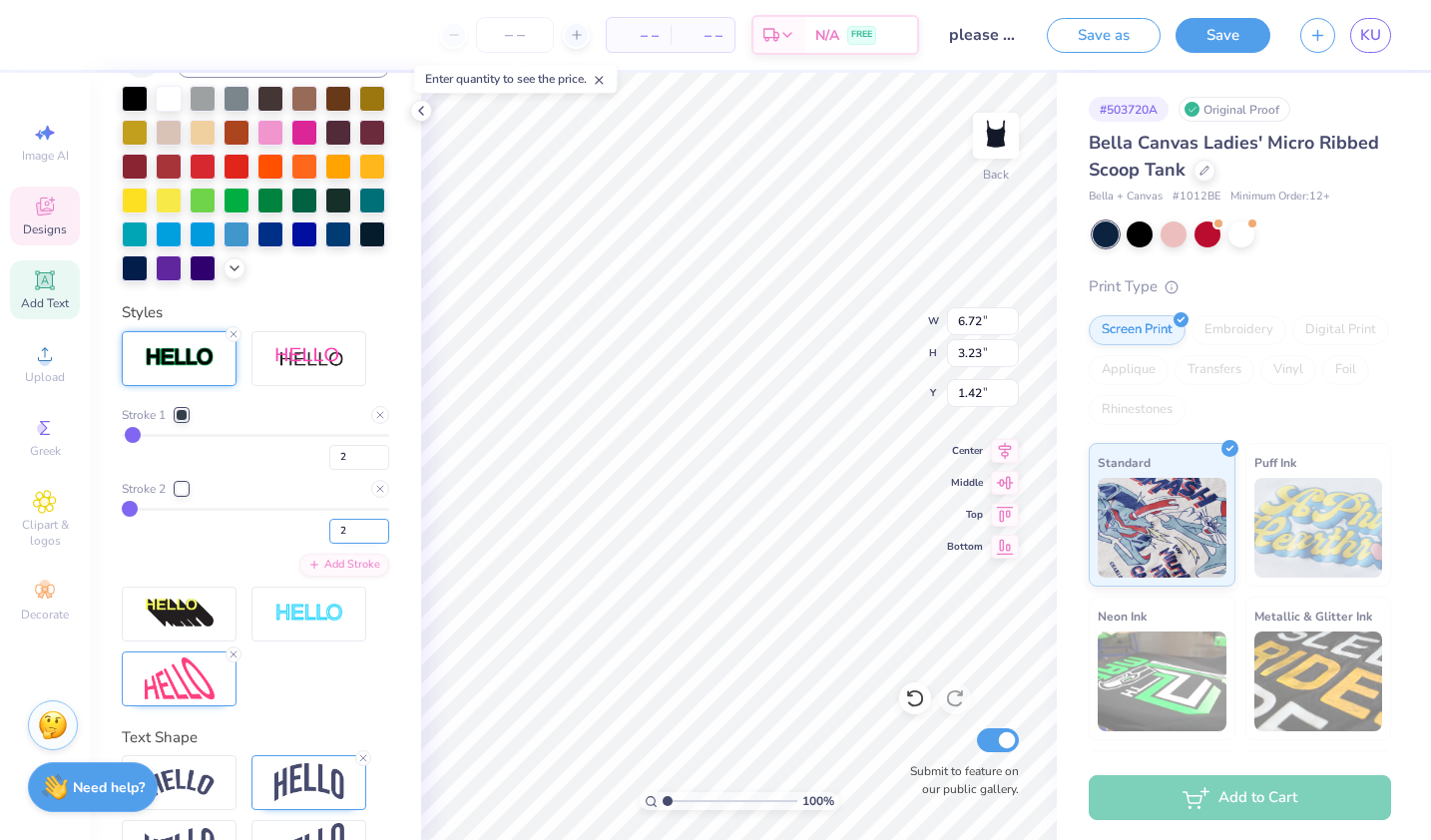 type on "2" 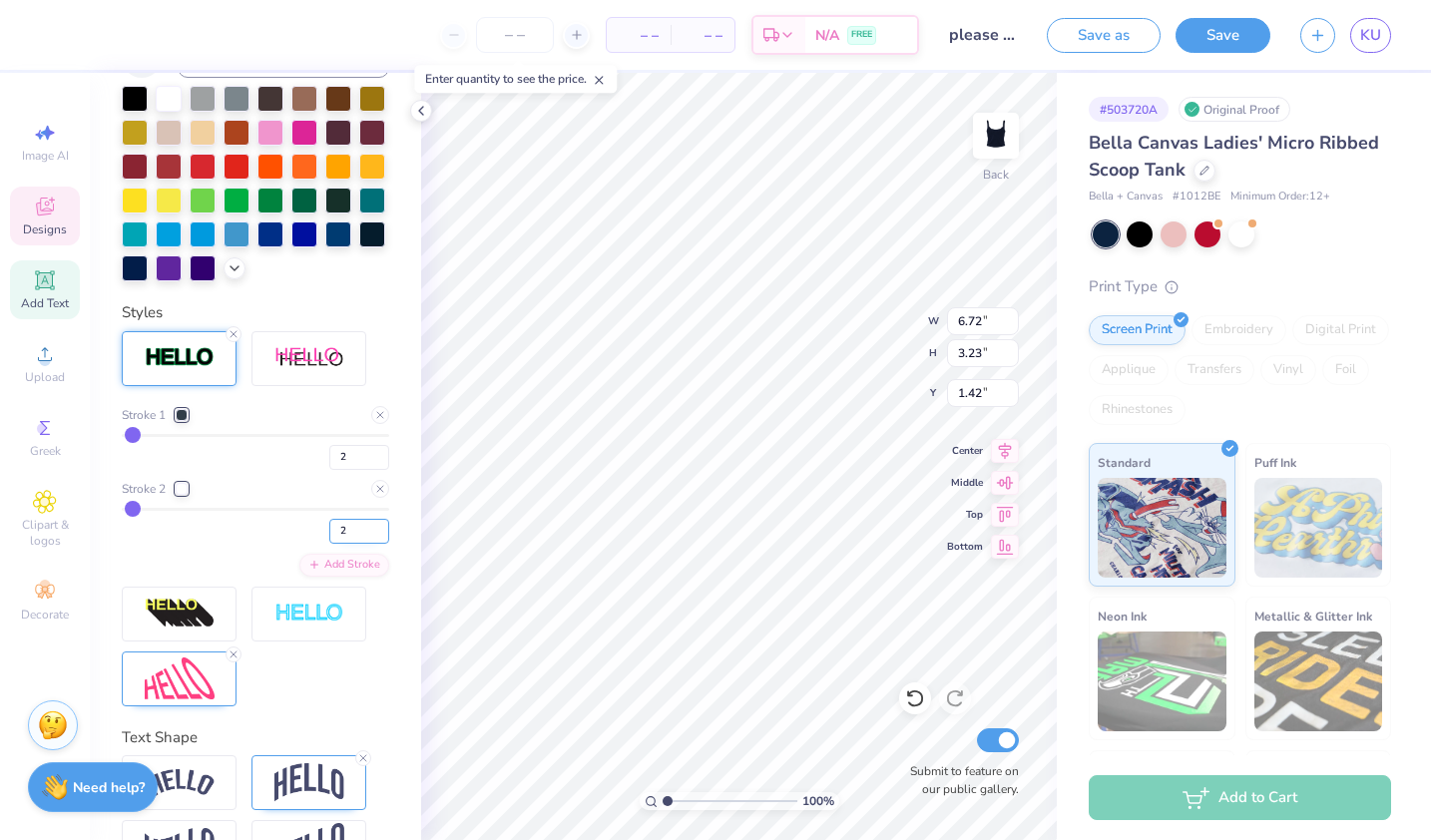 click on "2" at bounding box center (359, 531) 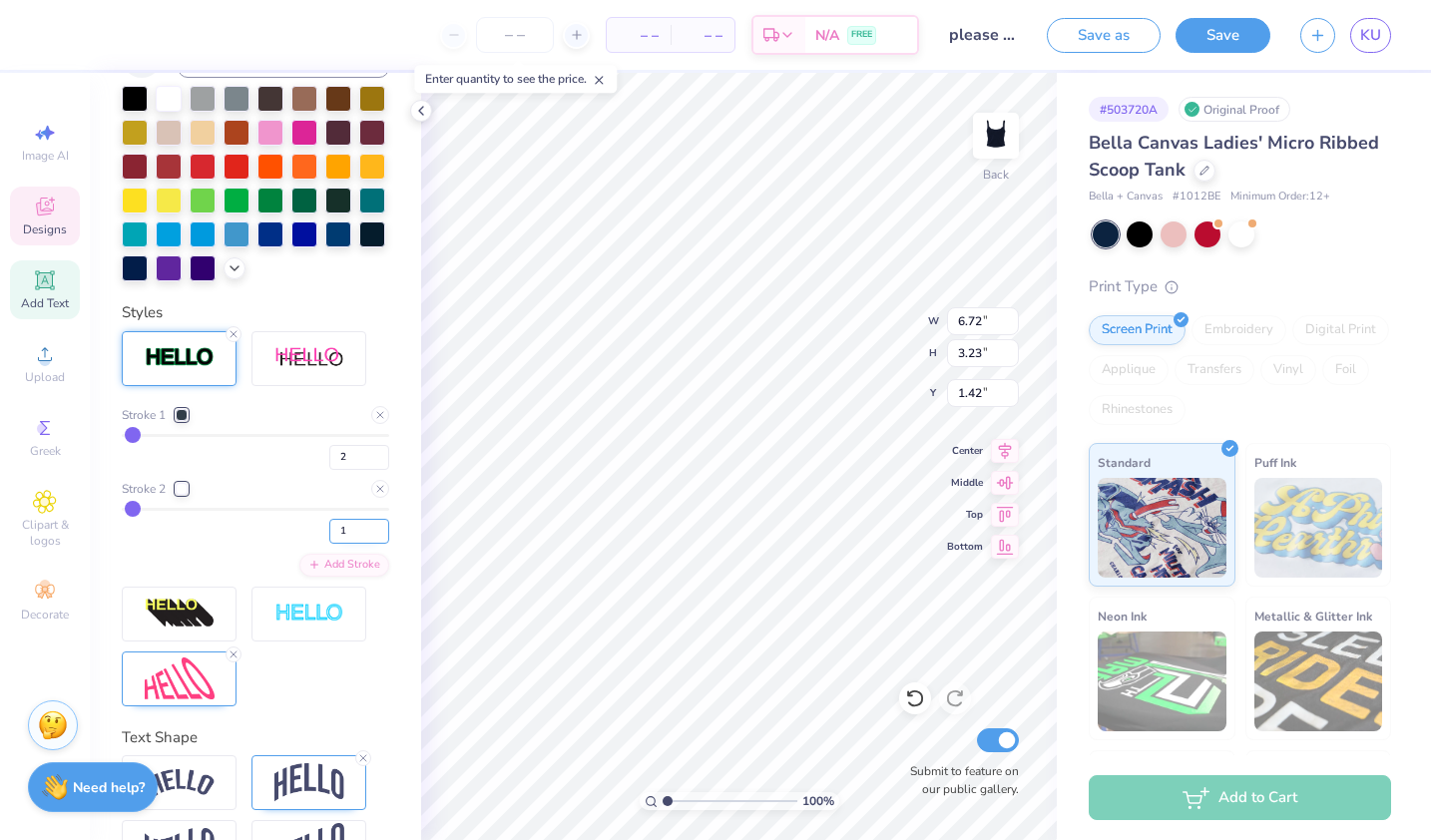 type on "1" 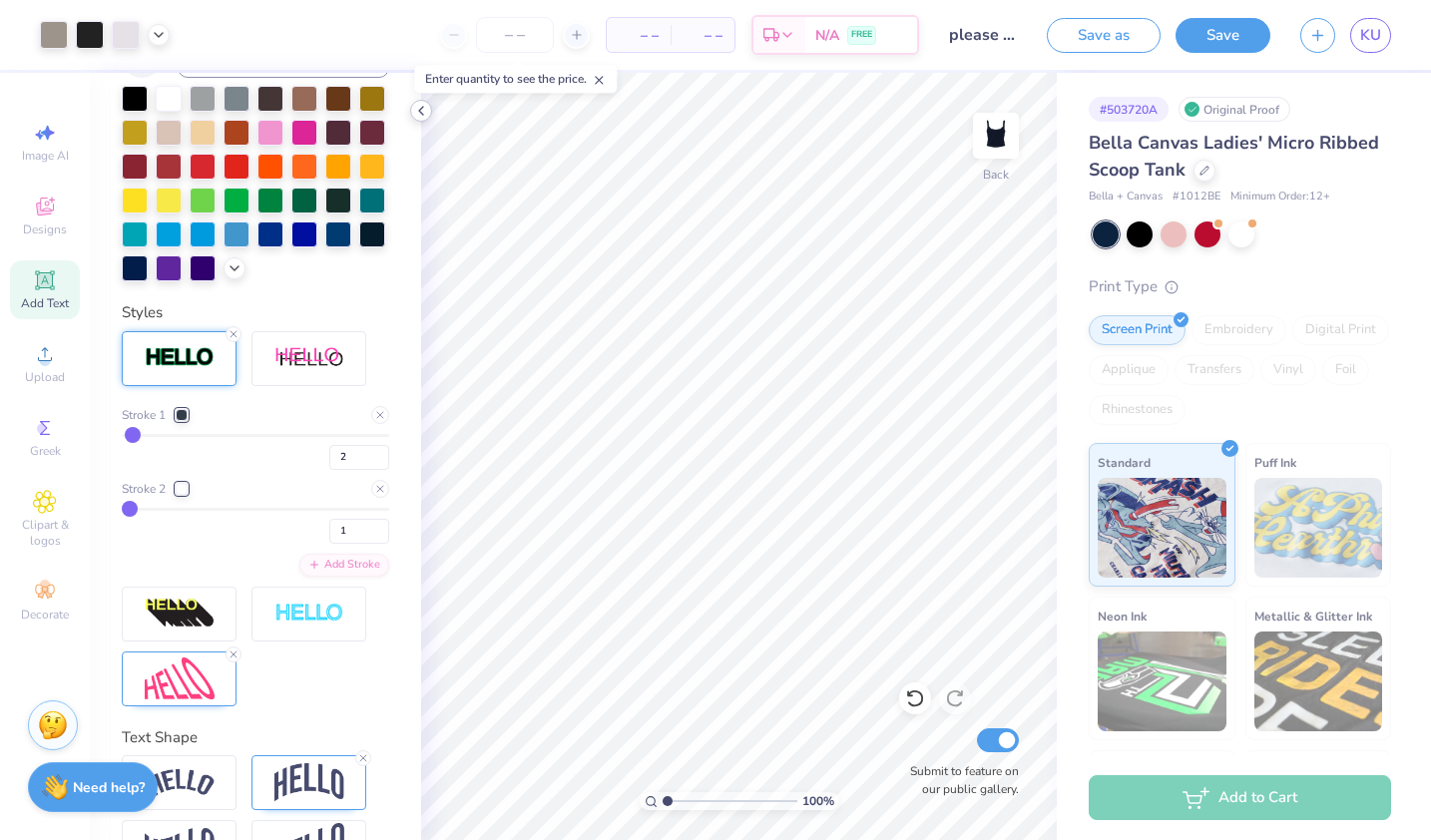 click 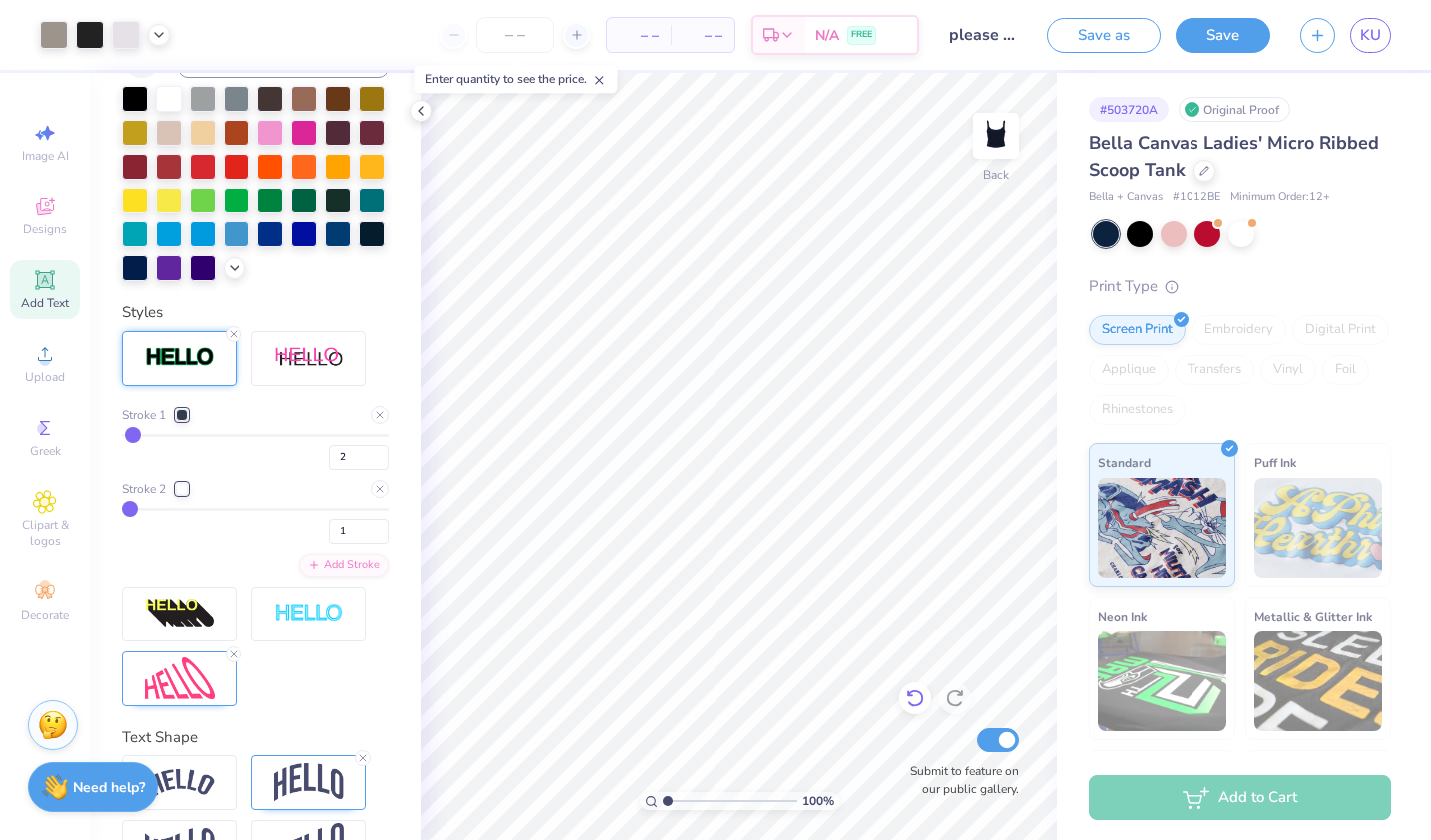 click 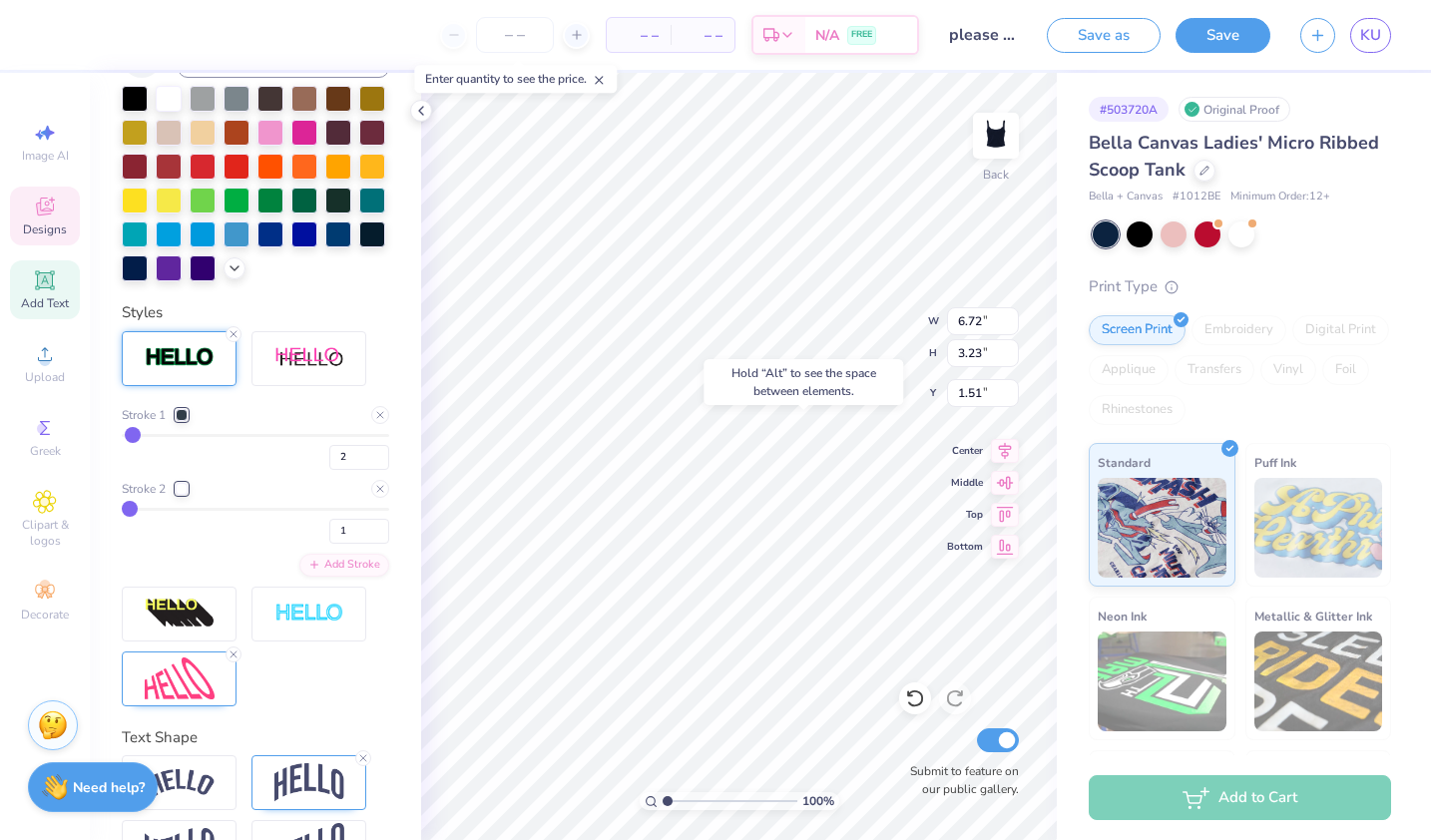 type on "1.51" 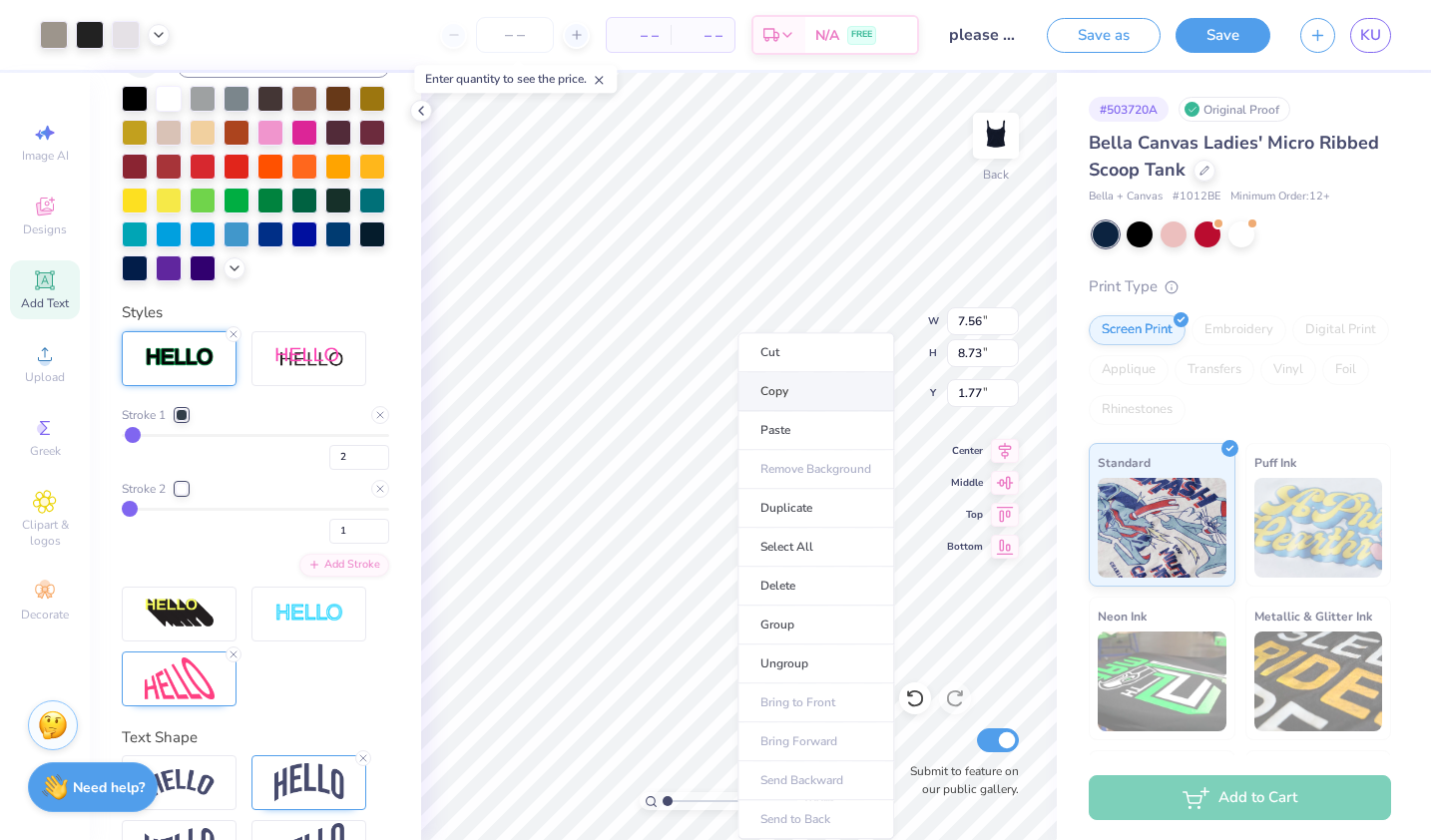 click on "Copy" at bounding box center [815, 391] 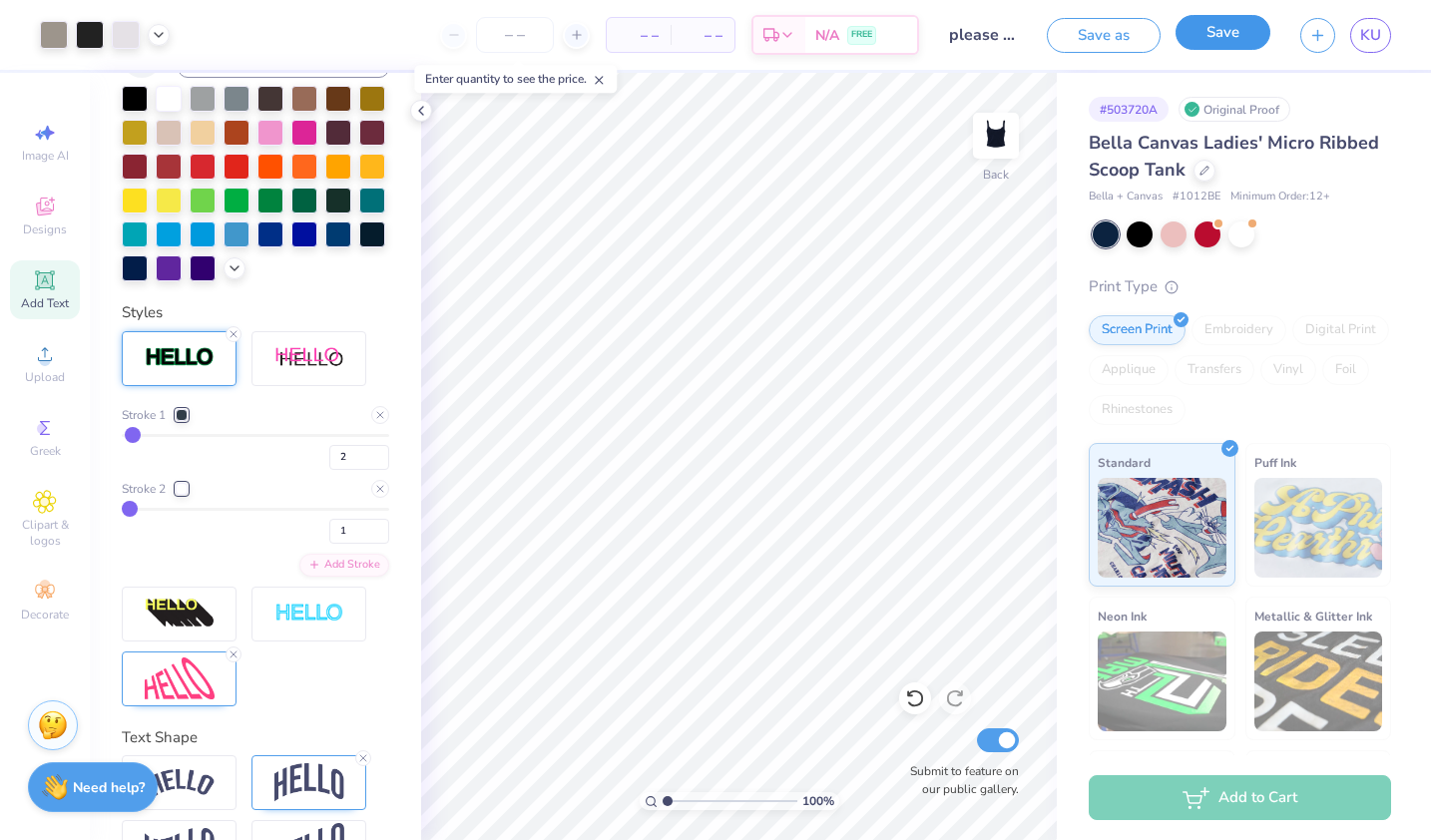 click on "Save" at bounding box center [1222, 32] 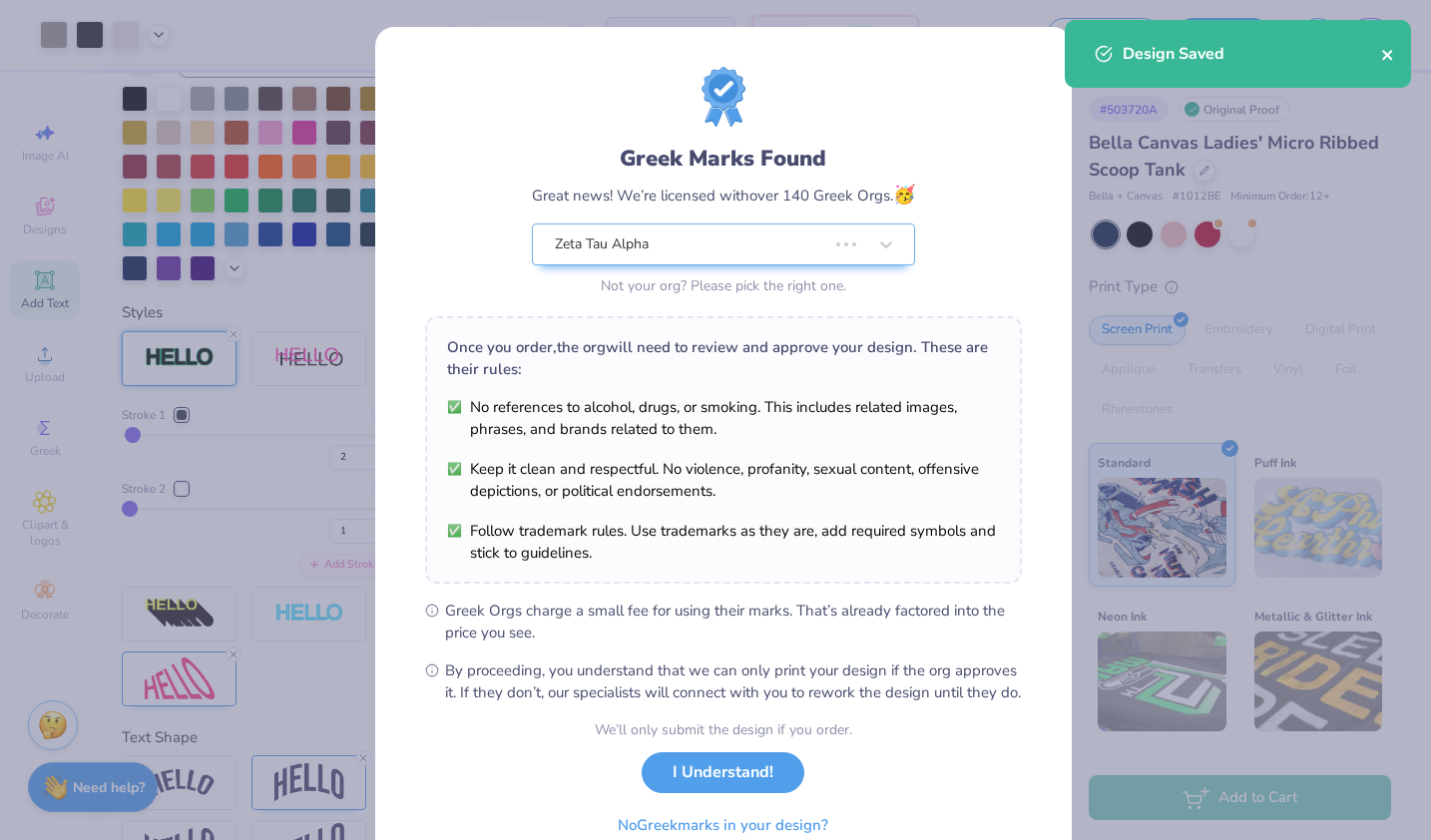 click 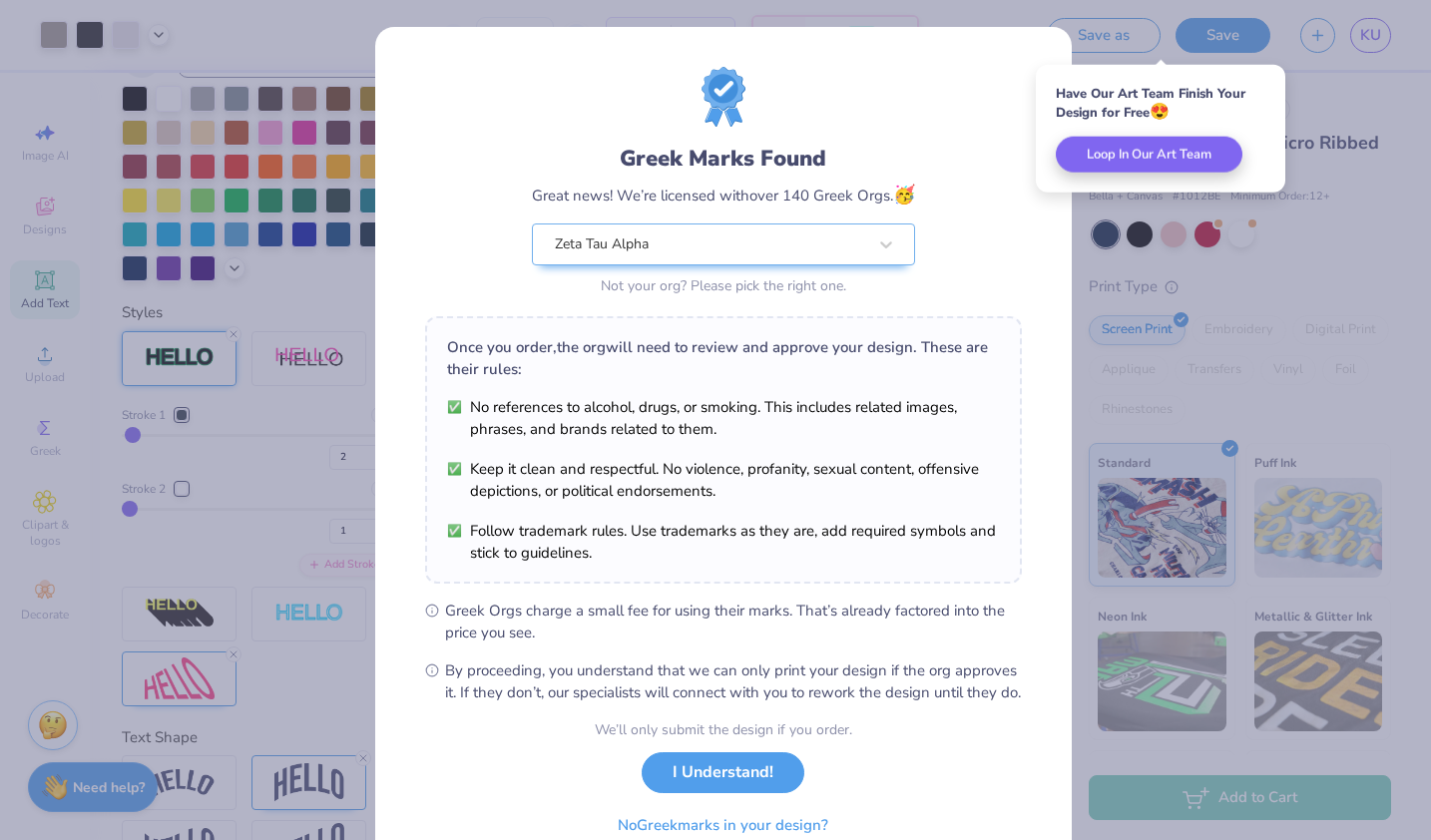 click on "We’ll only submit the design if you order. I Understand! No  Greek  marks in your design?" at bounding box center (723, 782) 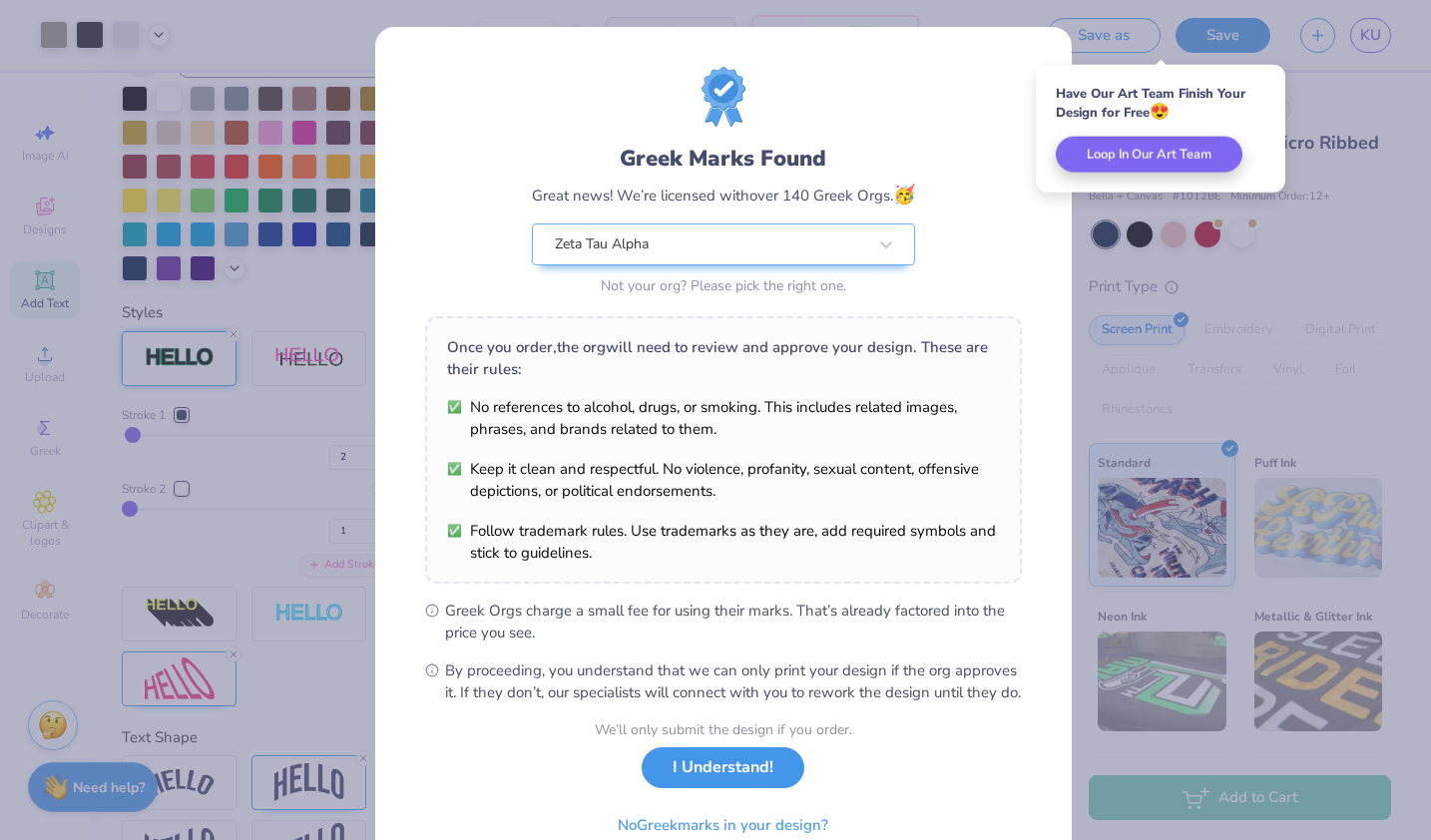 click on "I Understand!" at bounding box center (722, 767) 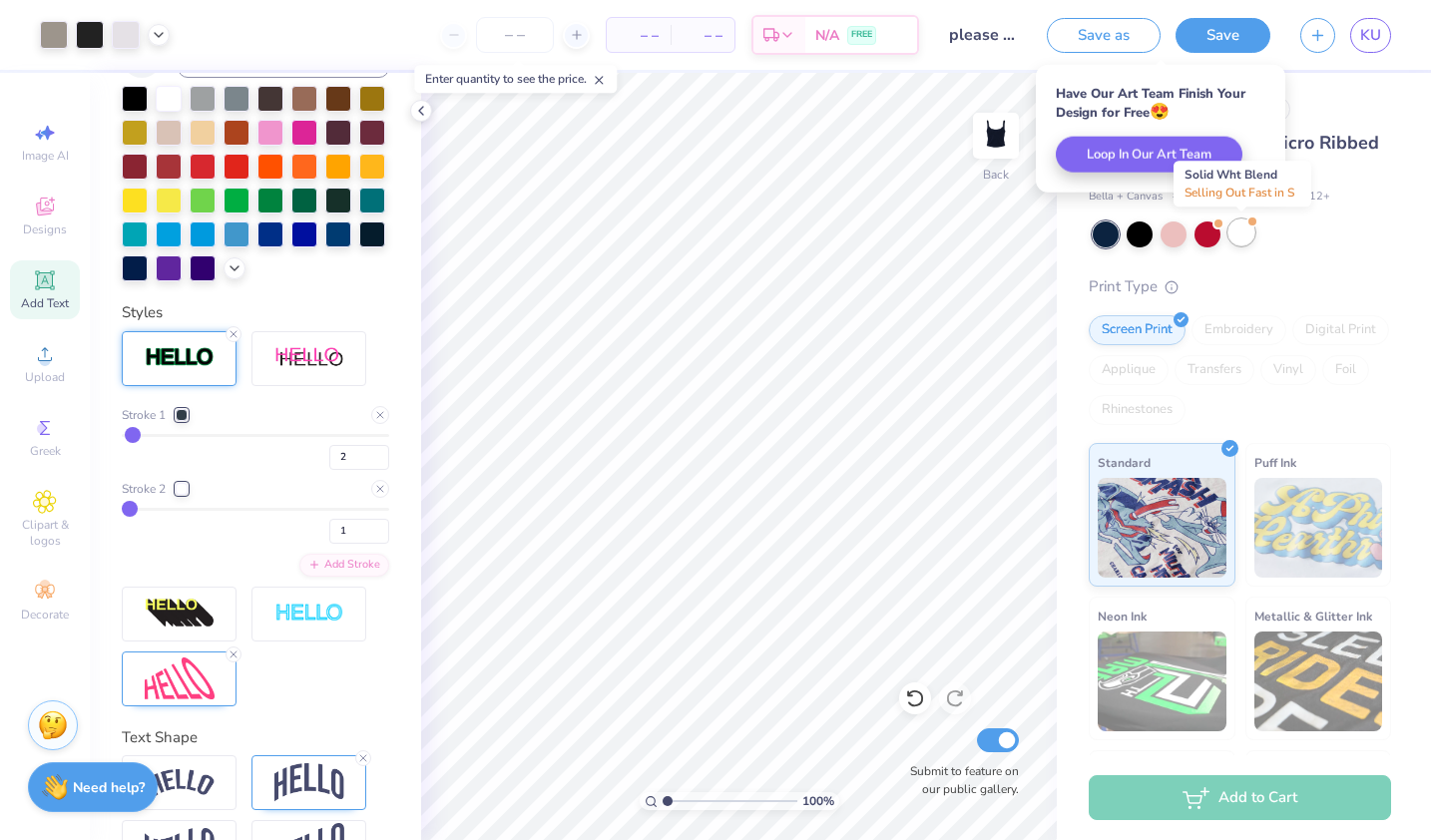 click at bounding box center [1241, 232] 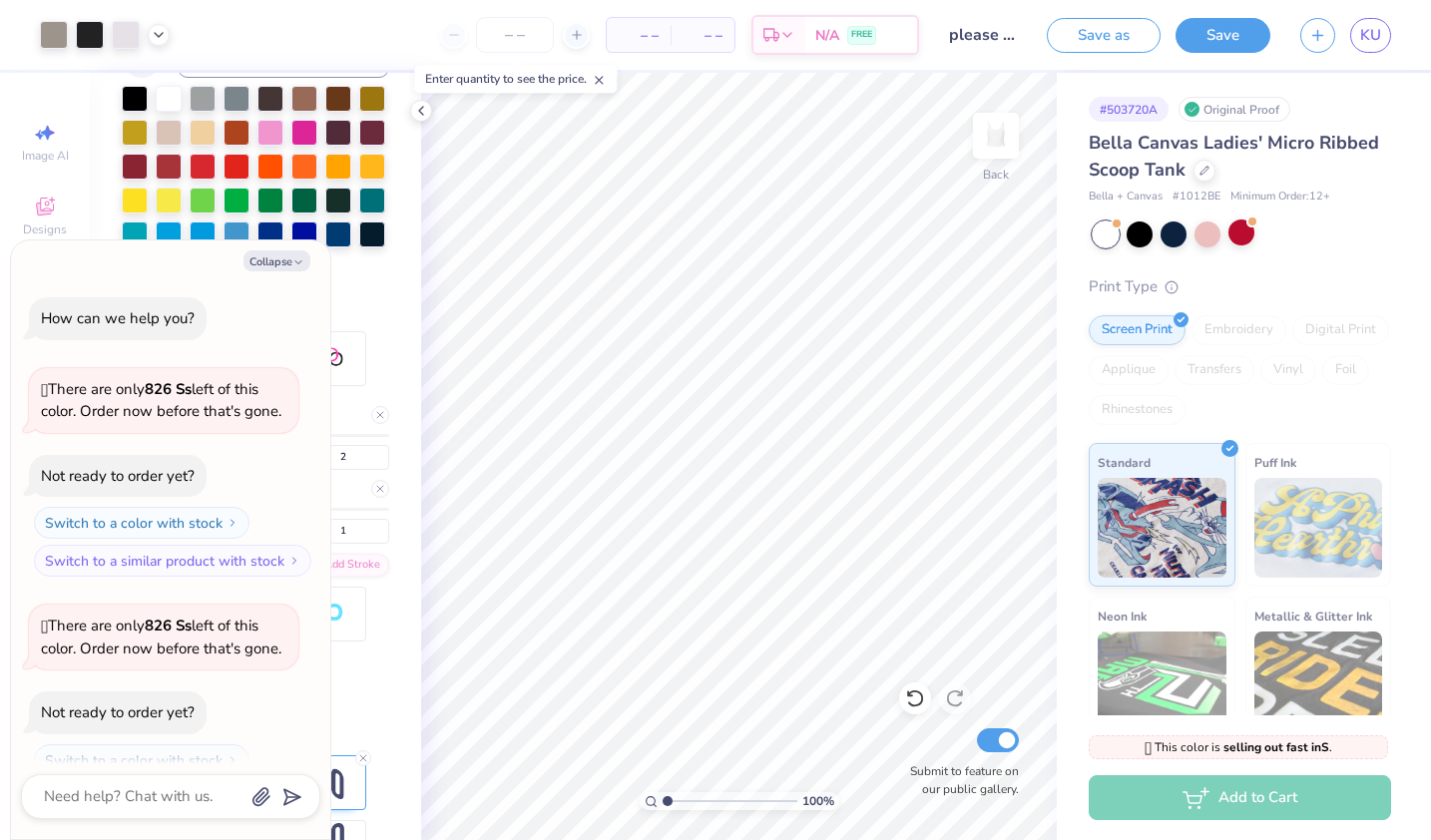 scroll, scrollTop: 64, scrollLeft: 0, axis: vertical 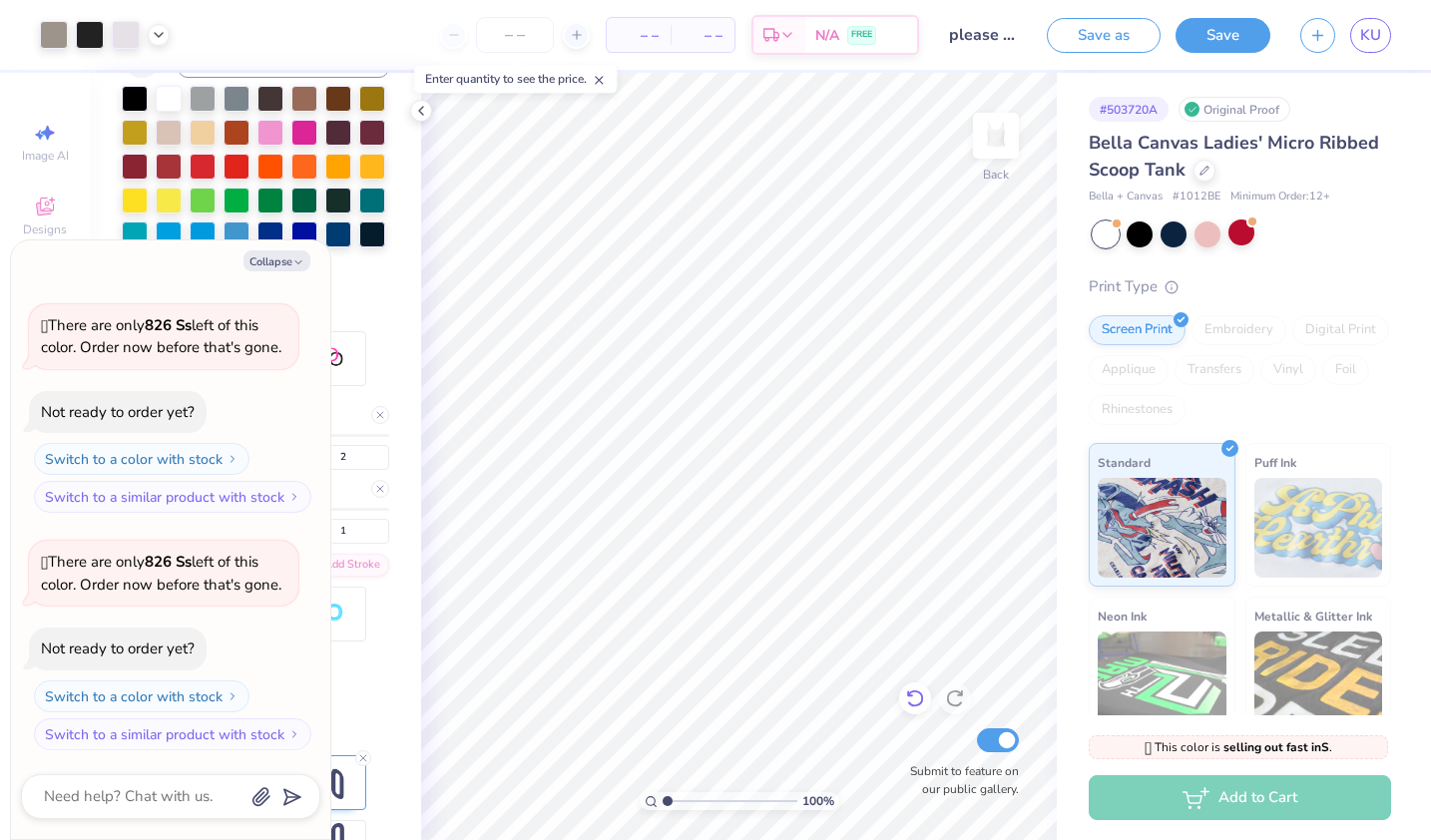 click 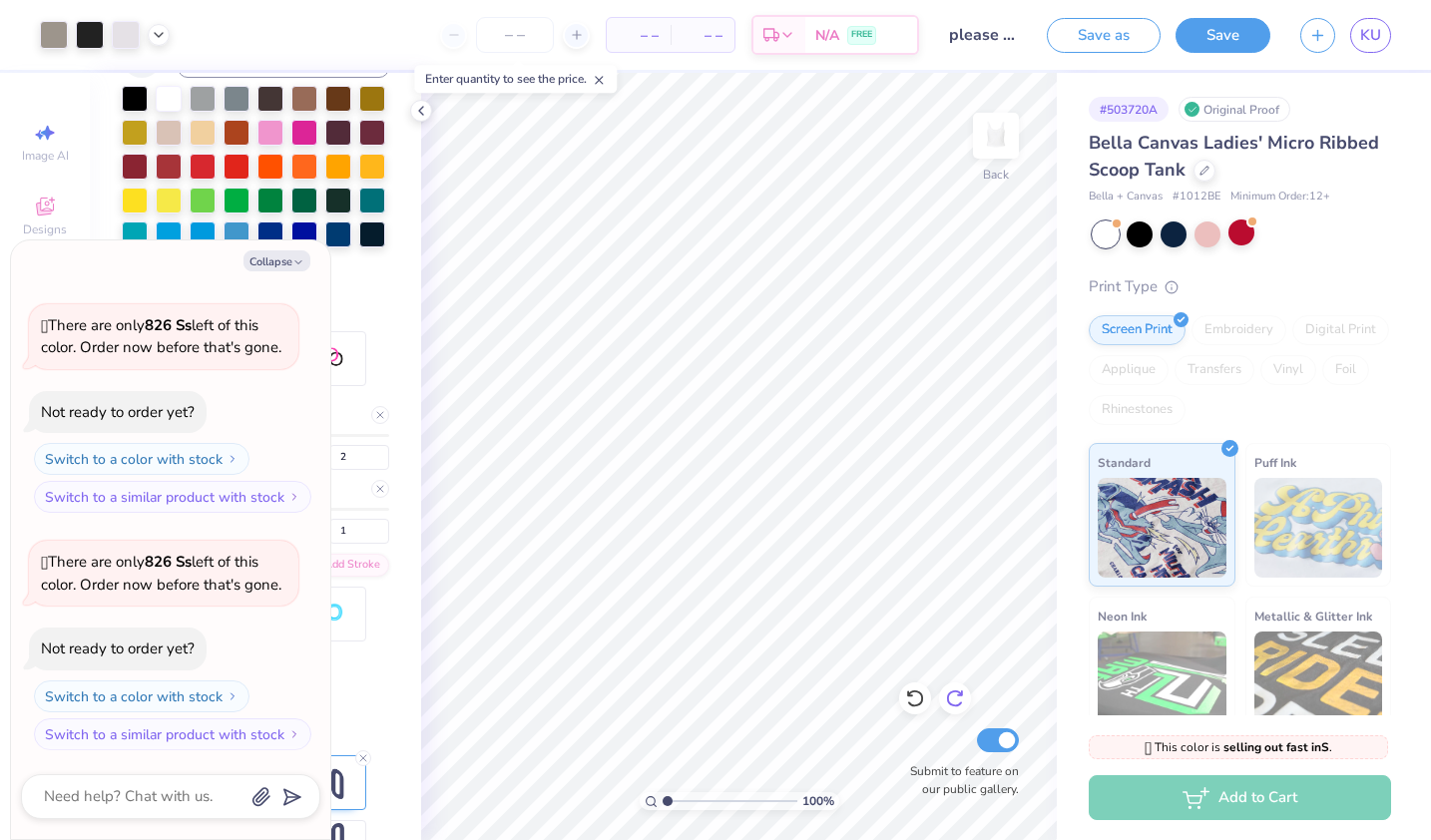 click 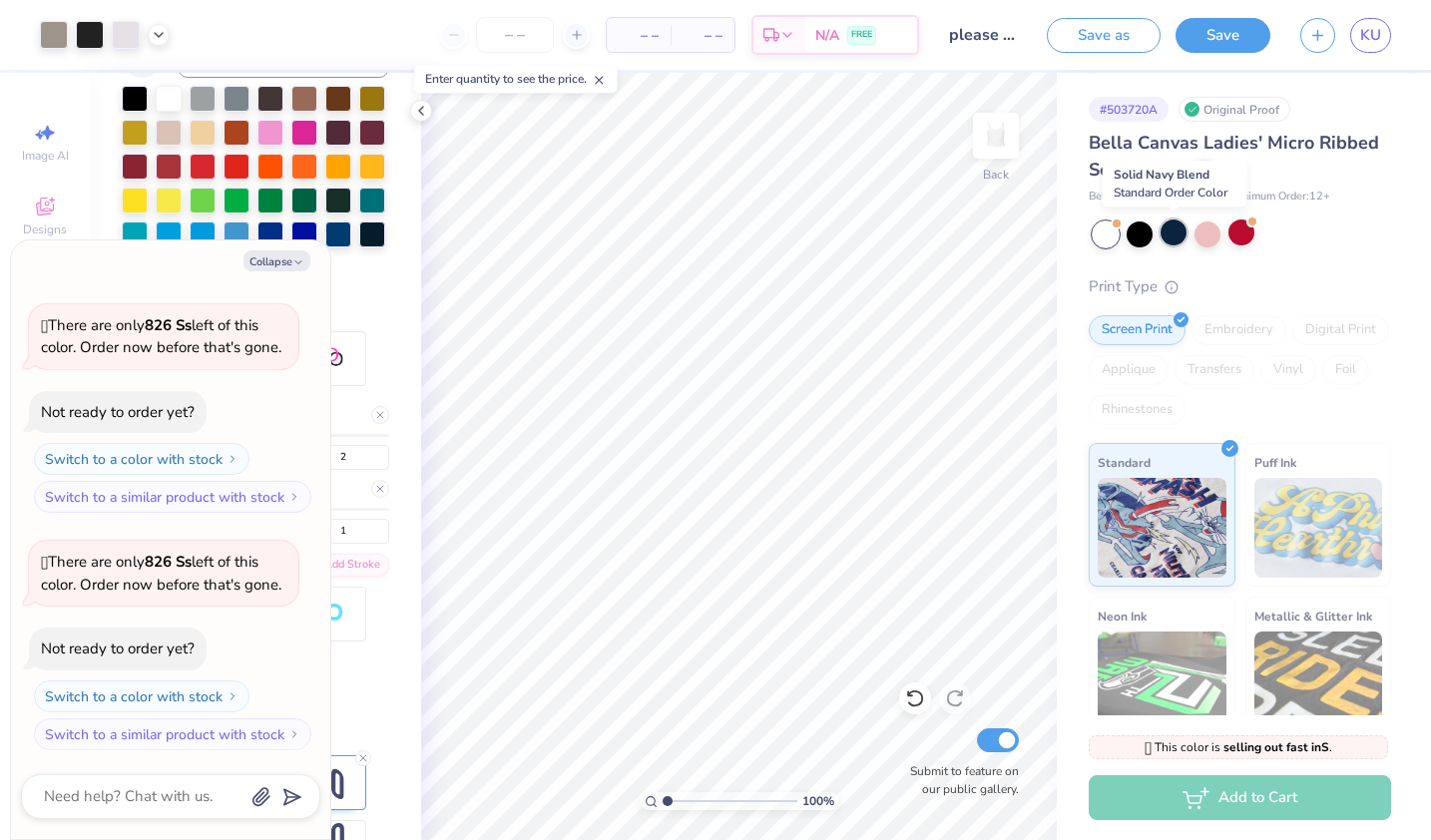 click at bounding box center [1174, 232] 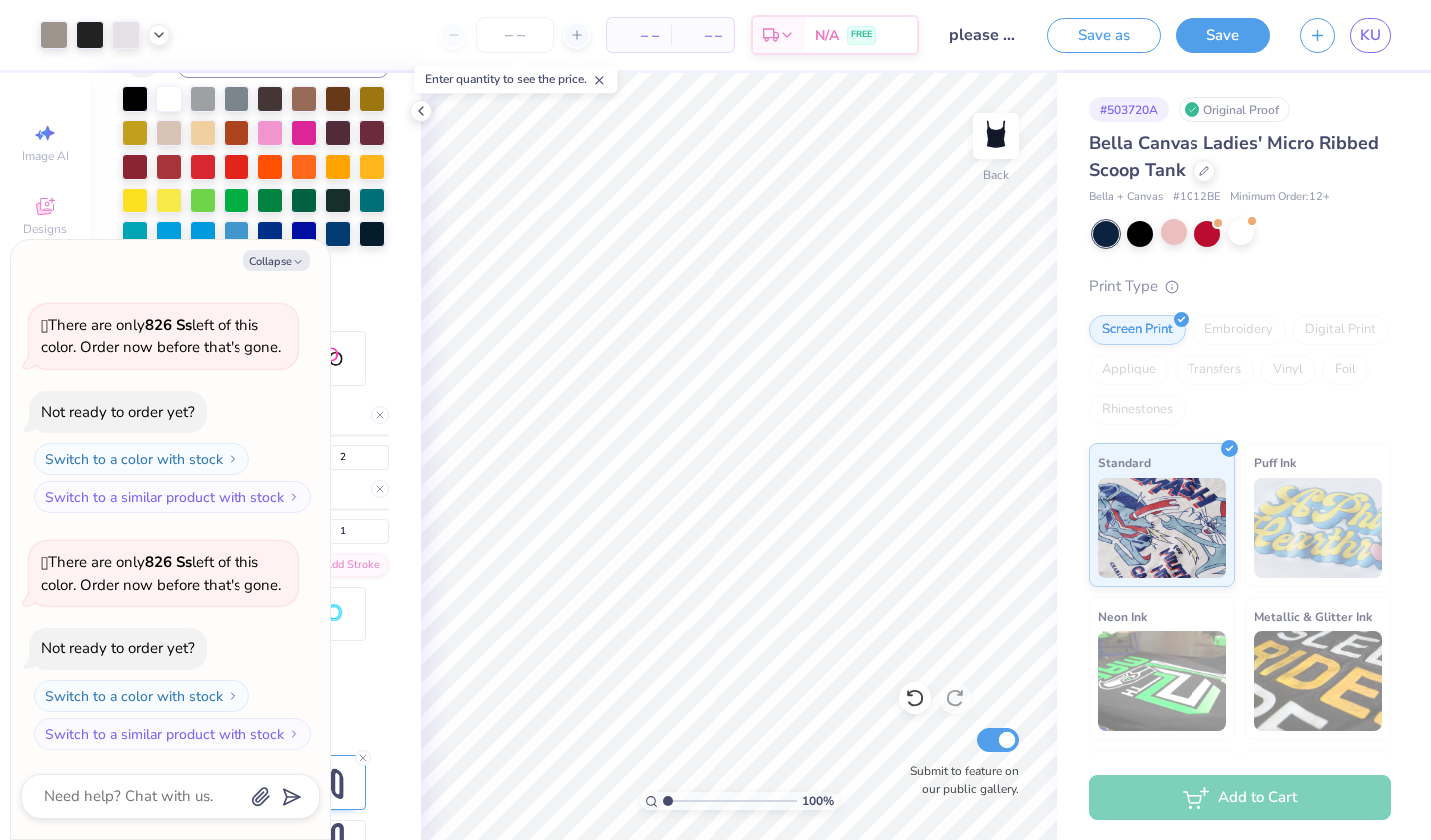 type on "x" 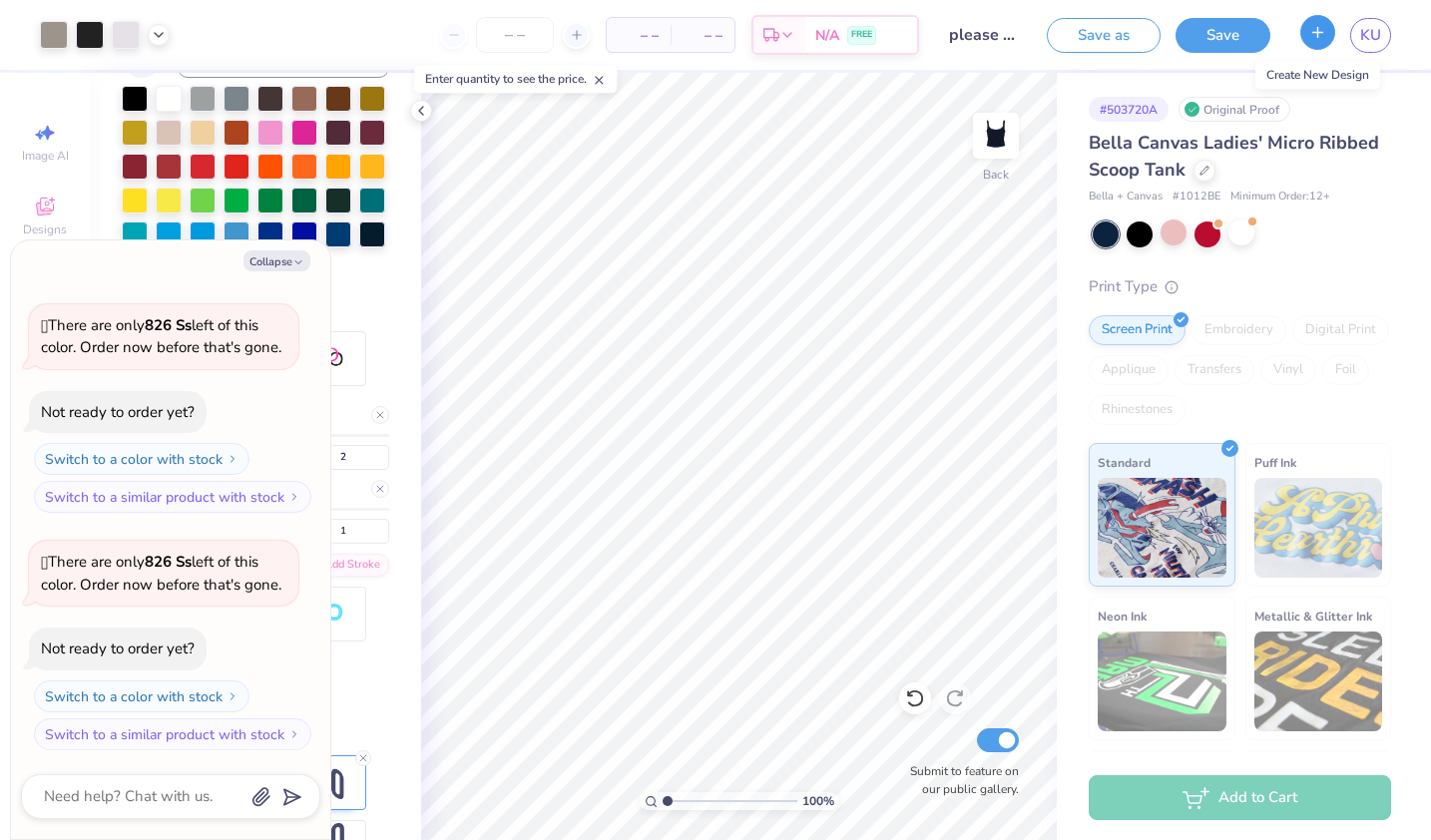 click 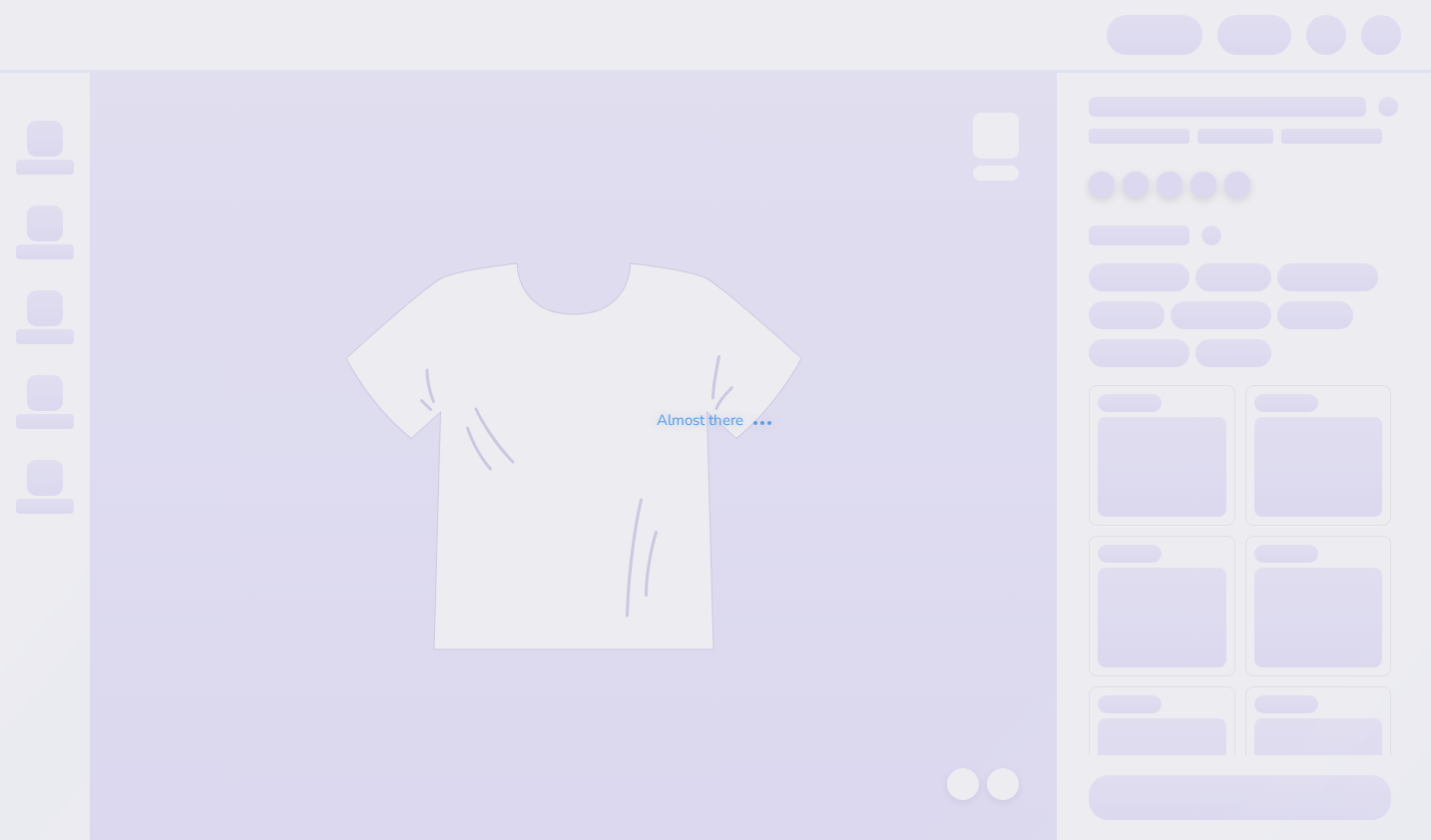 scroll, scrollTop: 0, scrollLeft: 0, axis: both 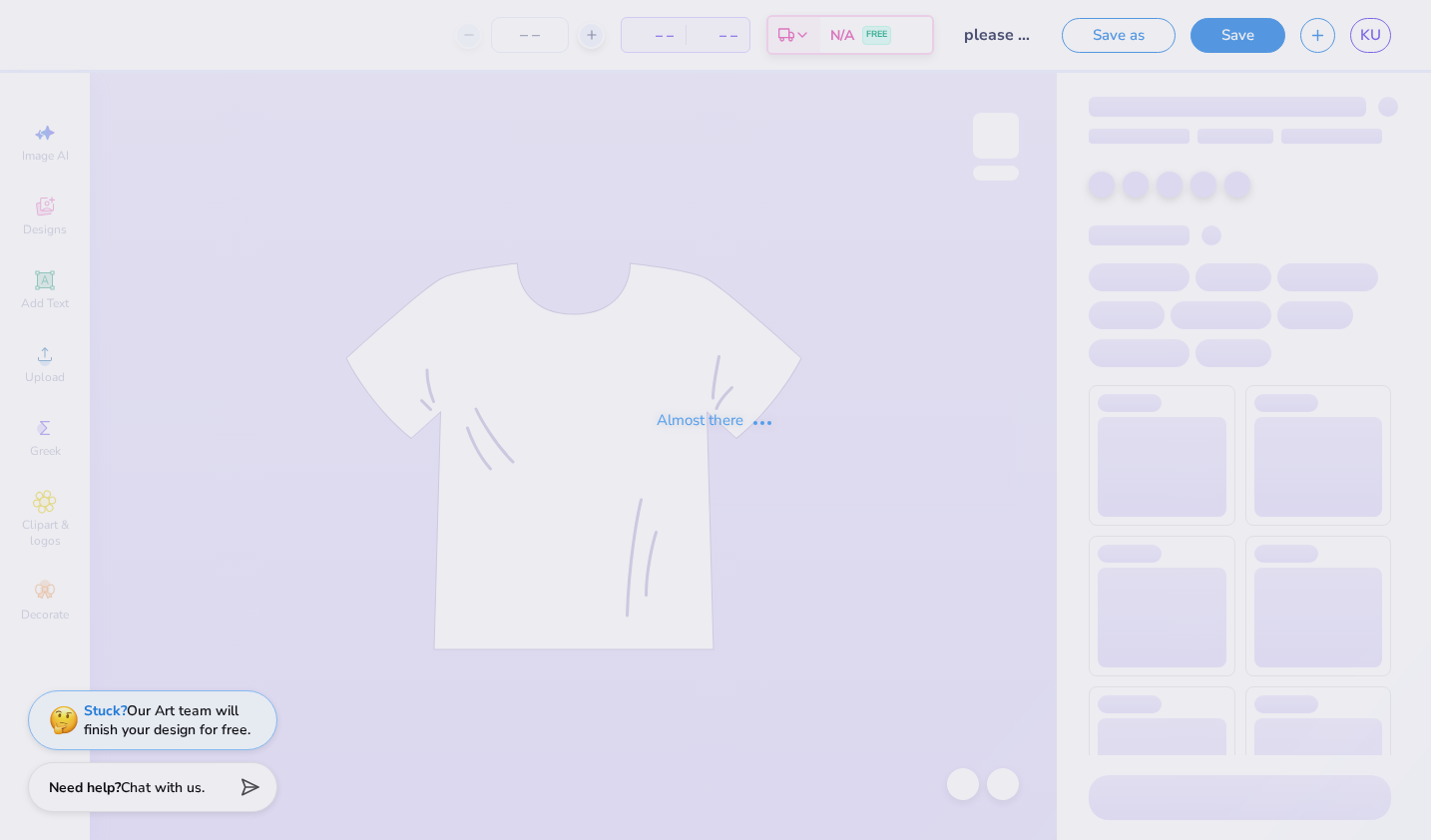 type on "please do not edit this I am not done" 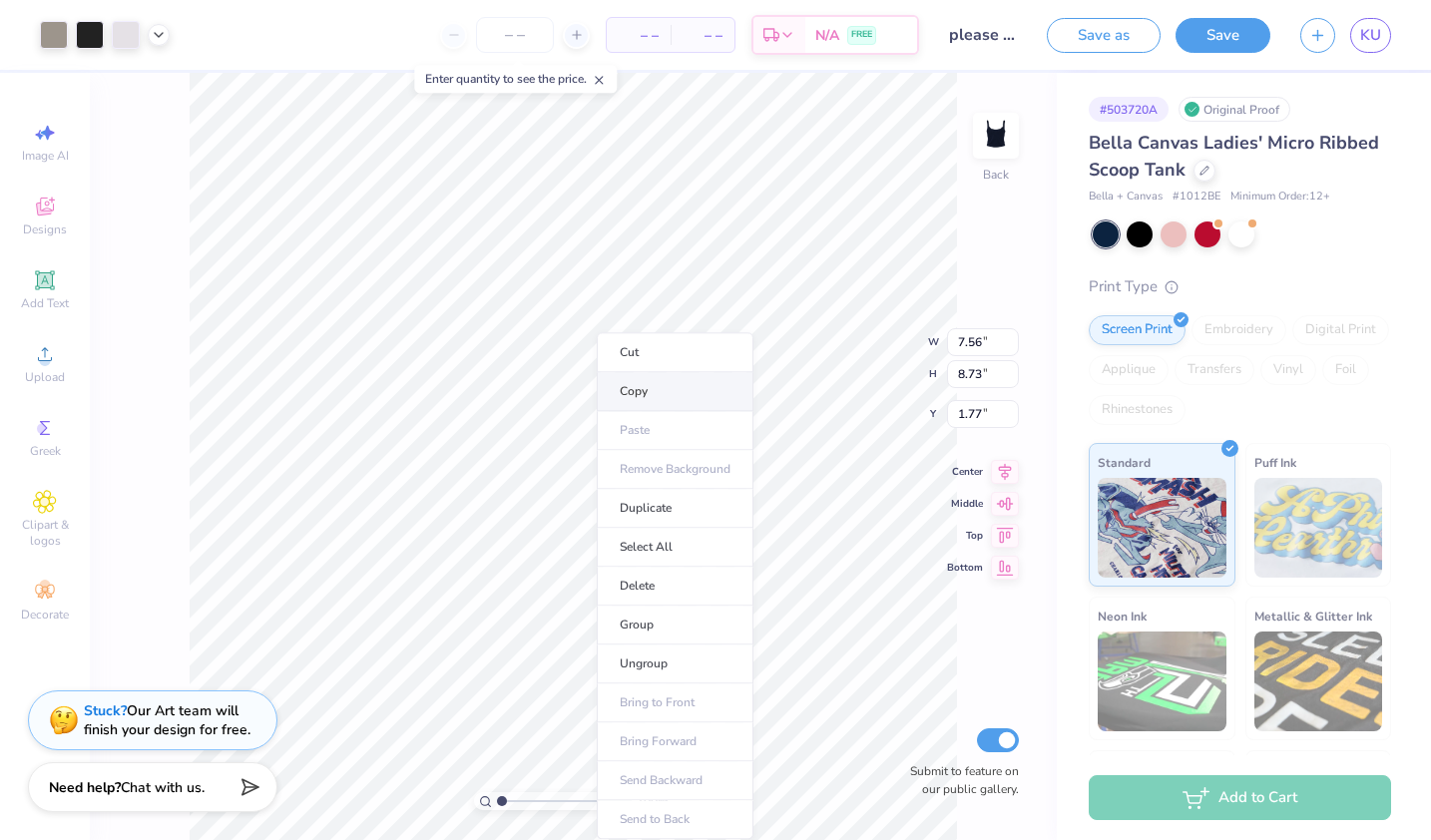 click on "Copy" at bounding box center (675, 391) 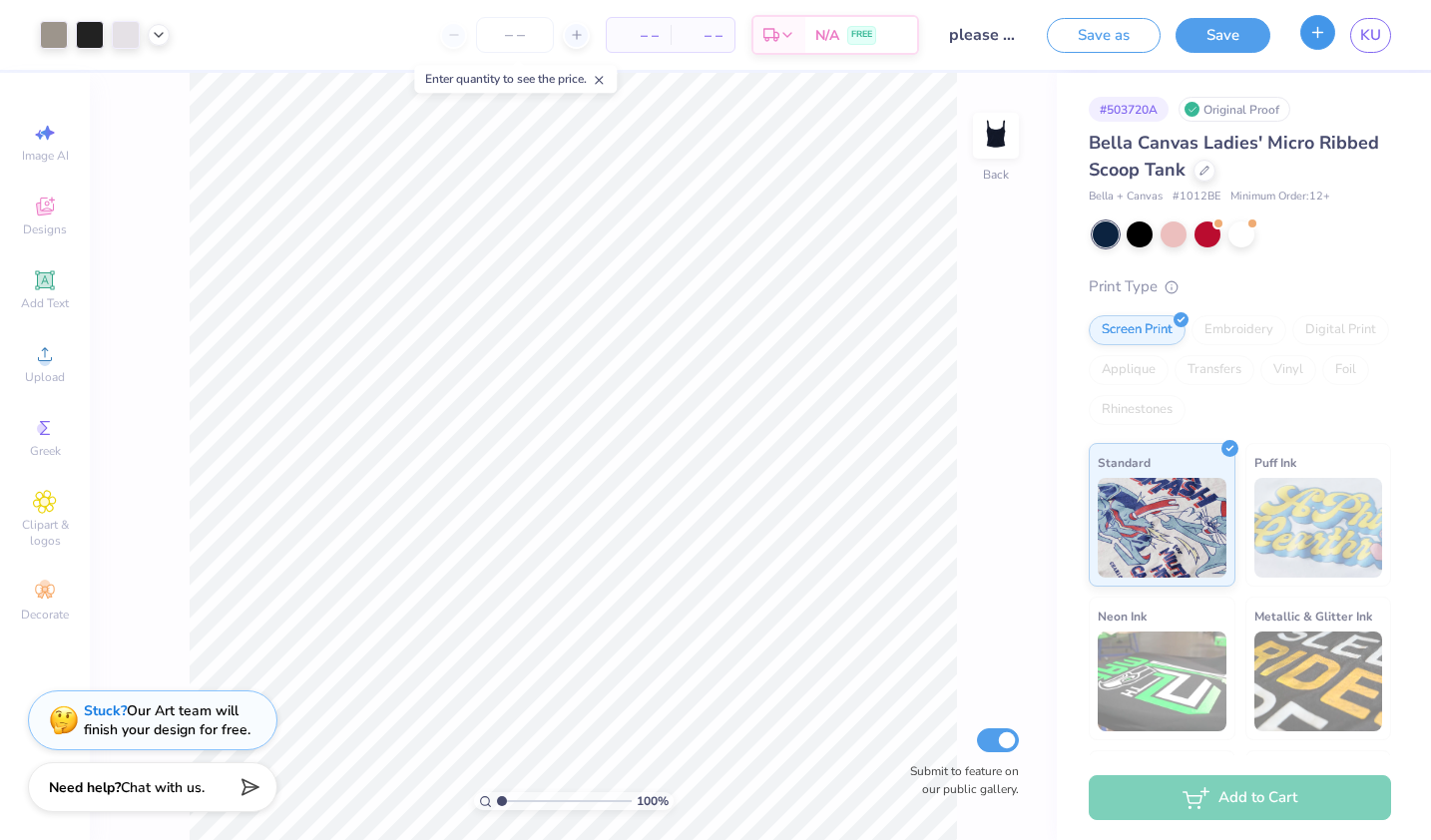 click at bounding box center (1317, 32) 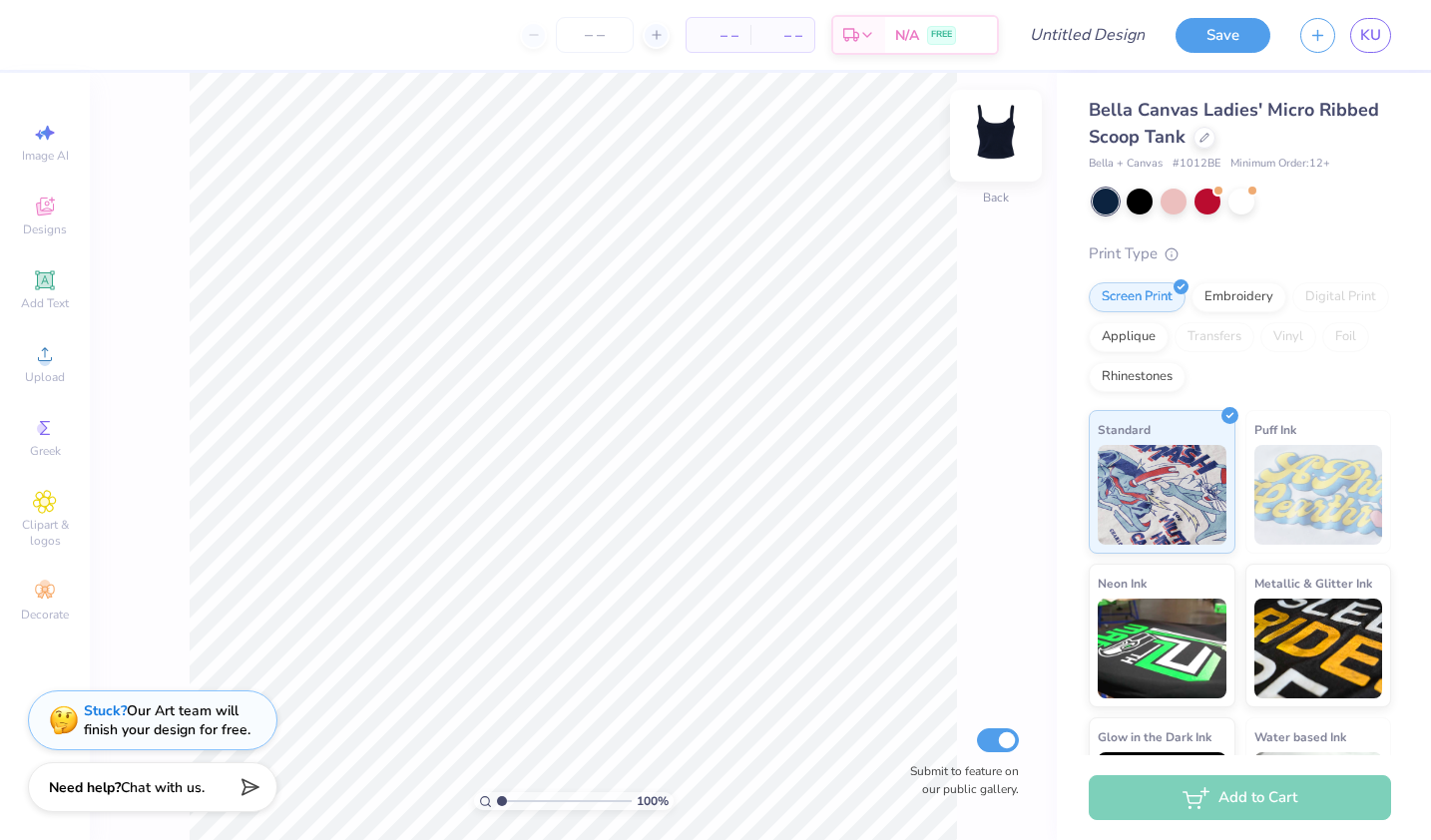 type 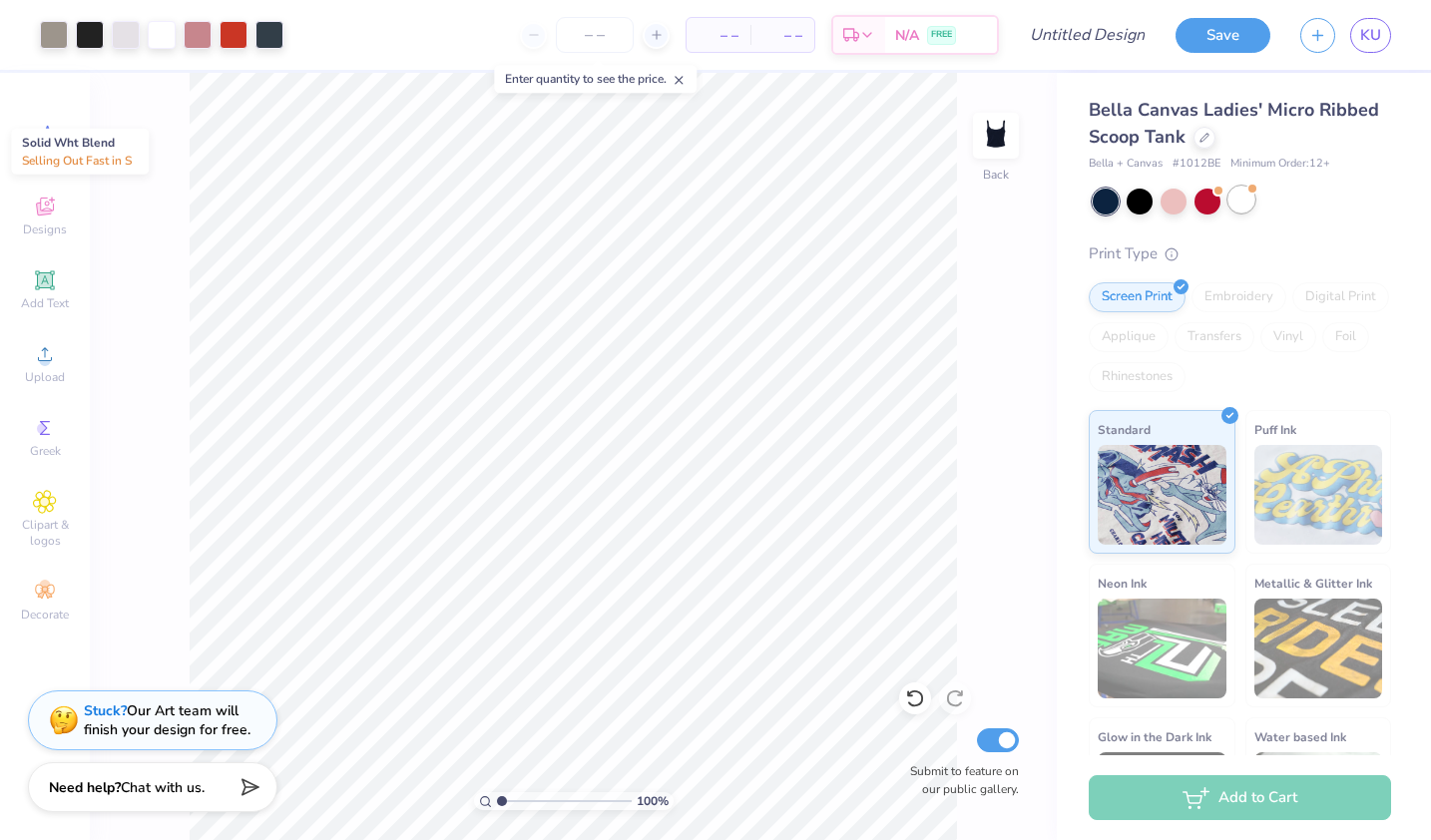 click at bounding box center (1241, 200) 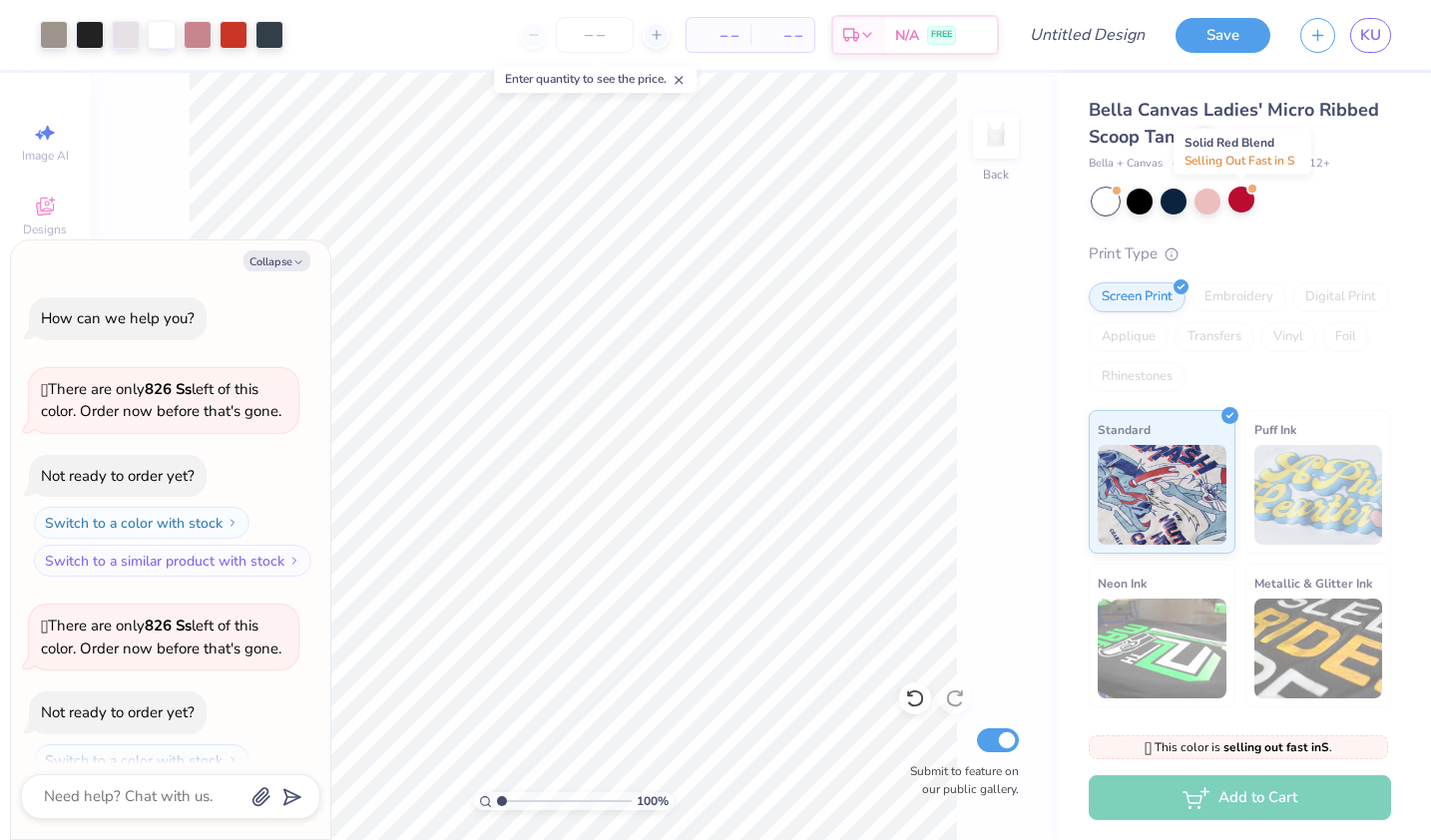 scroll, scrollTop: 64, scrollLeft: 0, axis: vertical 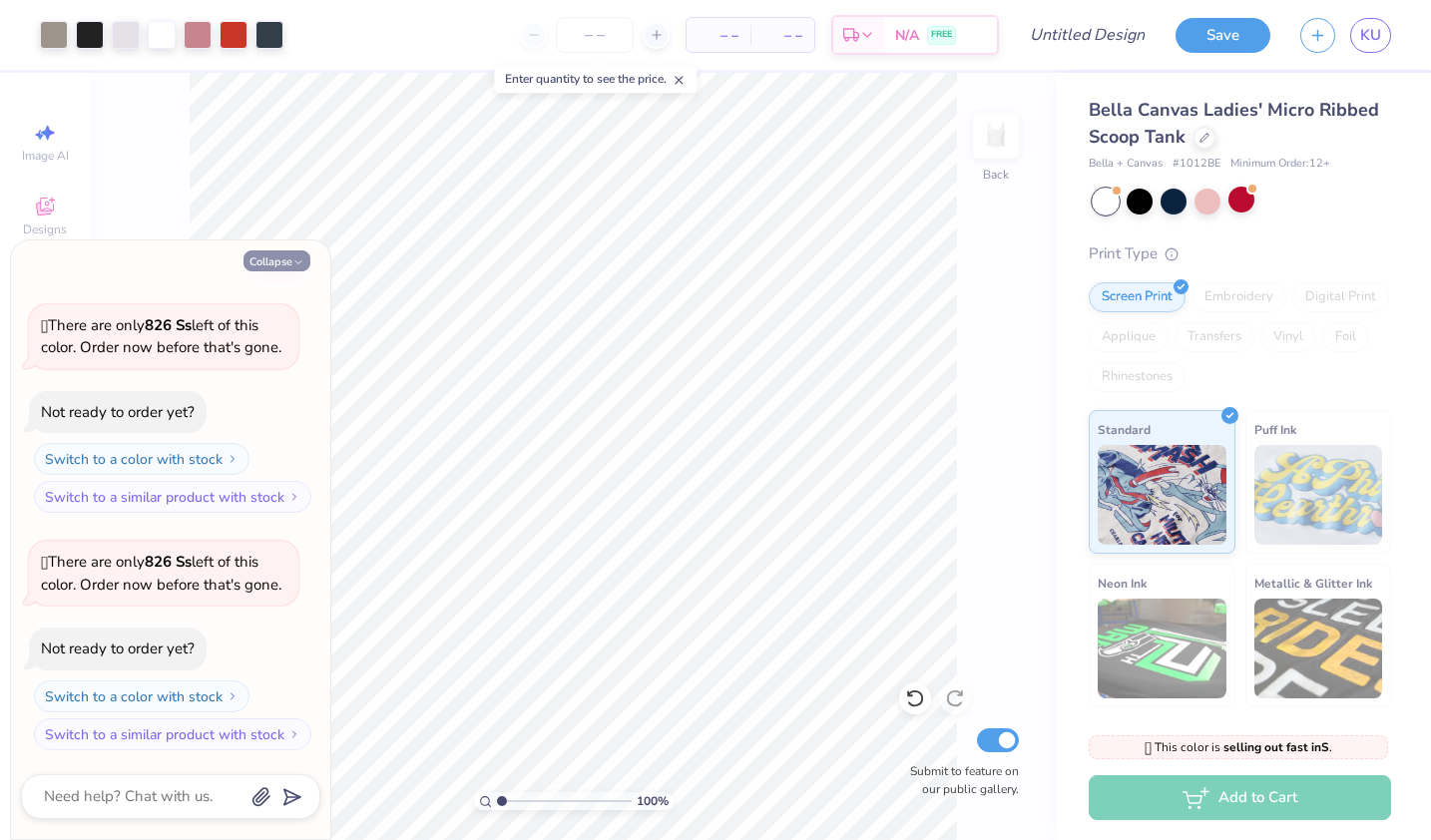 click on "Collapse" at bounding box center [276, 260] 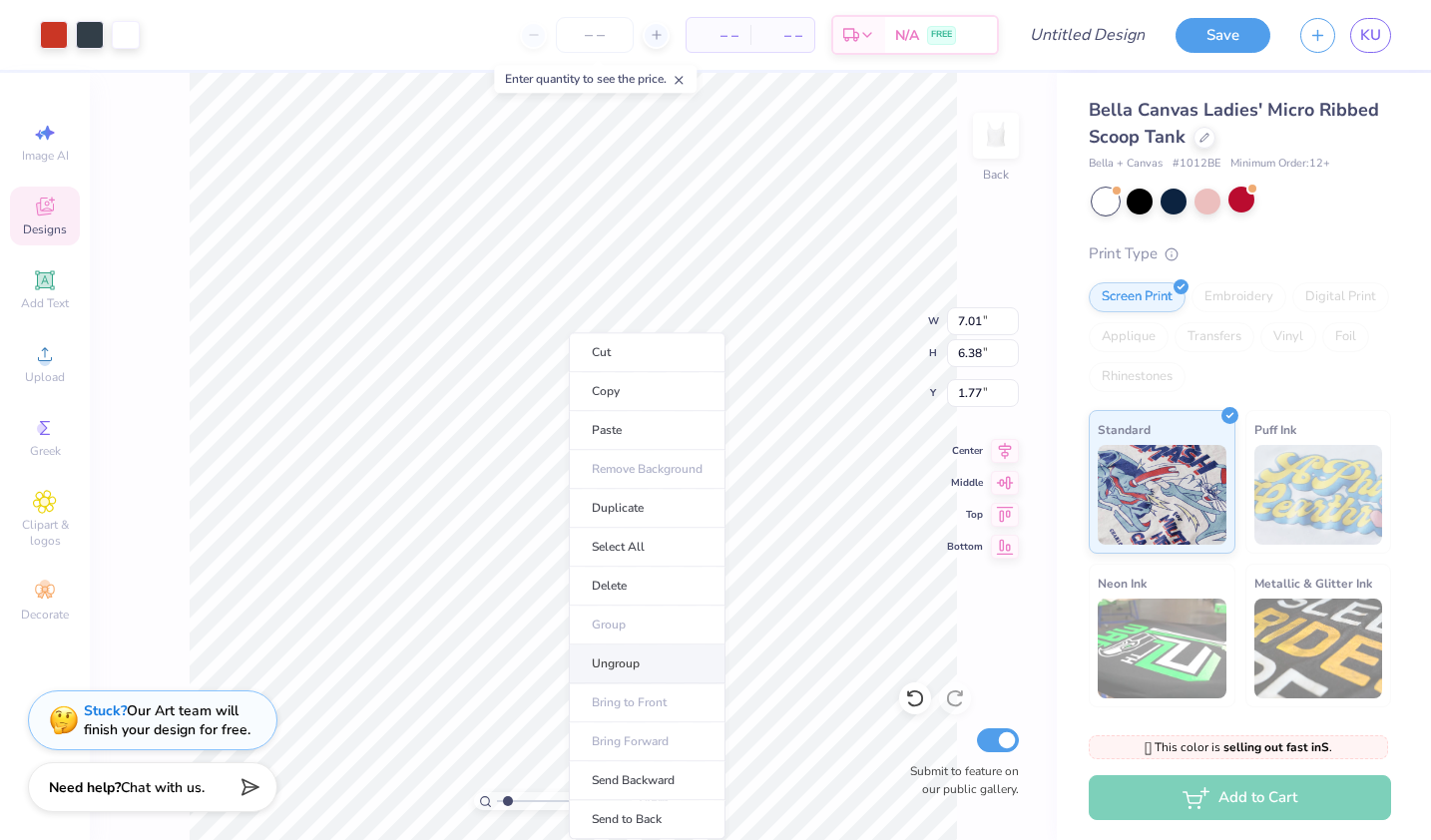 click on "Ungroup" at bounding box center [647, 663] 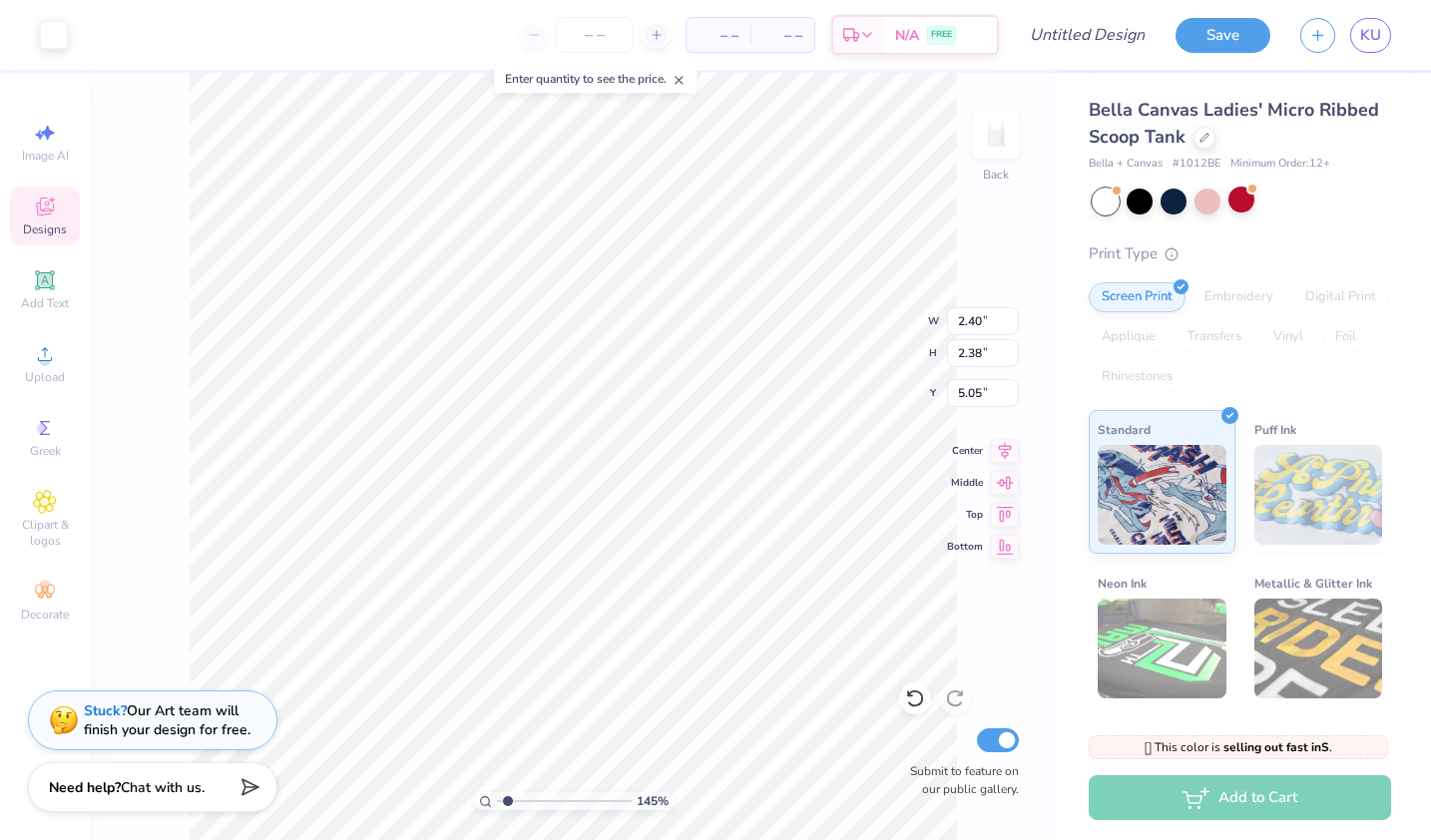 type on "1.44947423642931" 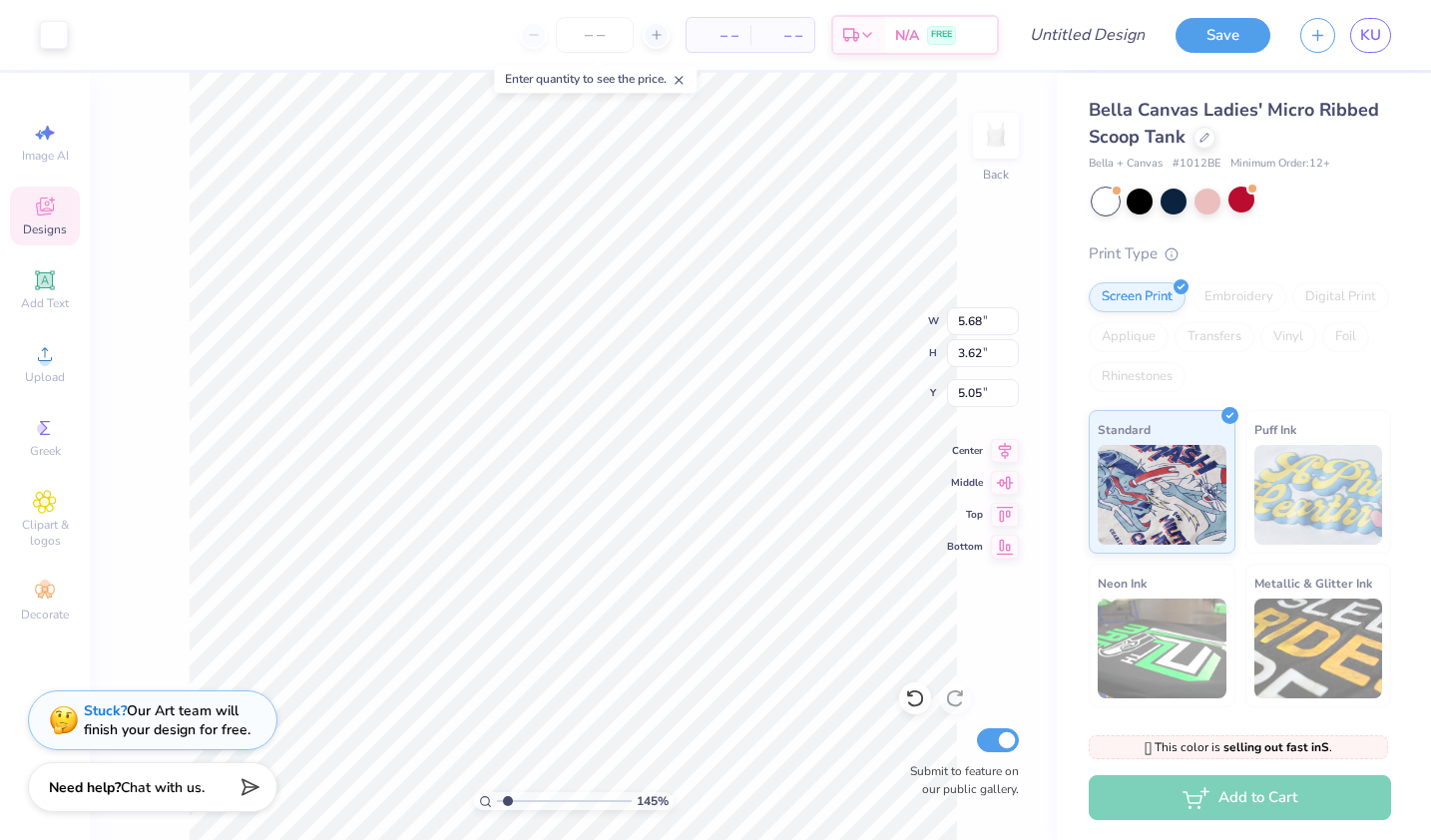 type on "4.44" 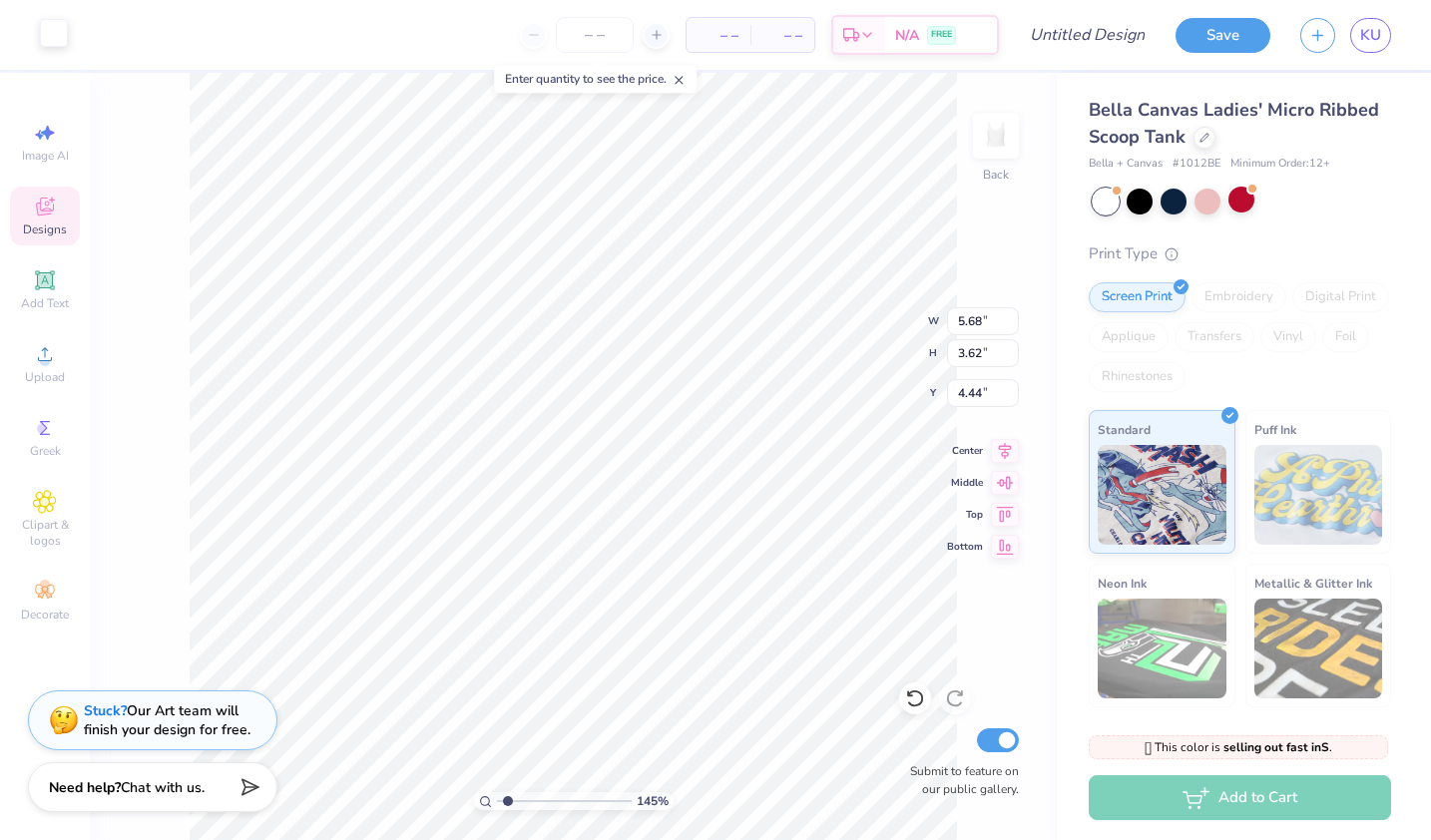 click at bounding box center (54, 33) 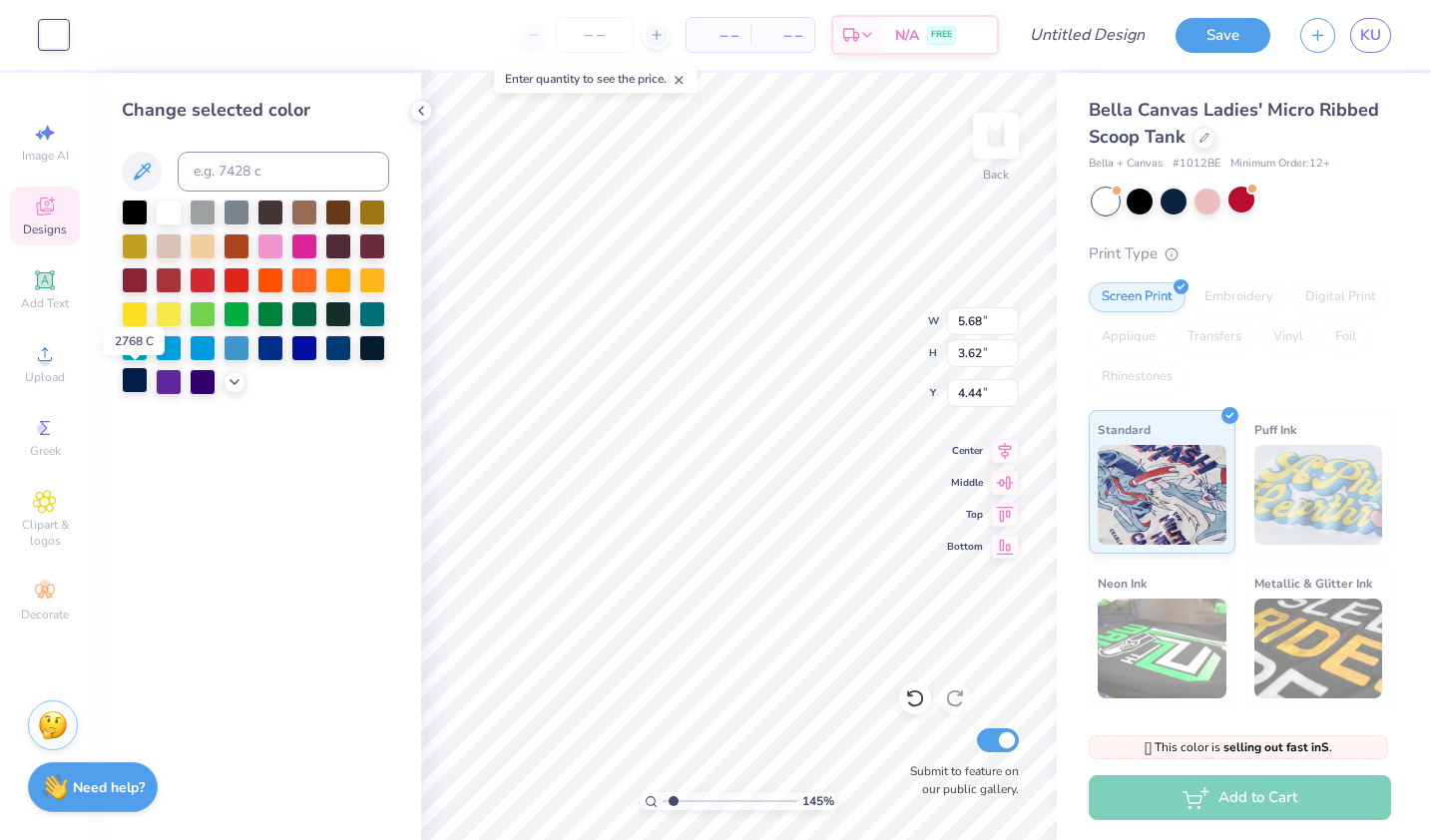 click at bounding box center [135, 380] 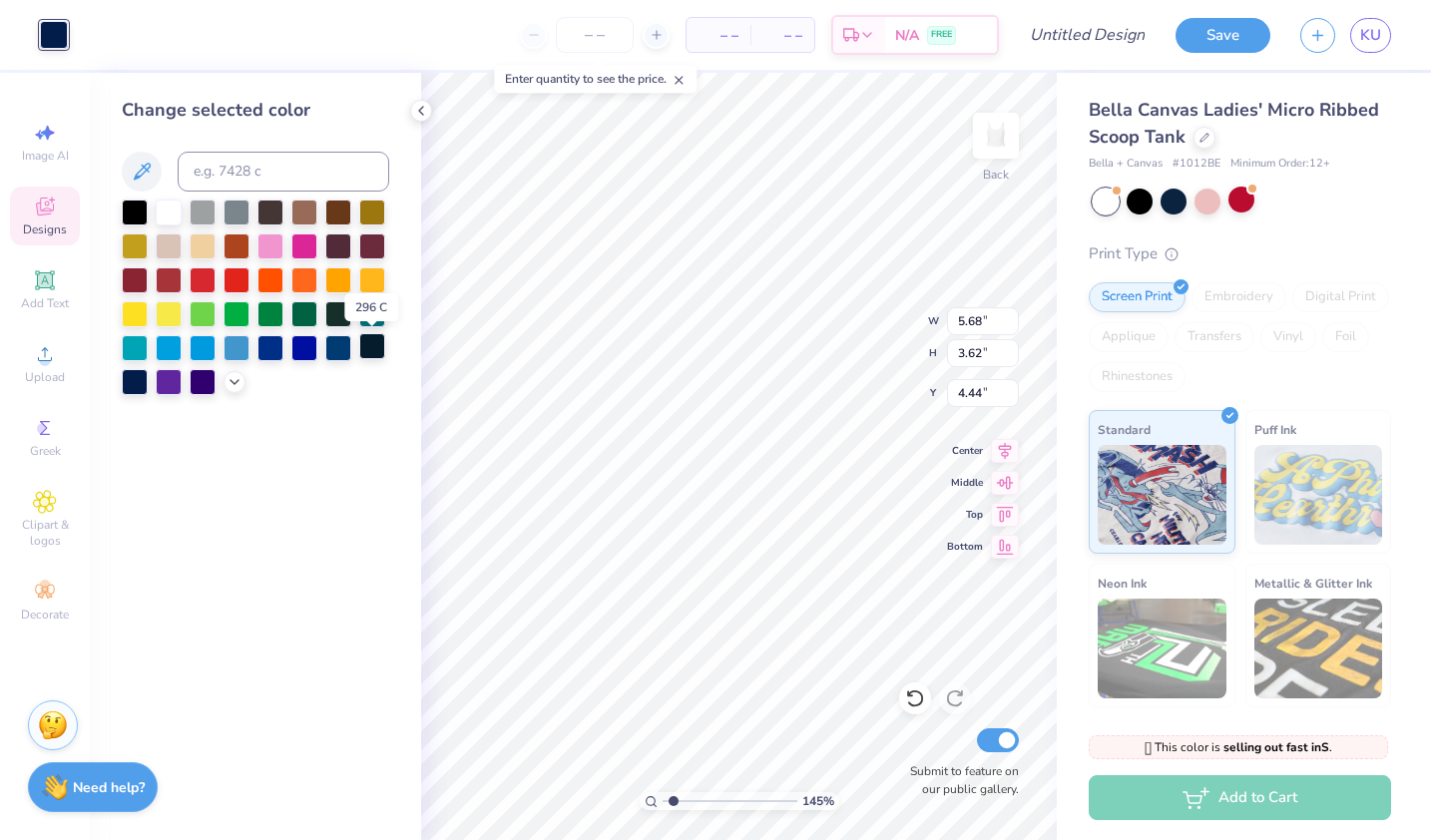 click at bounding box center (372, 346) 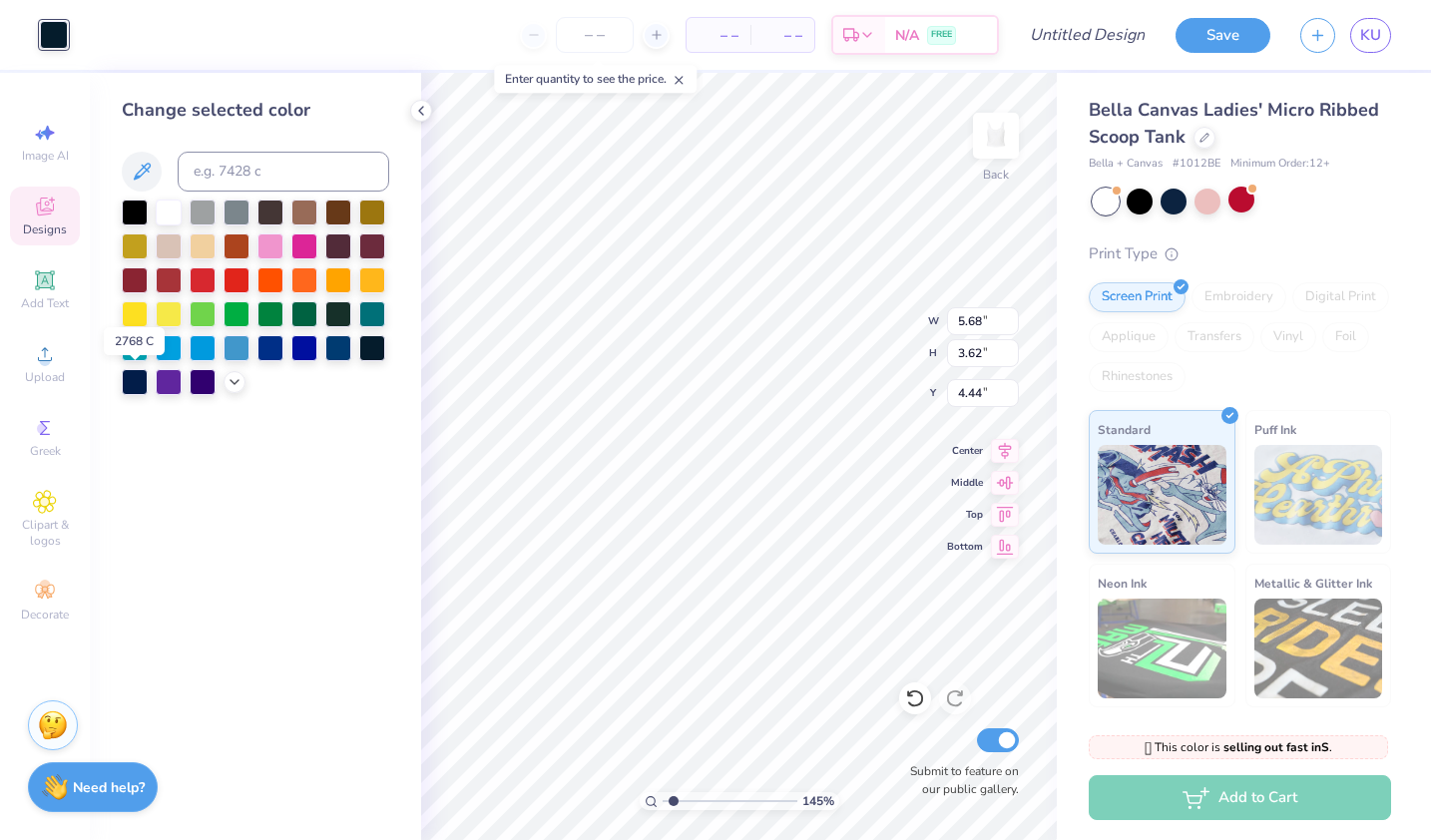 click at bounding box center [135, 382] 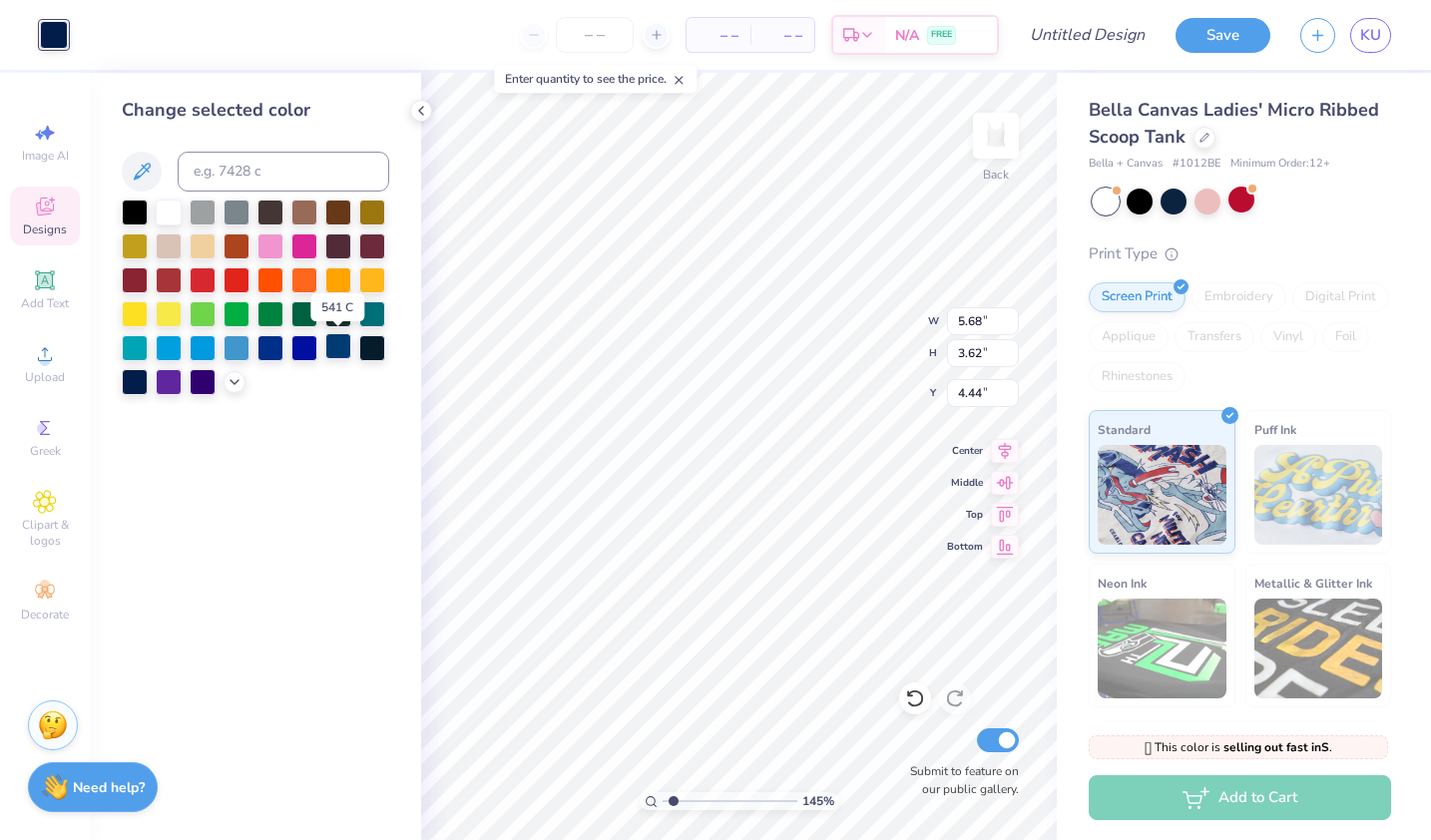 click at bounding box center (338, 346) 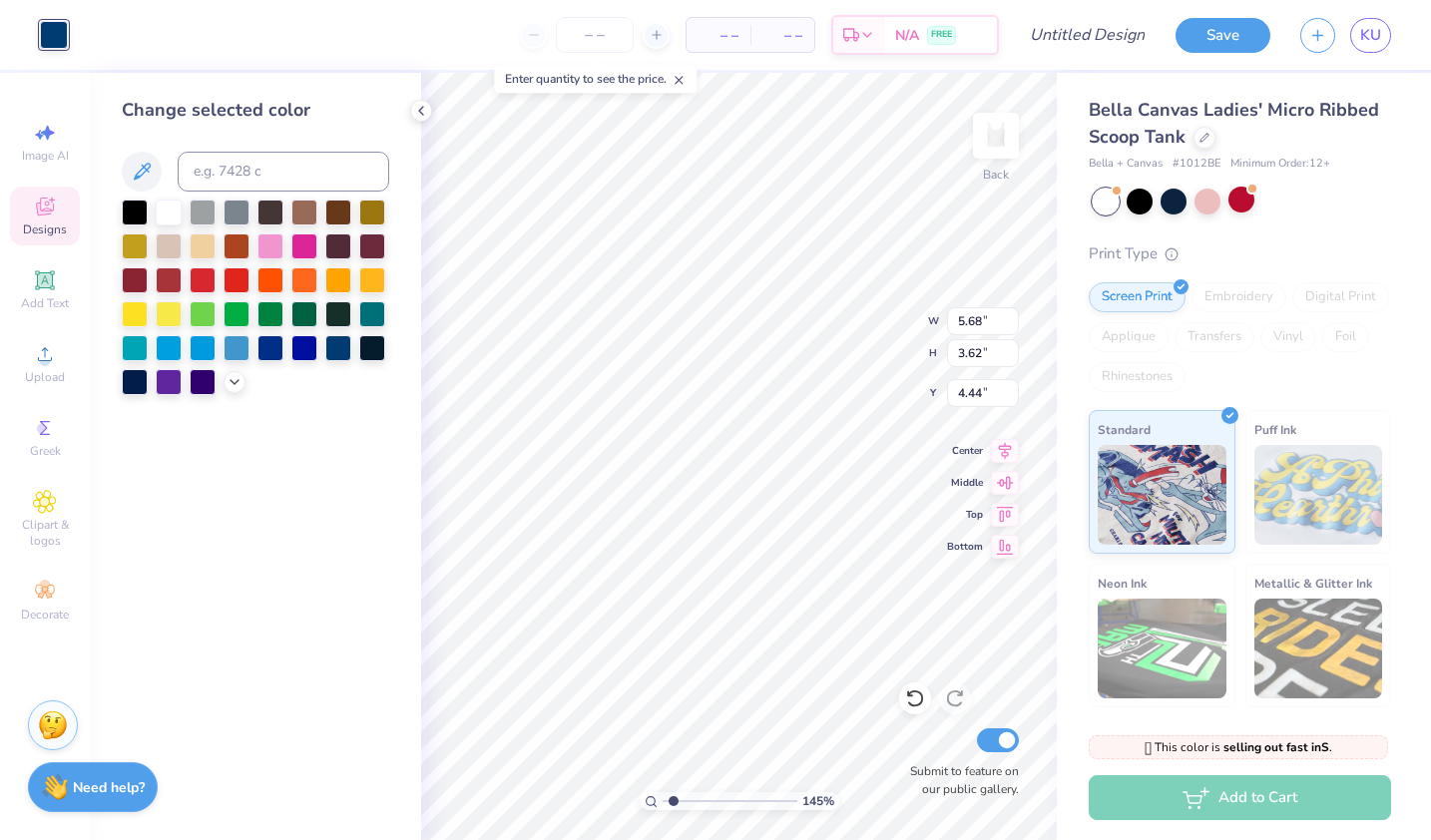 type on "1.44947423642931" 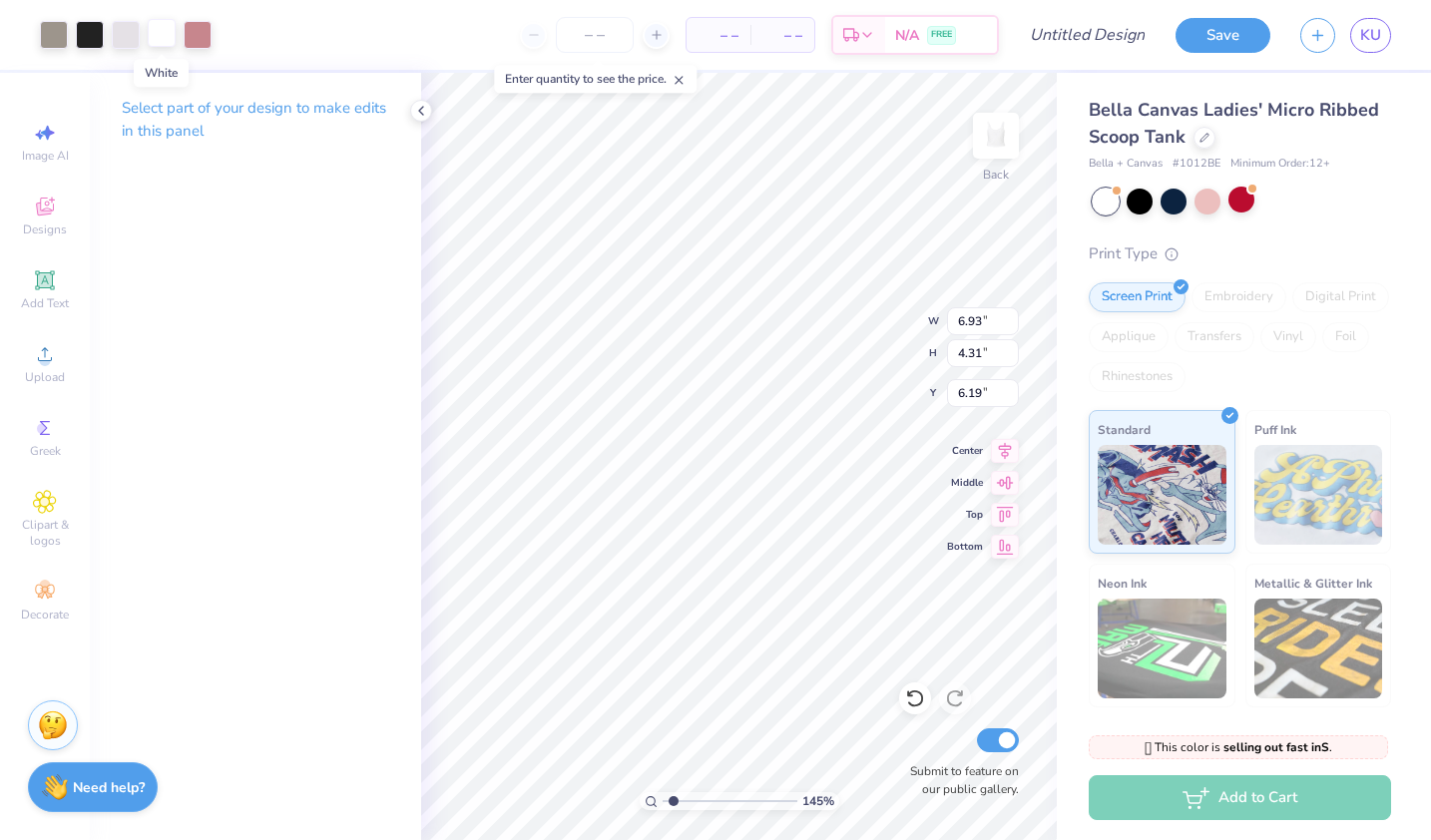 click at bounding box center [162, 33] 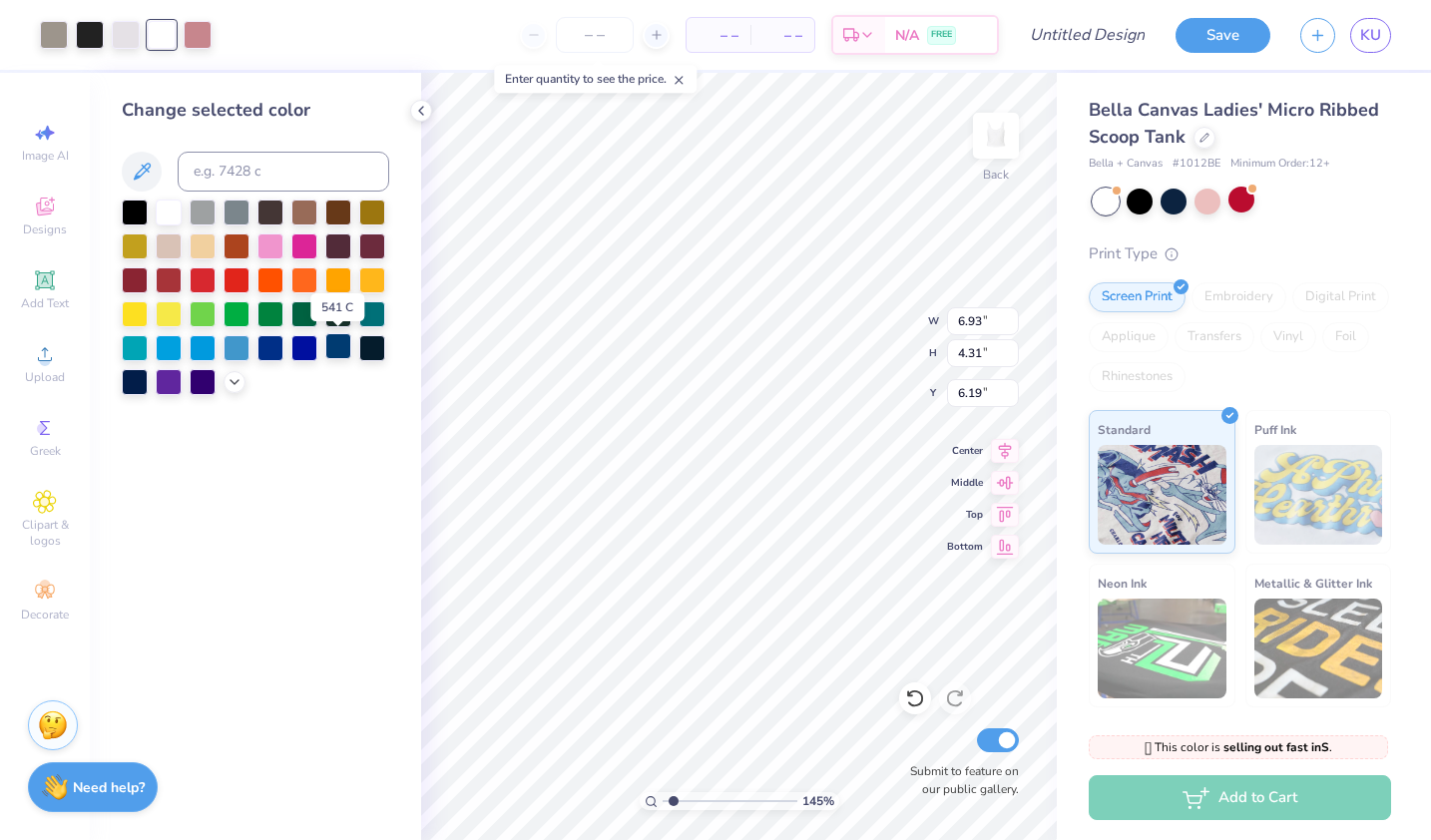 click at bounding box center [338, 346] 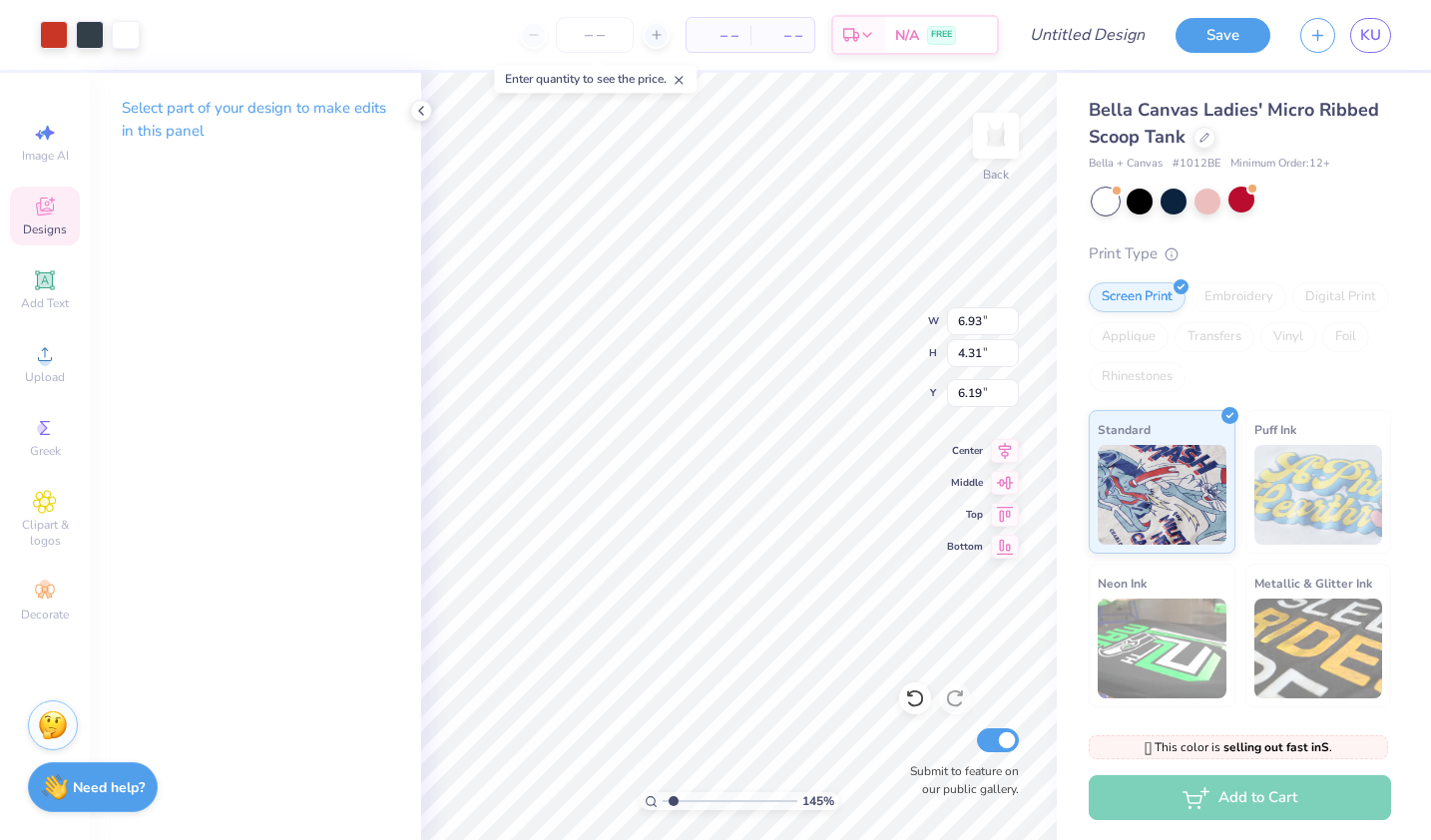 type on "1.44947423642931" 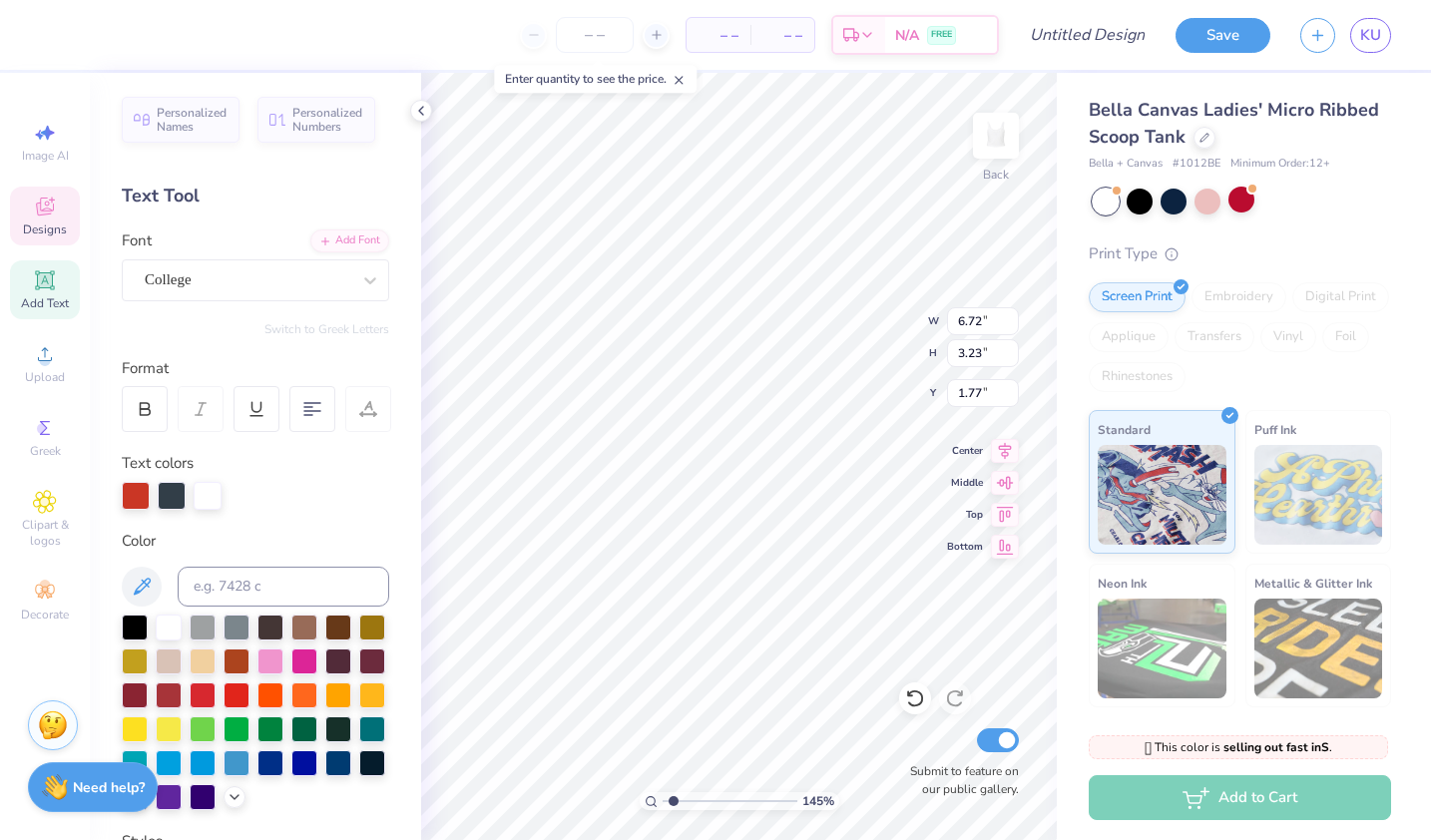 type on "1.44947423642931" 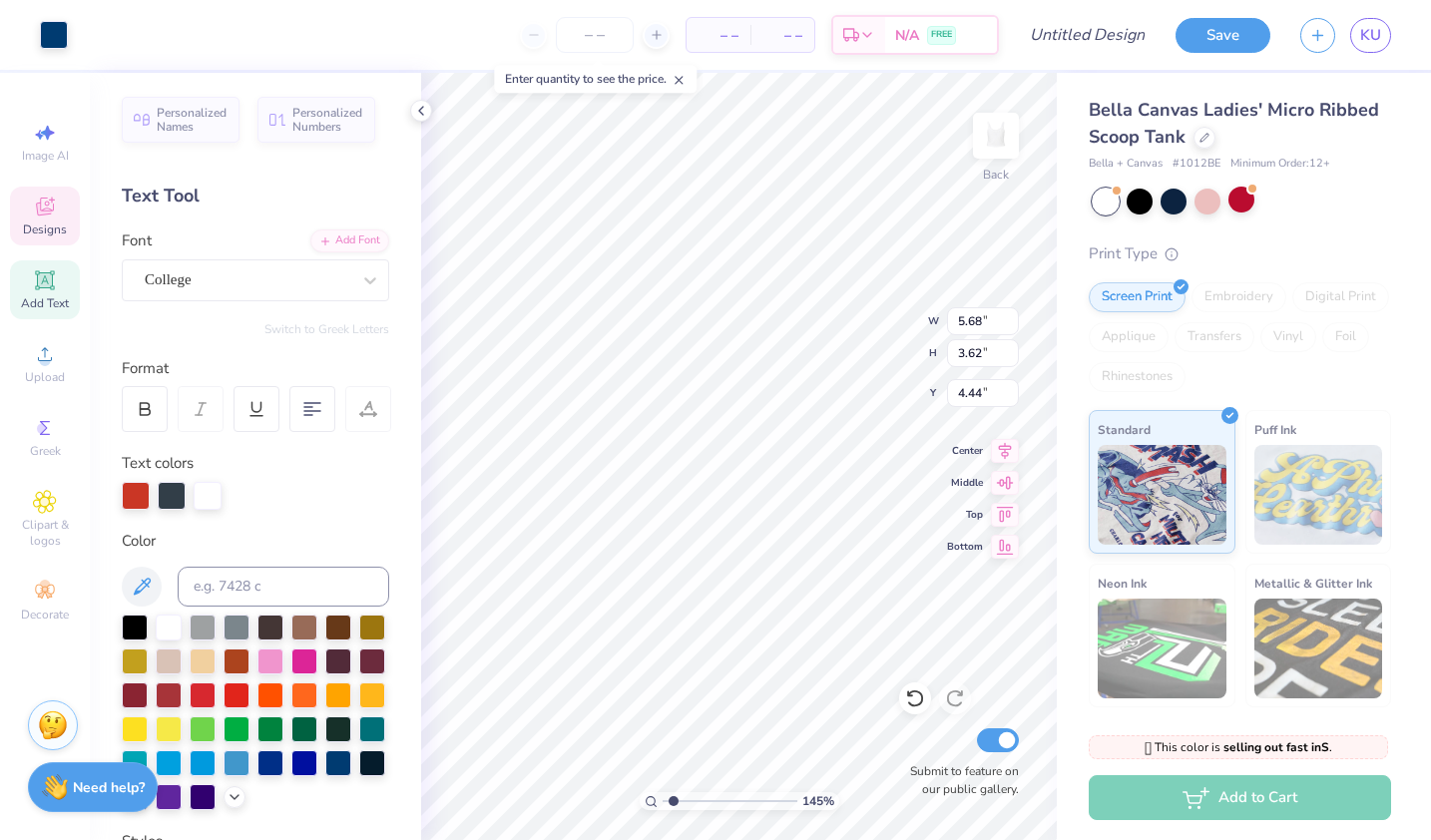 type on "1.44947423642931" 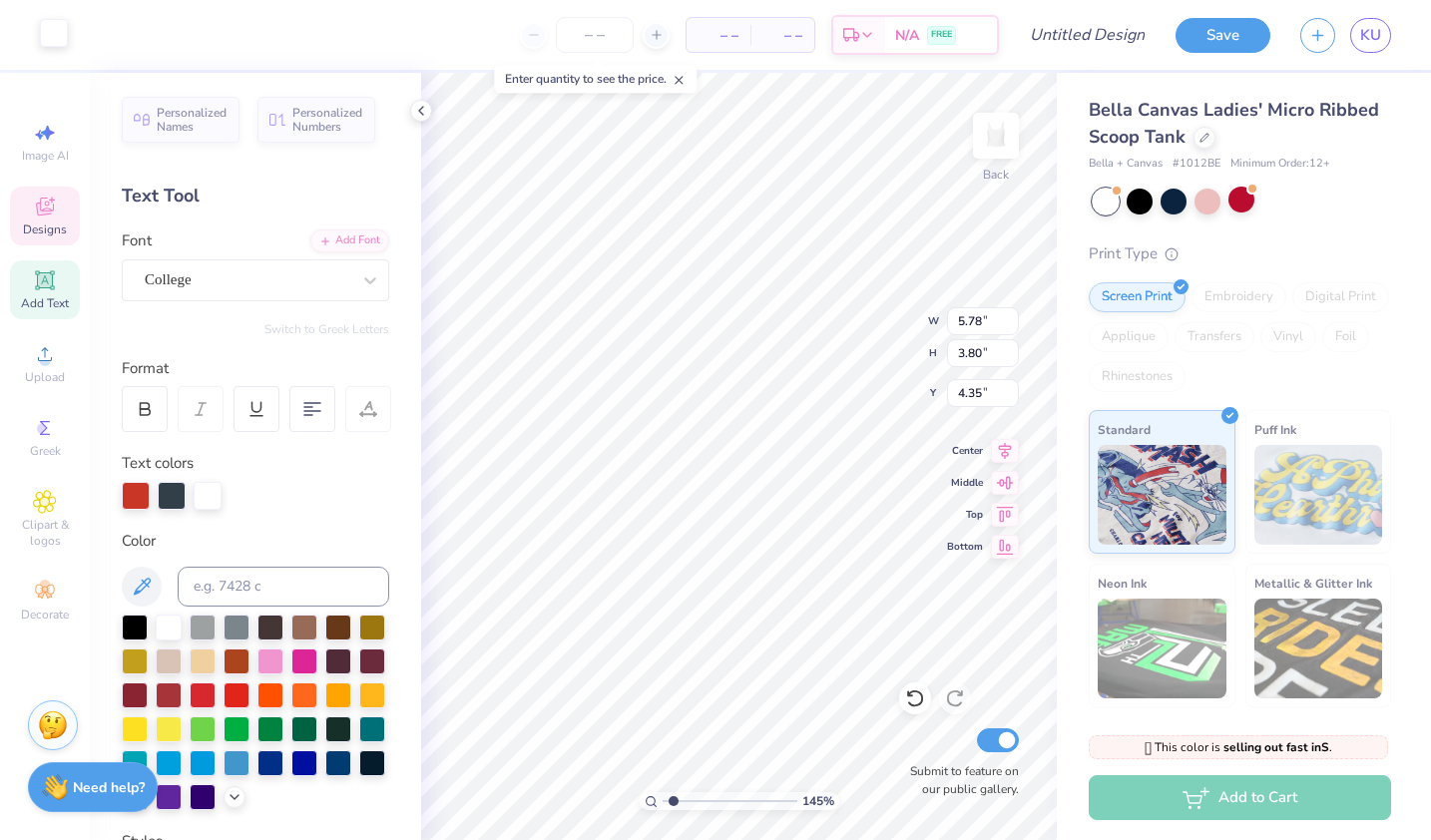 click at bounding box center [54, 33] 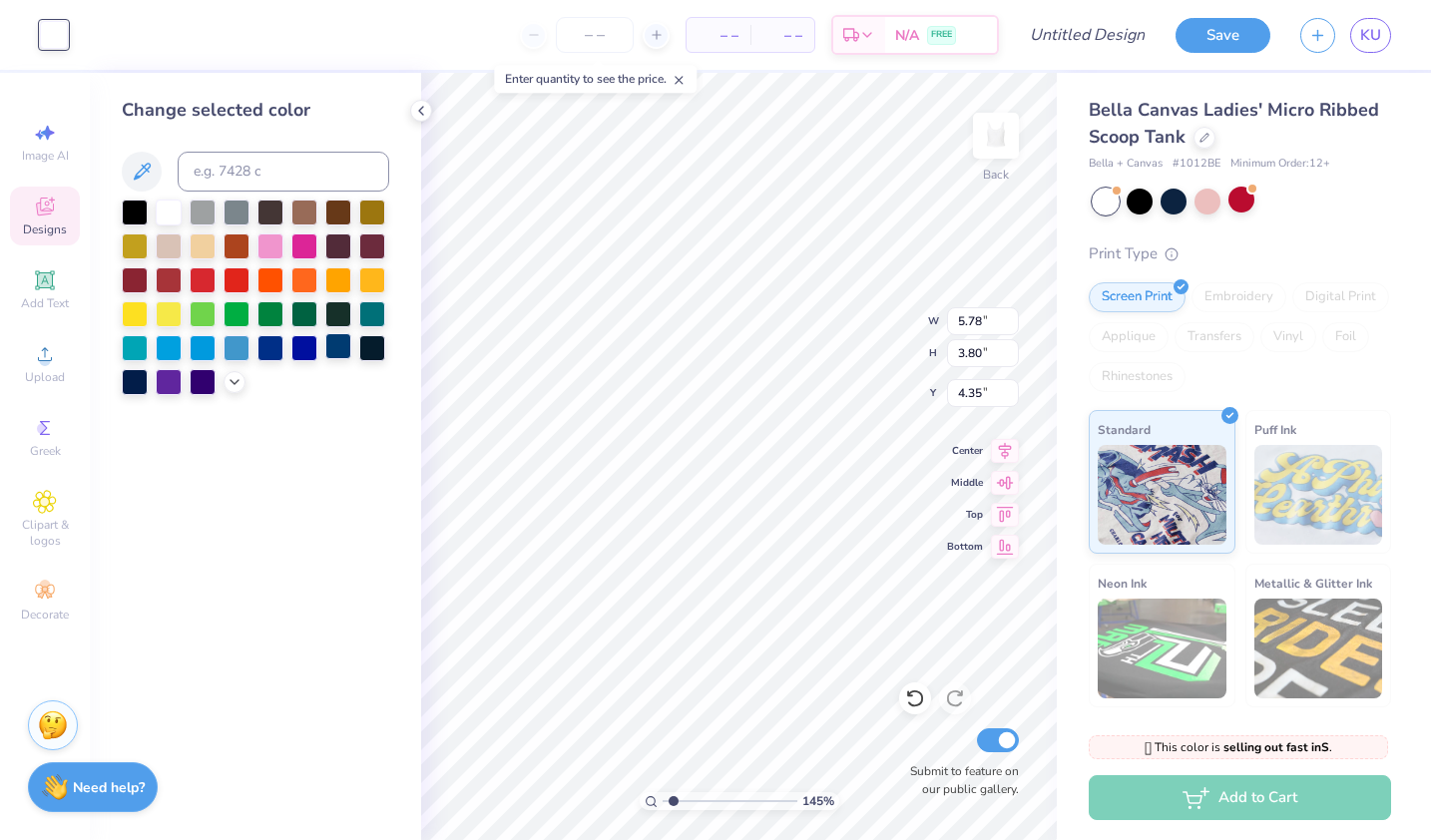 click at bounding box center [338, 346] 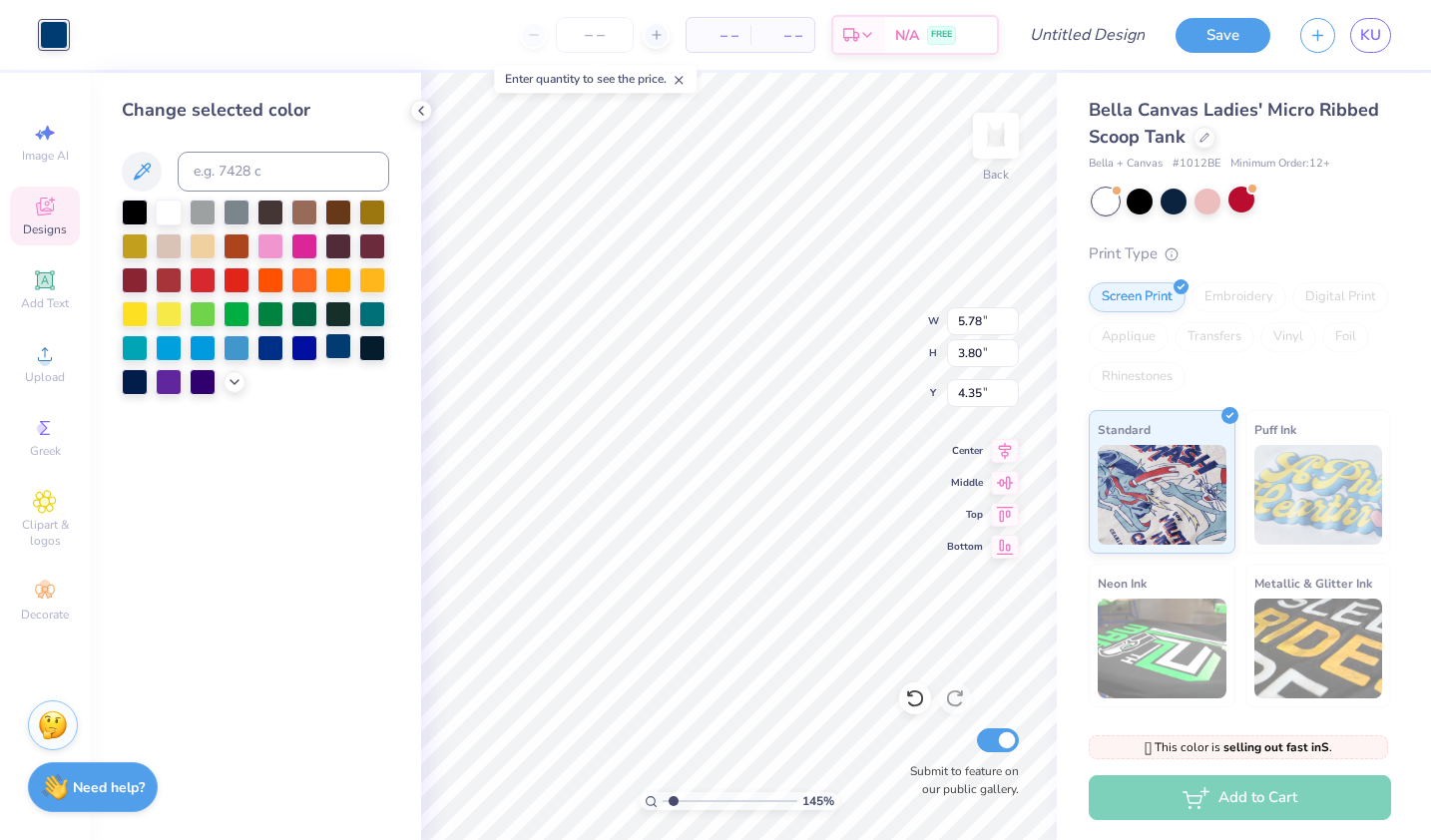 type on "1.44947423642931" 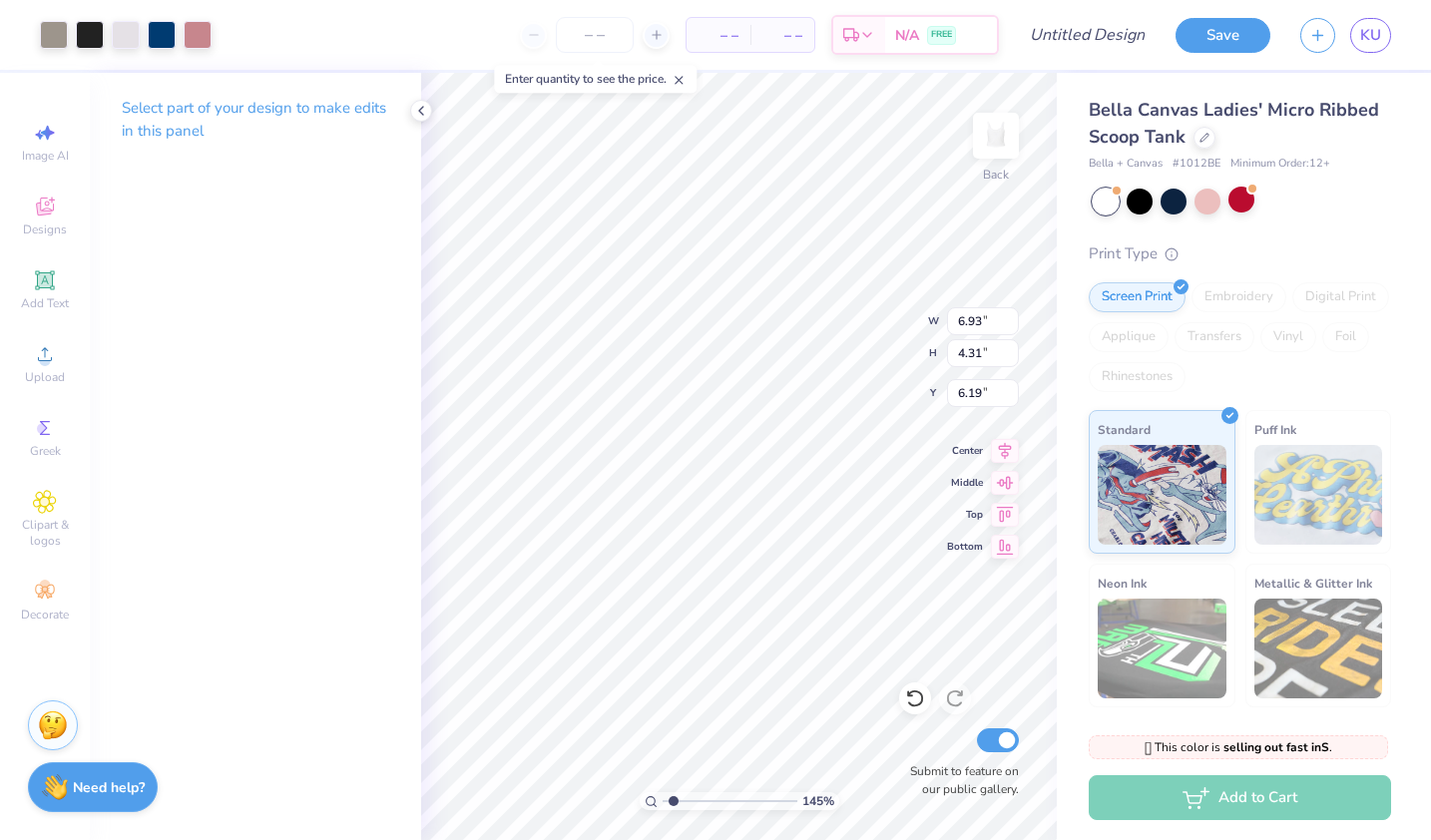 type on "1.44947423642931" 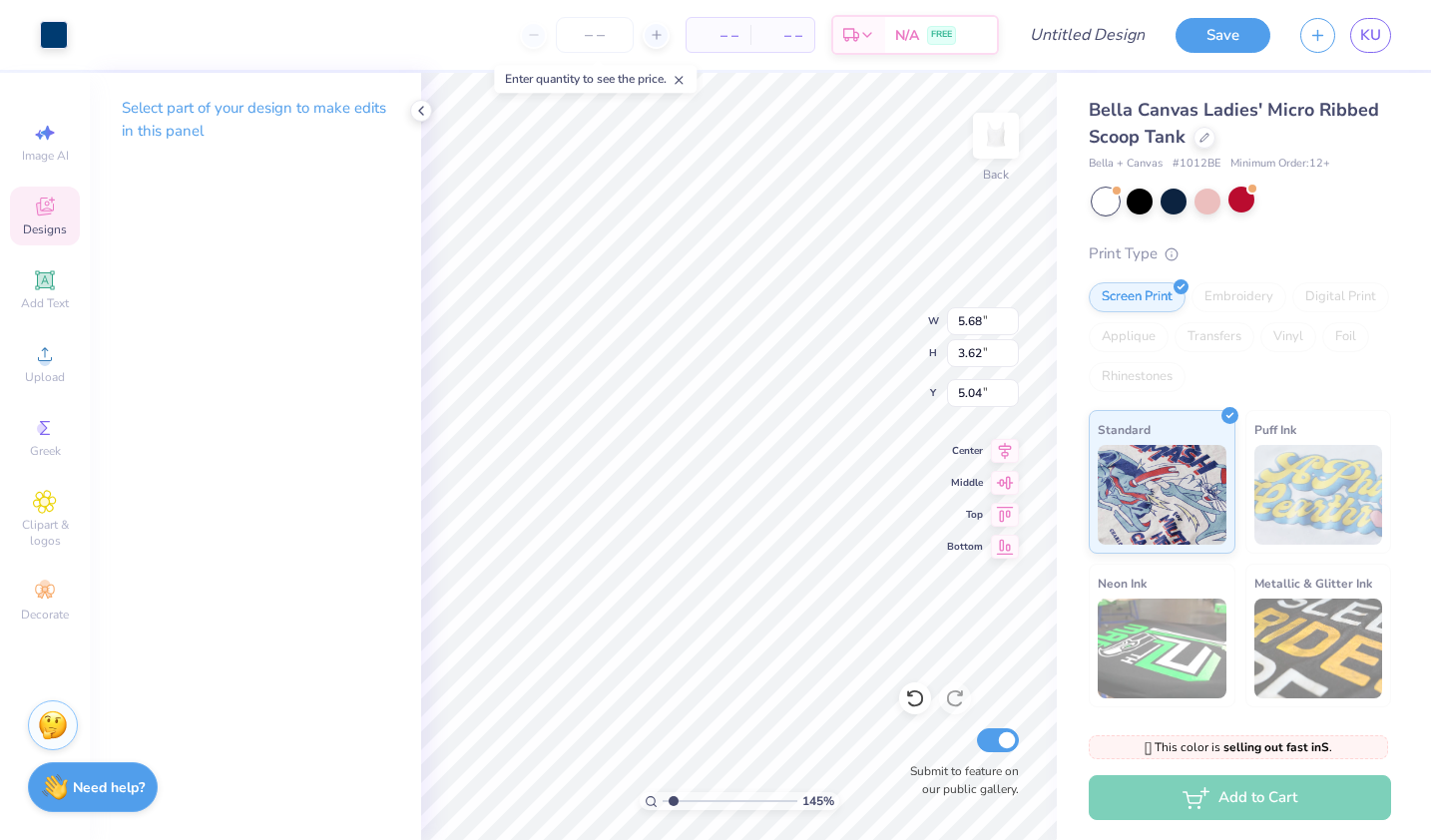 type on "1.44947423642931" 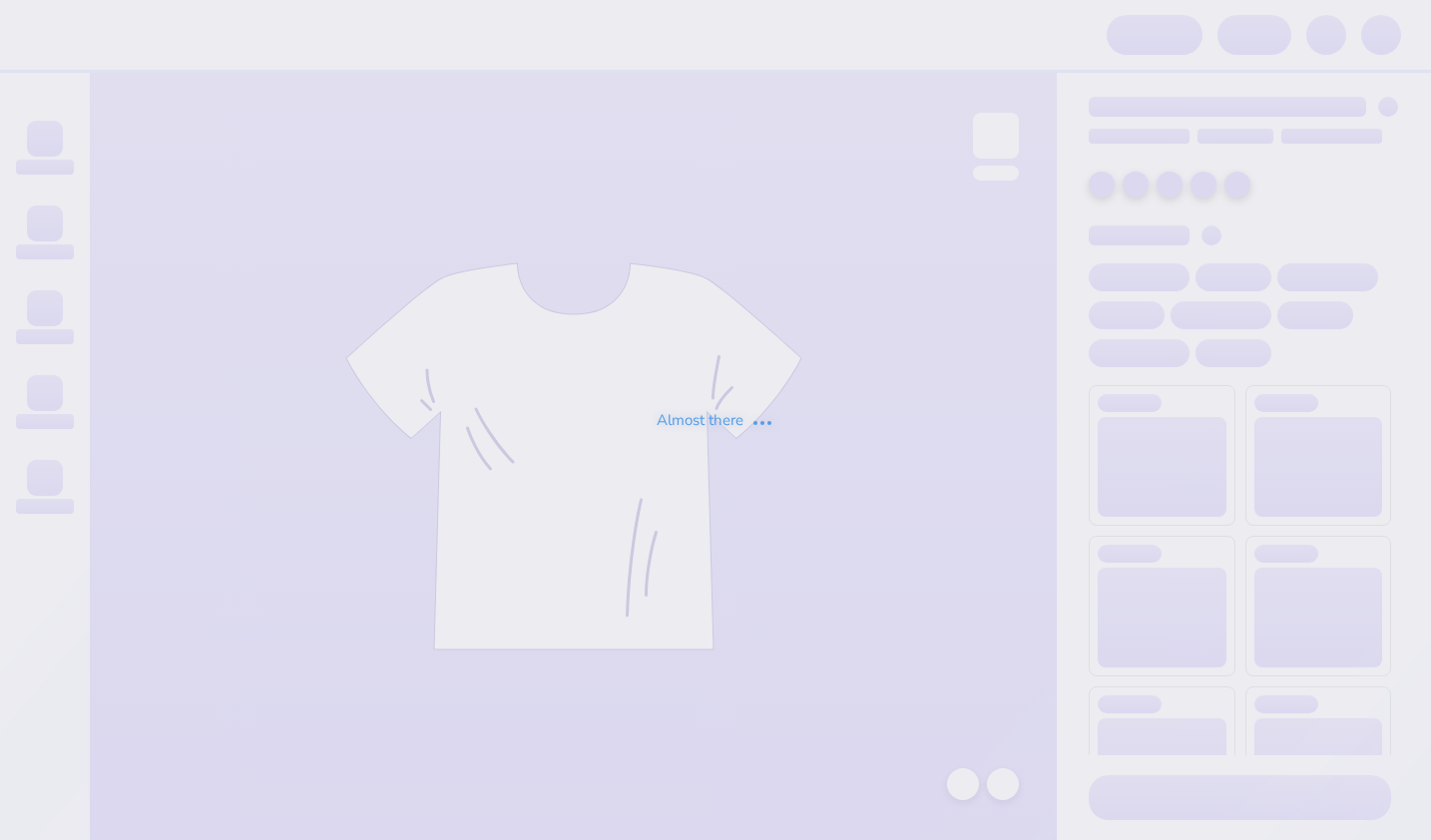 scroll, scrollTop: 0, scrollLeft: 0, axis: both 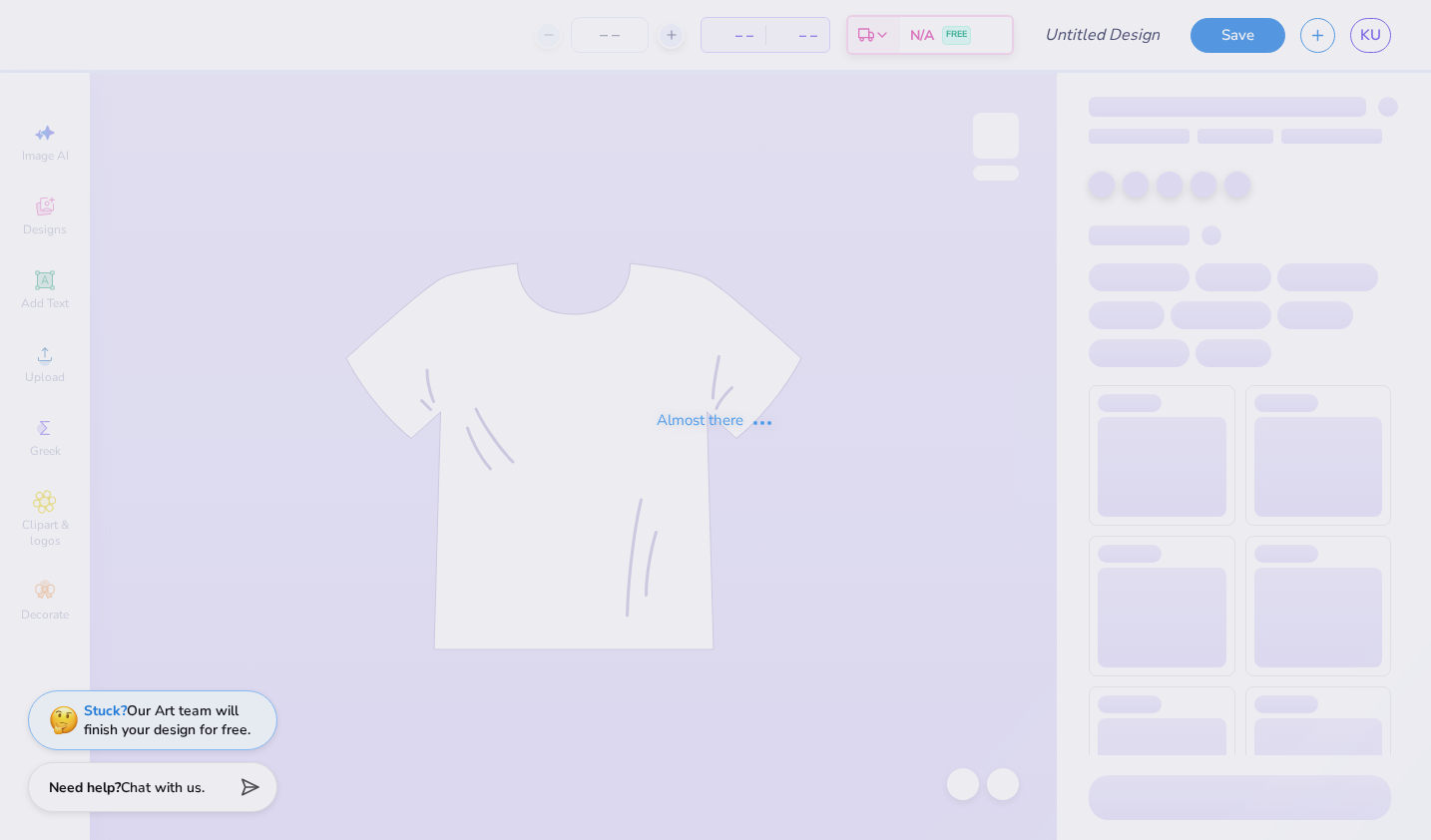type on "please do not edit this I am not done" 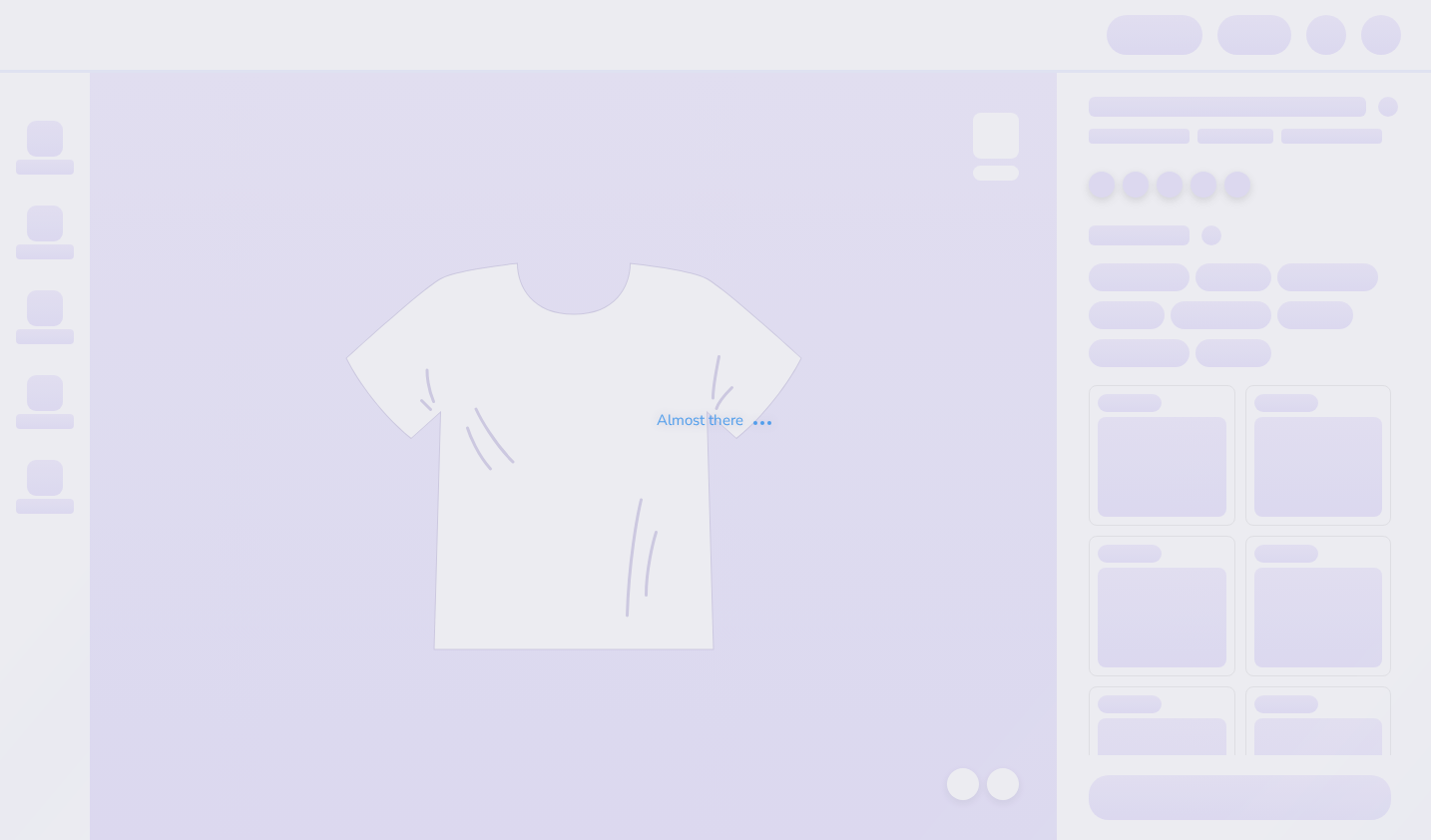 scroll, scrollTop: 0, scrollLeft: 0, axis: both 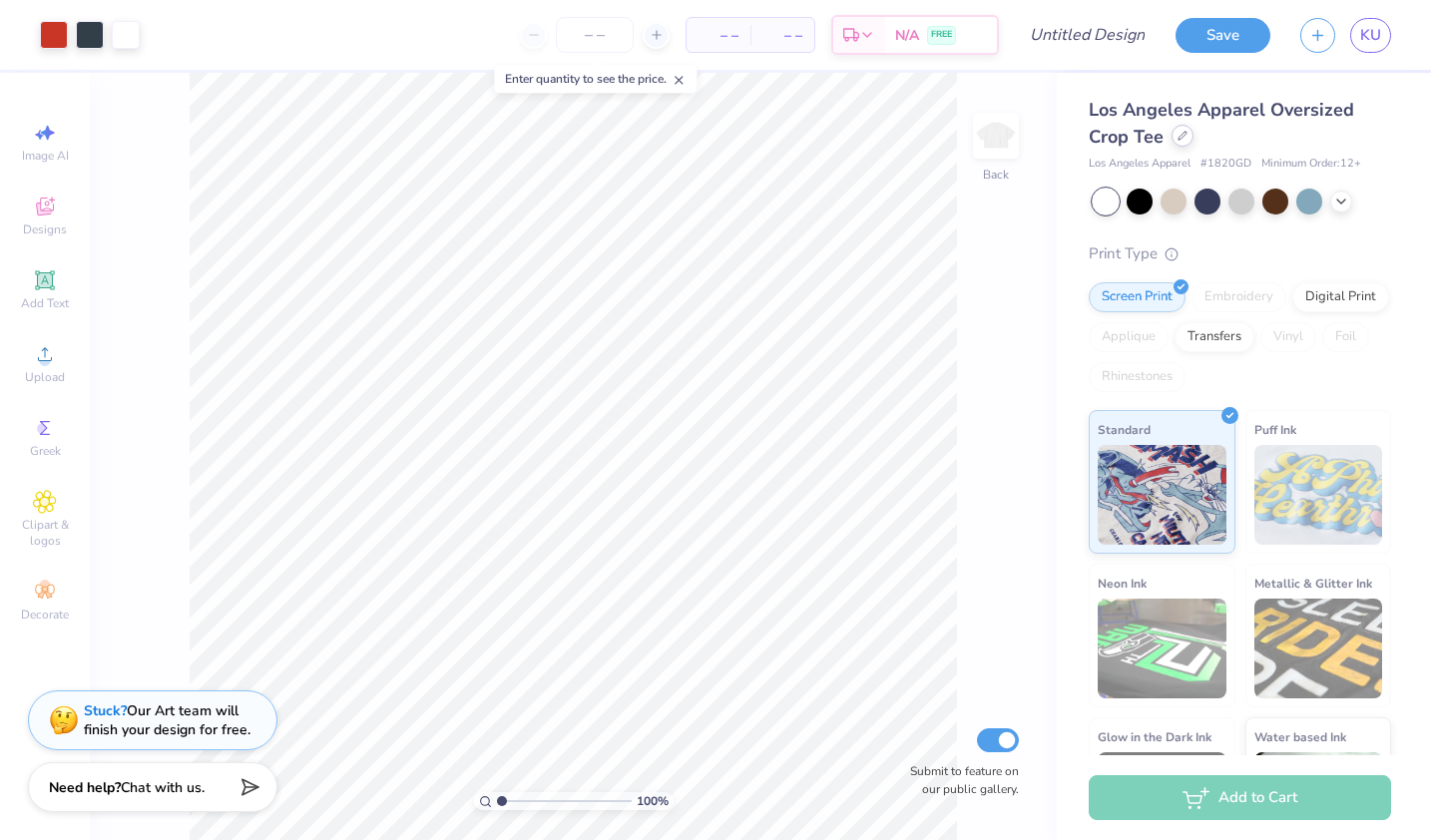 click 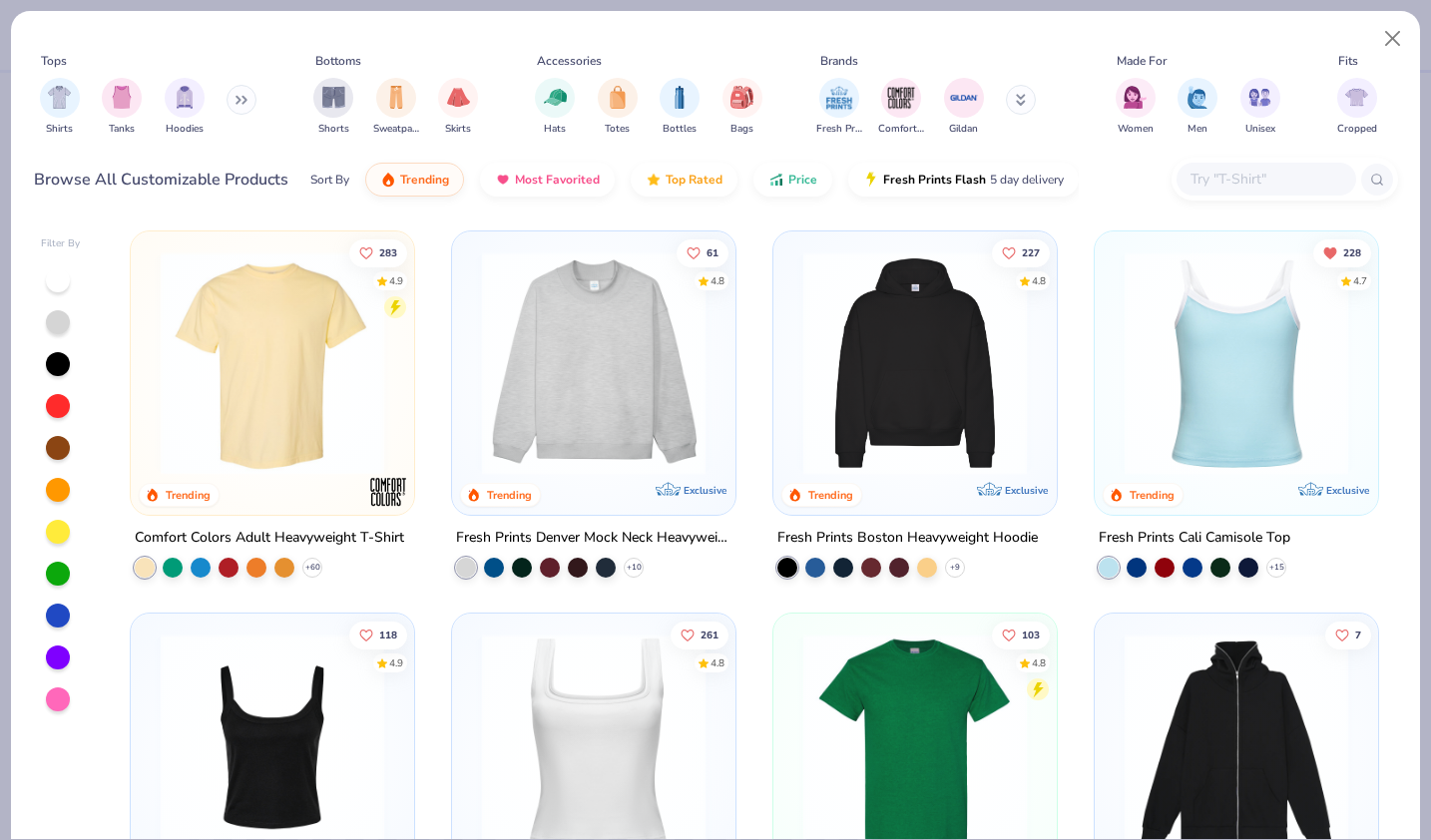 click 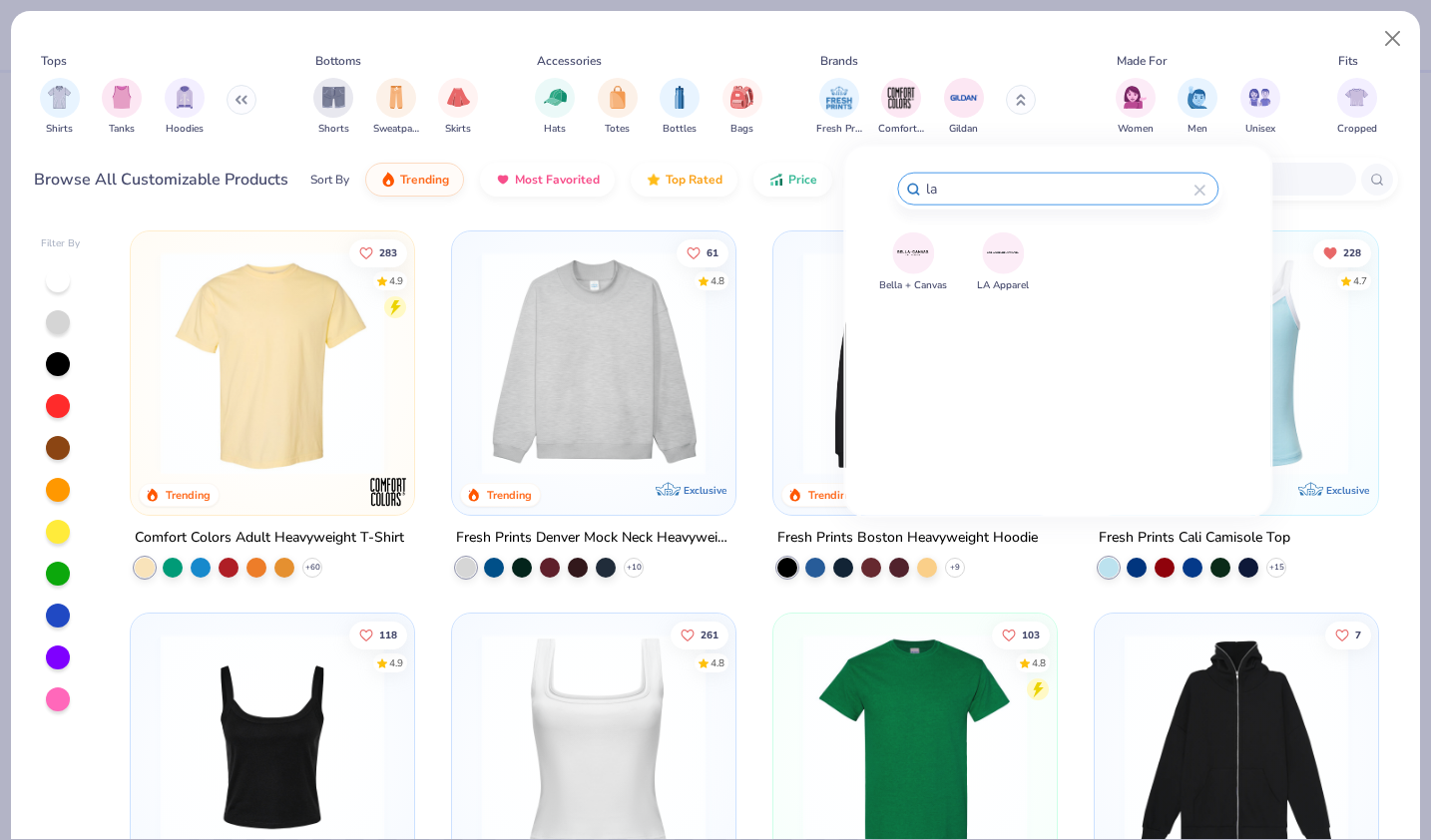 type on "la" 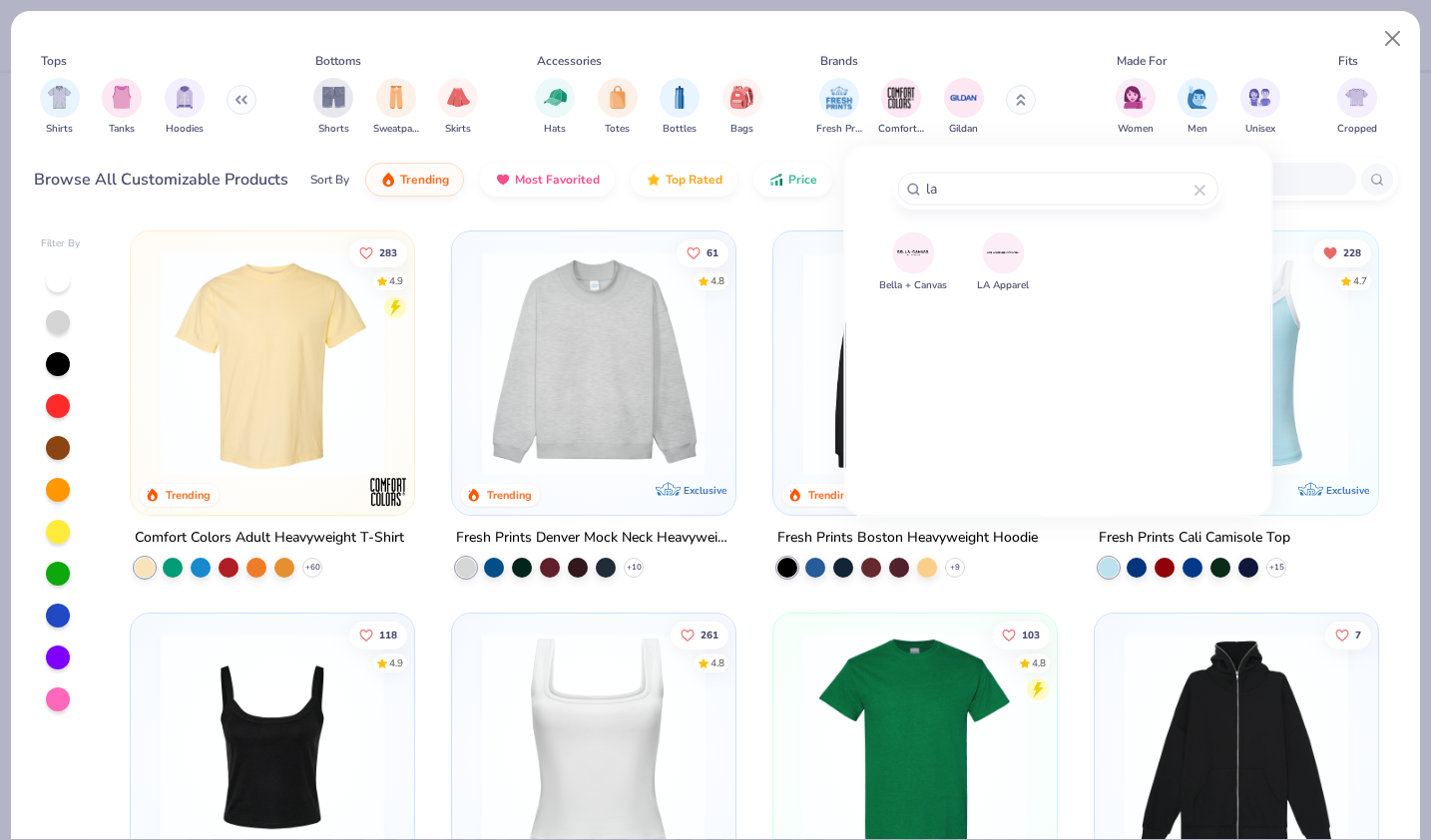 click at bounding box center (1003, 252) 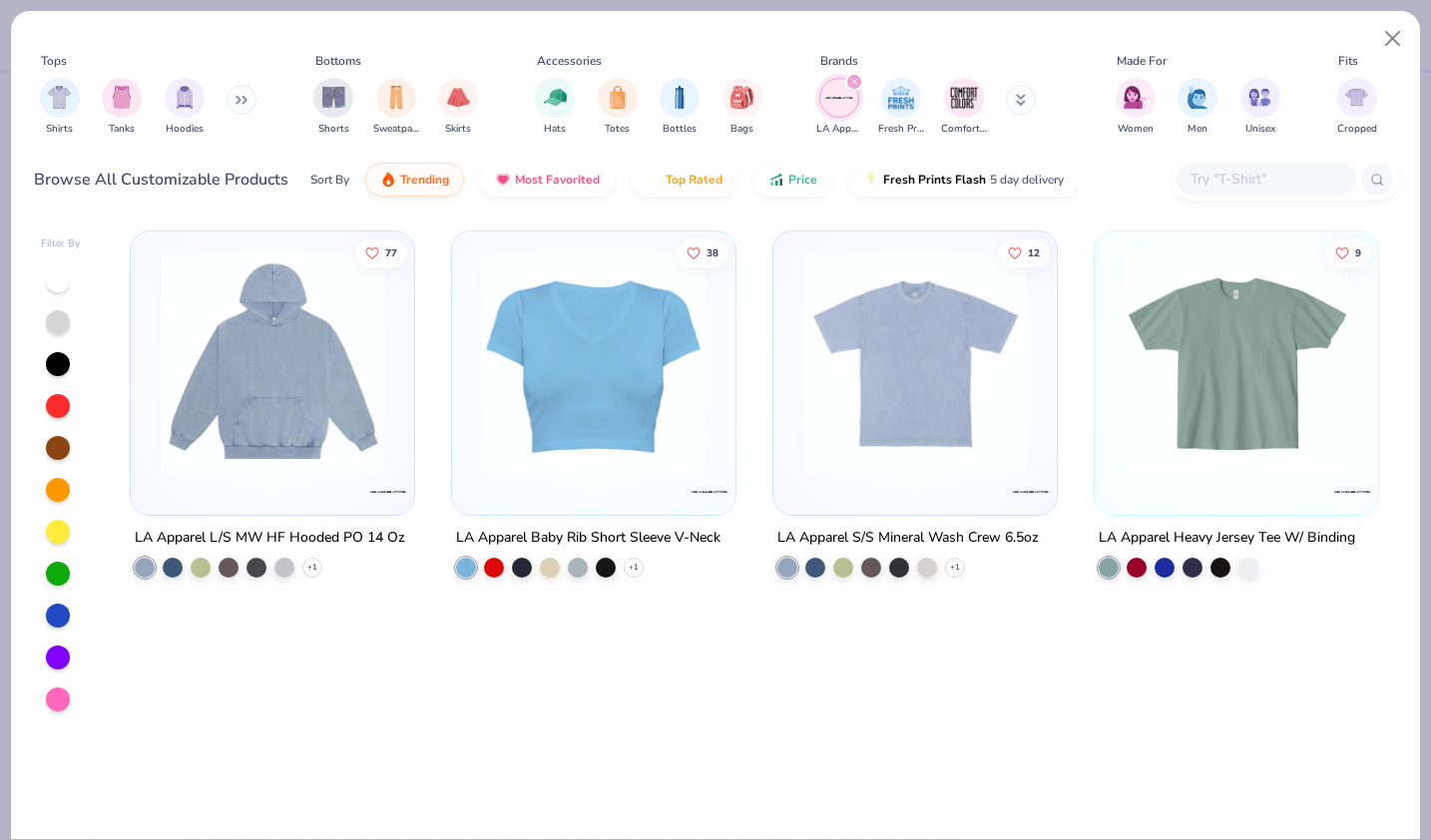 click 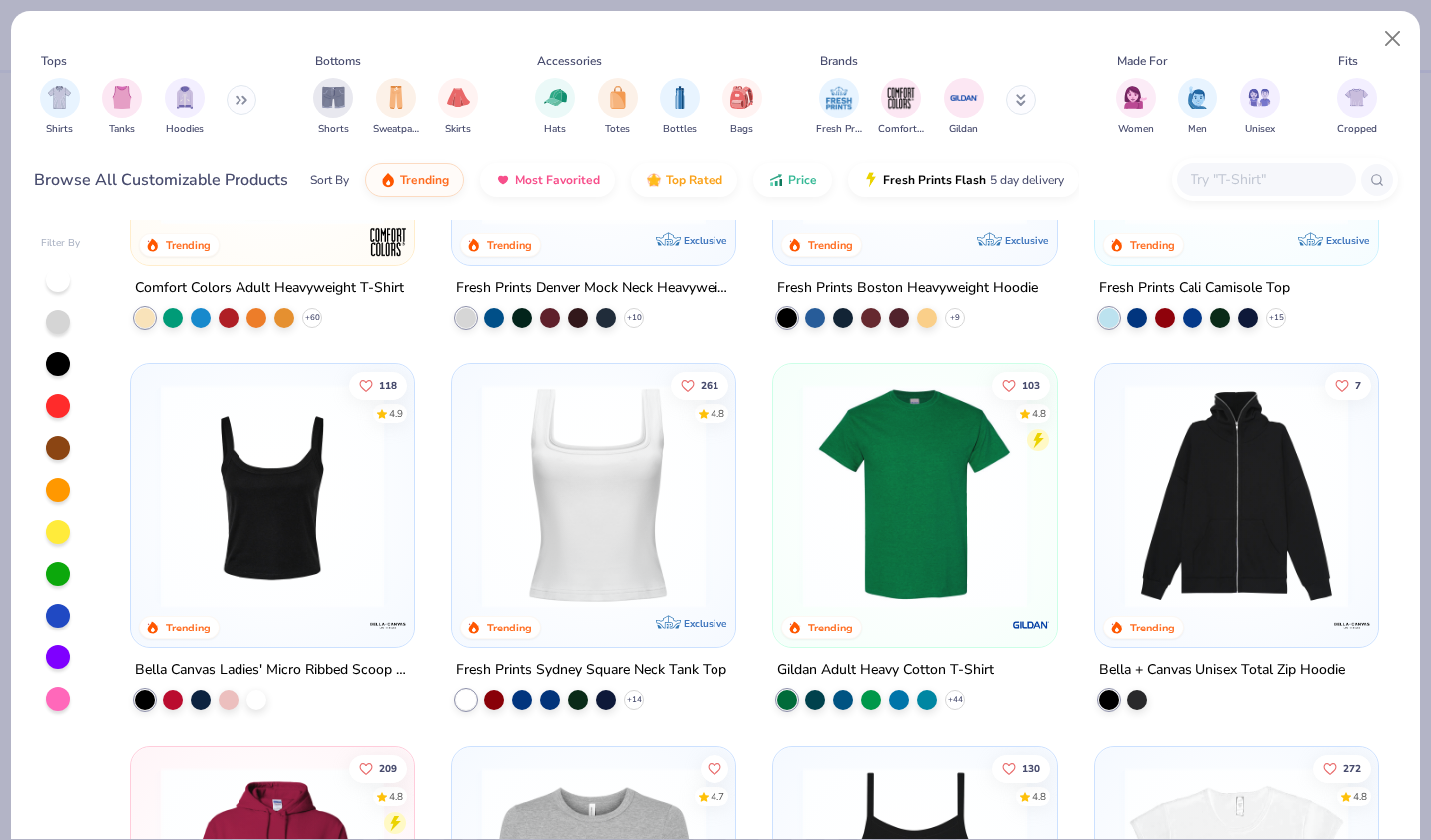 scroll, scrollTop: 250, scrollLeft: 0, axis: vertical 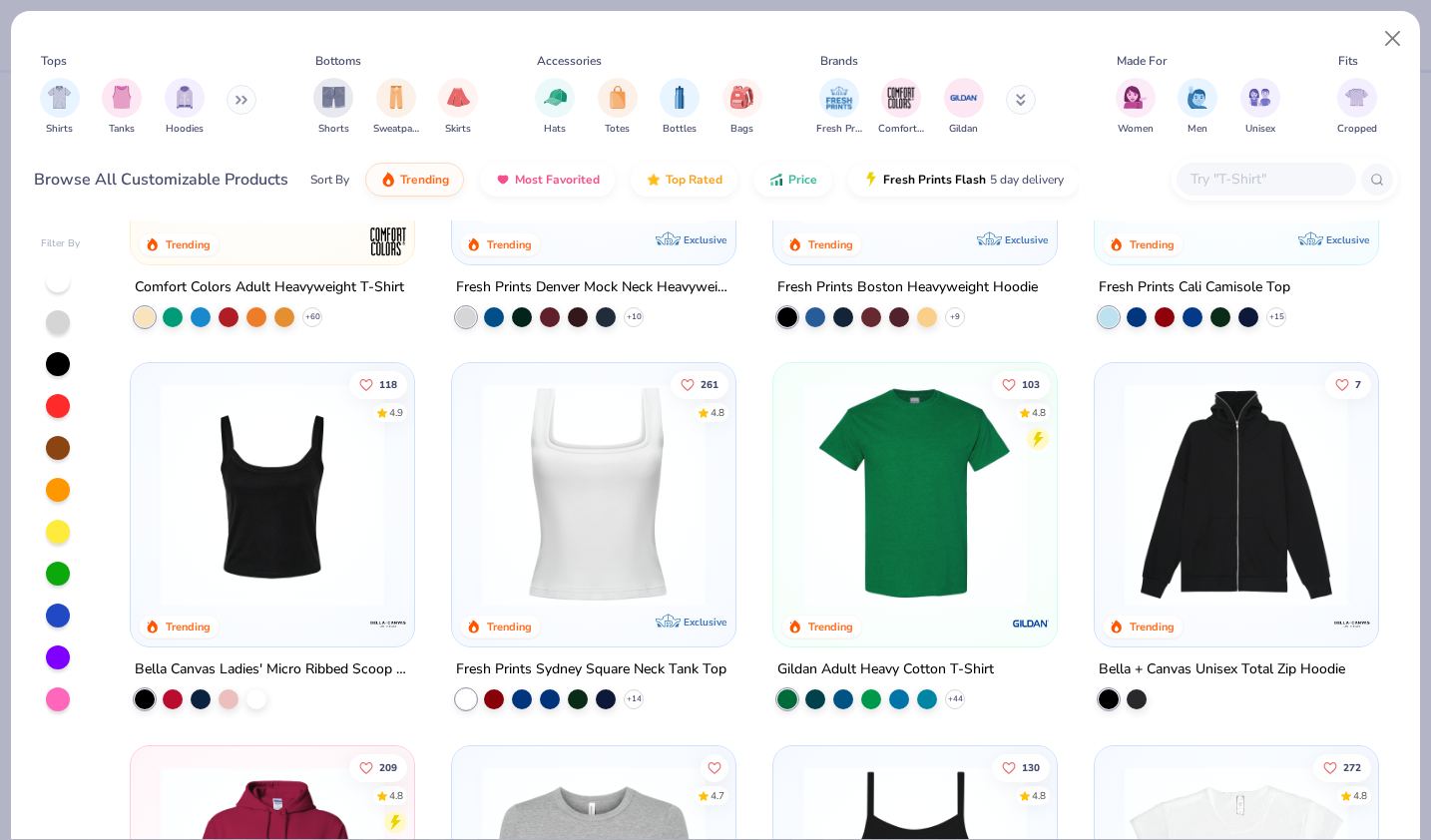 click at bounding box center [272, 495] 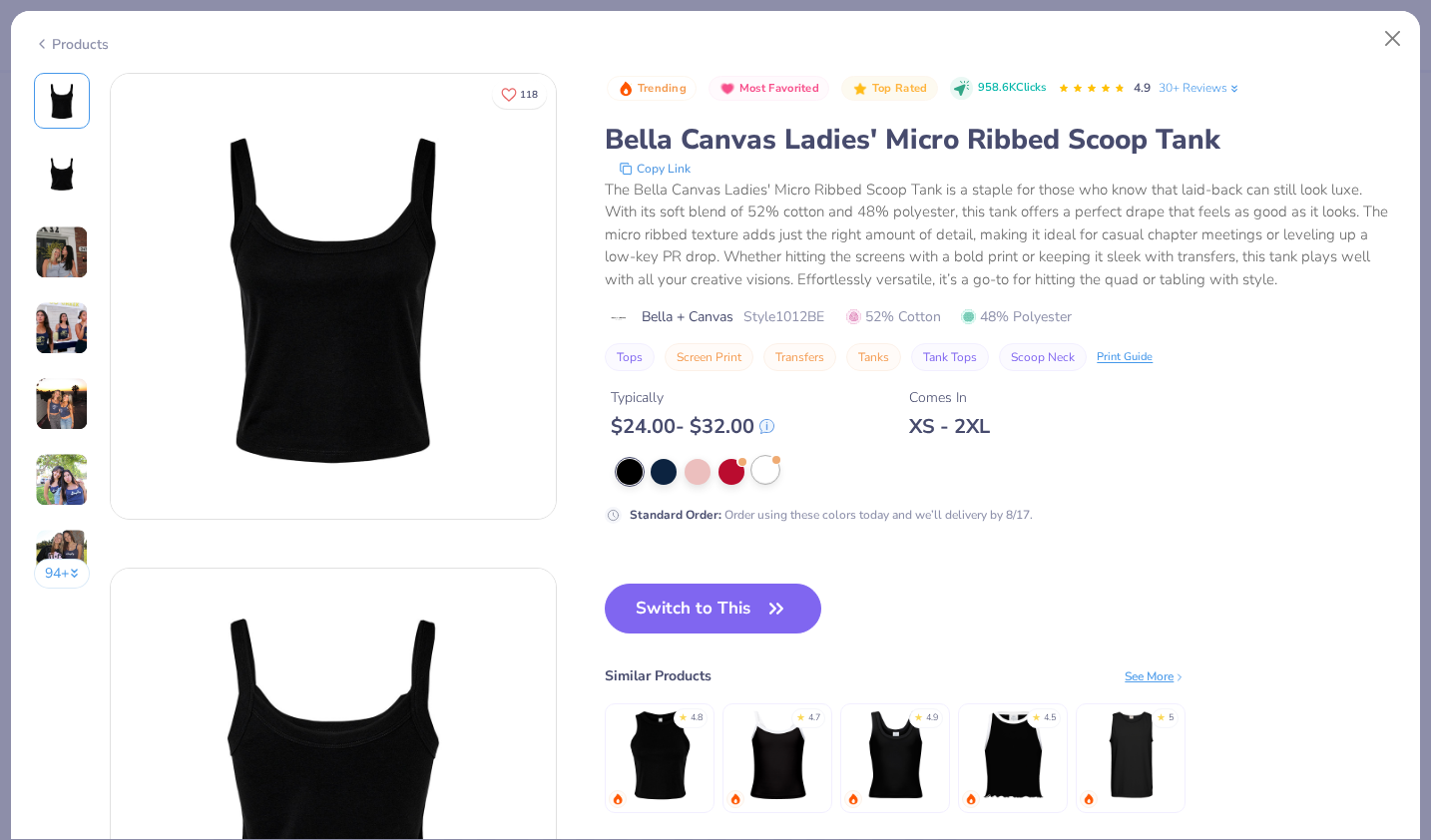 click at bounding box center [765, 470] 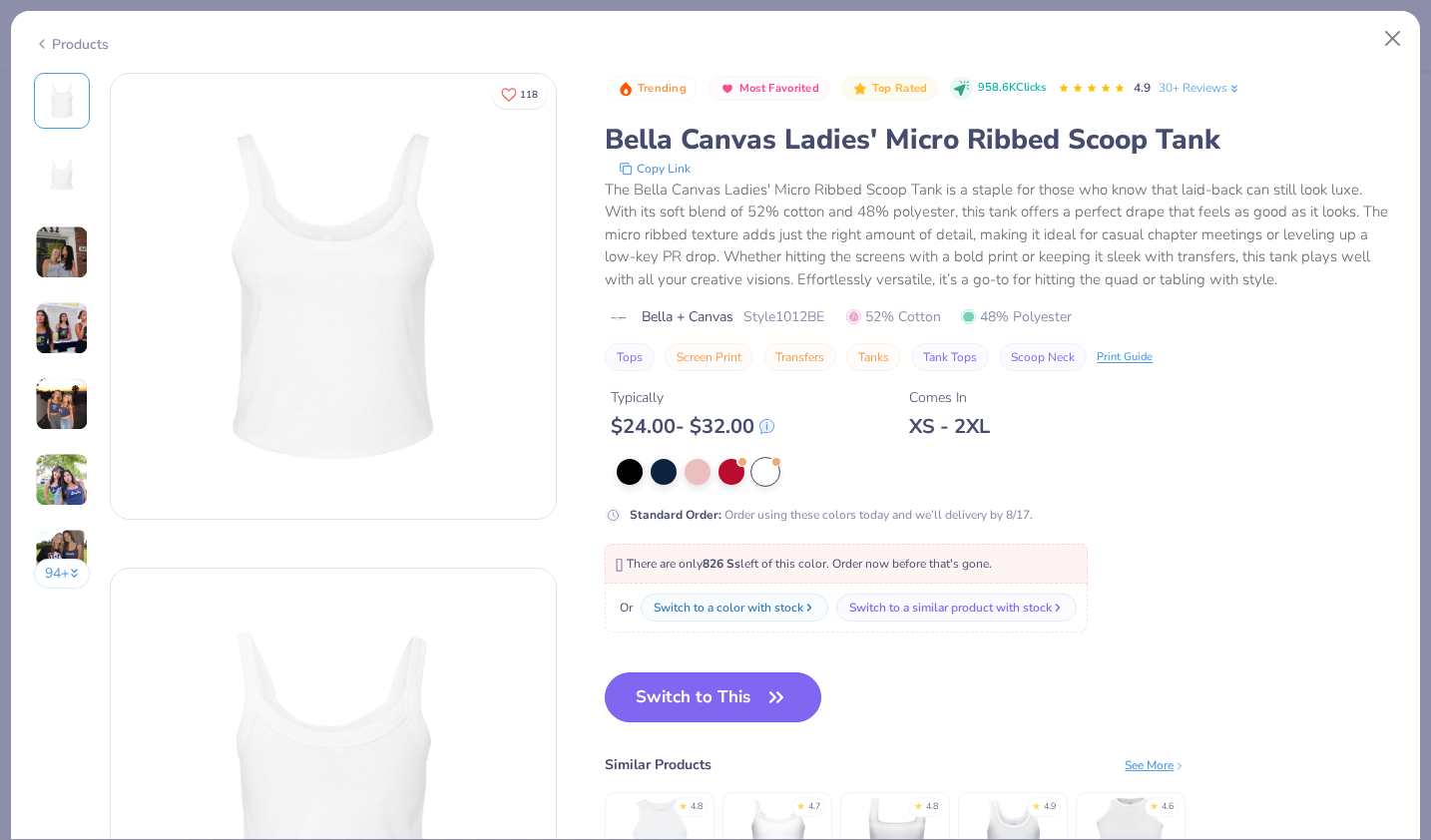 click on "Switch to This" at bounding box center [713, 697] 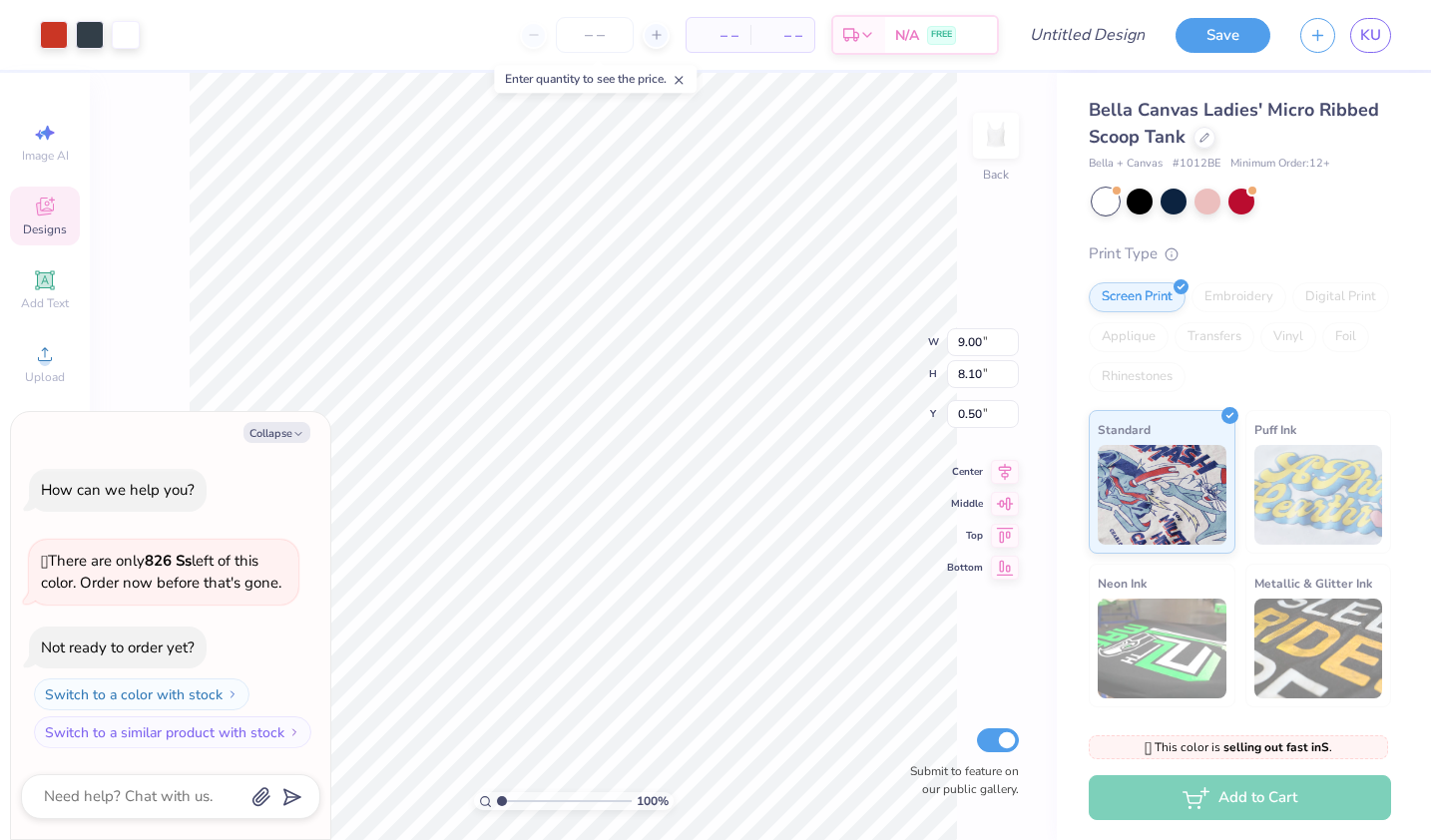 type on "x" 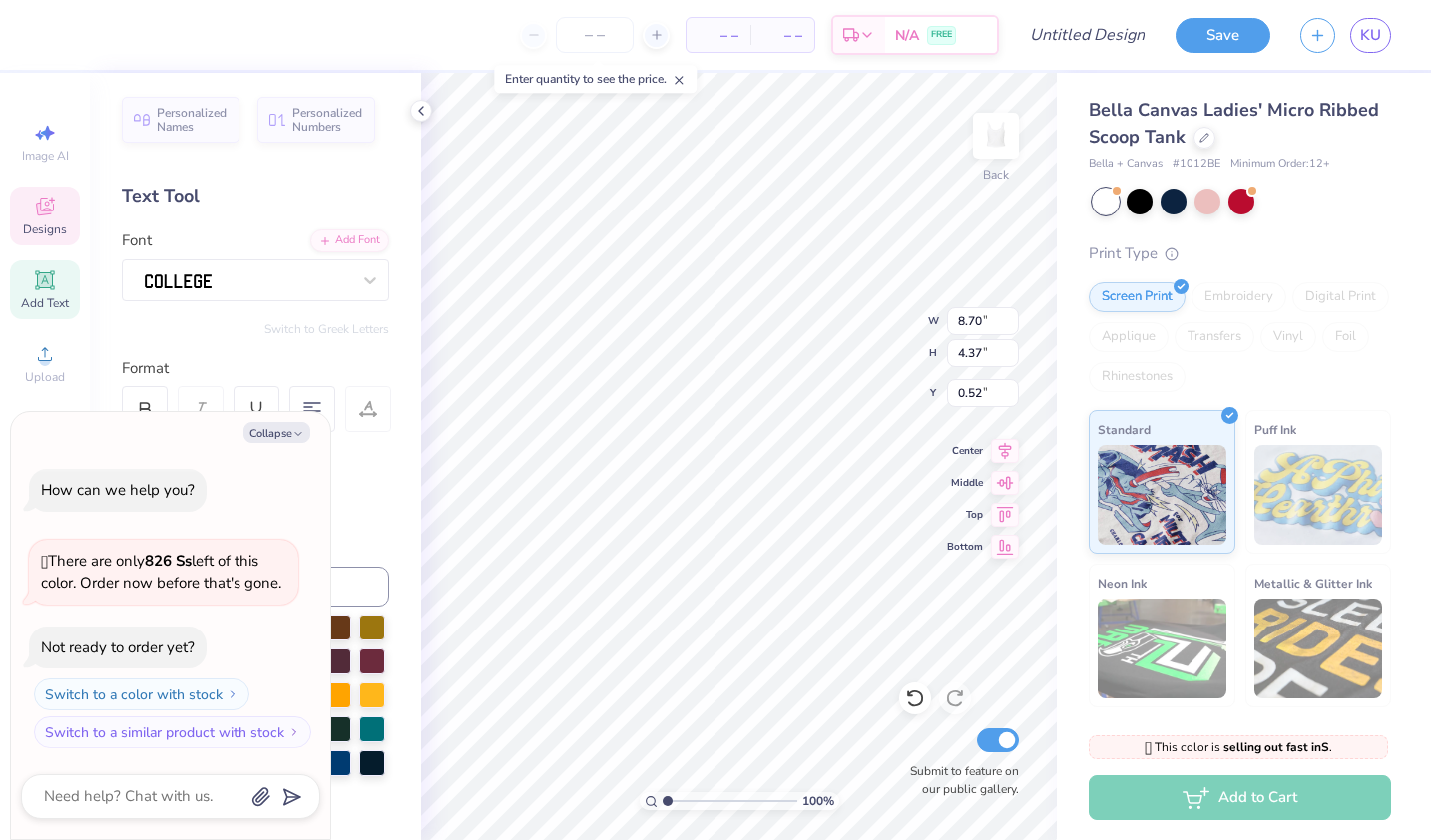 scroll, scrollTop: 16, scrollLeft: 5, axis: both 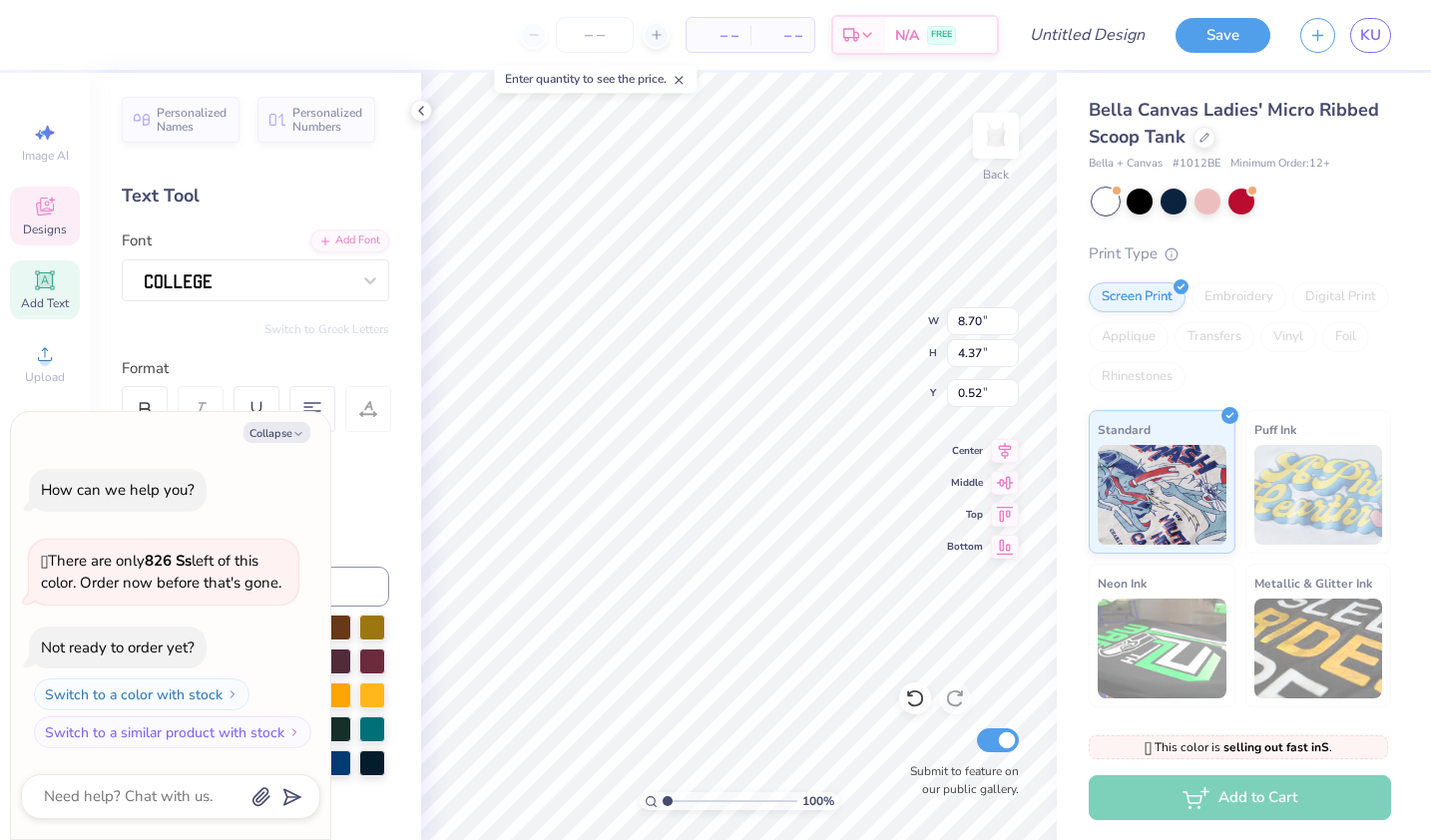type on "x" 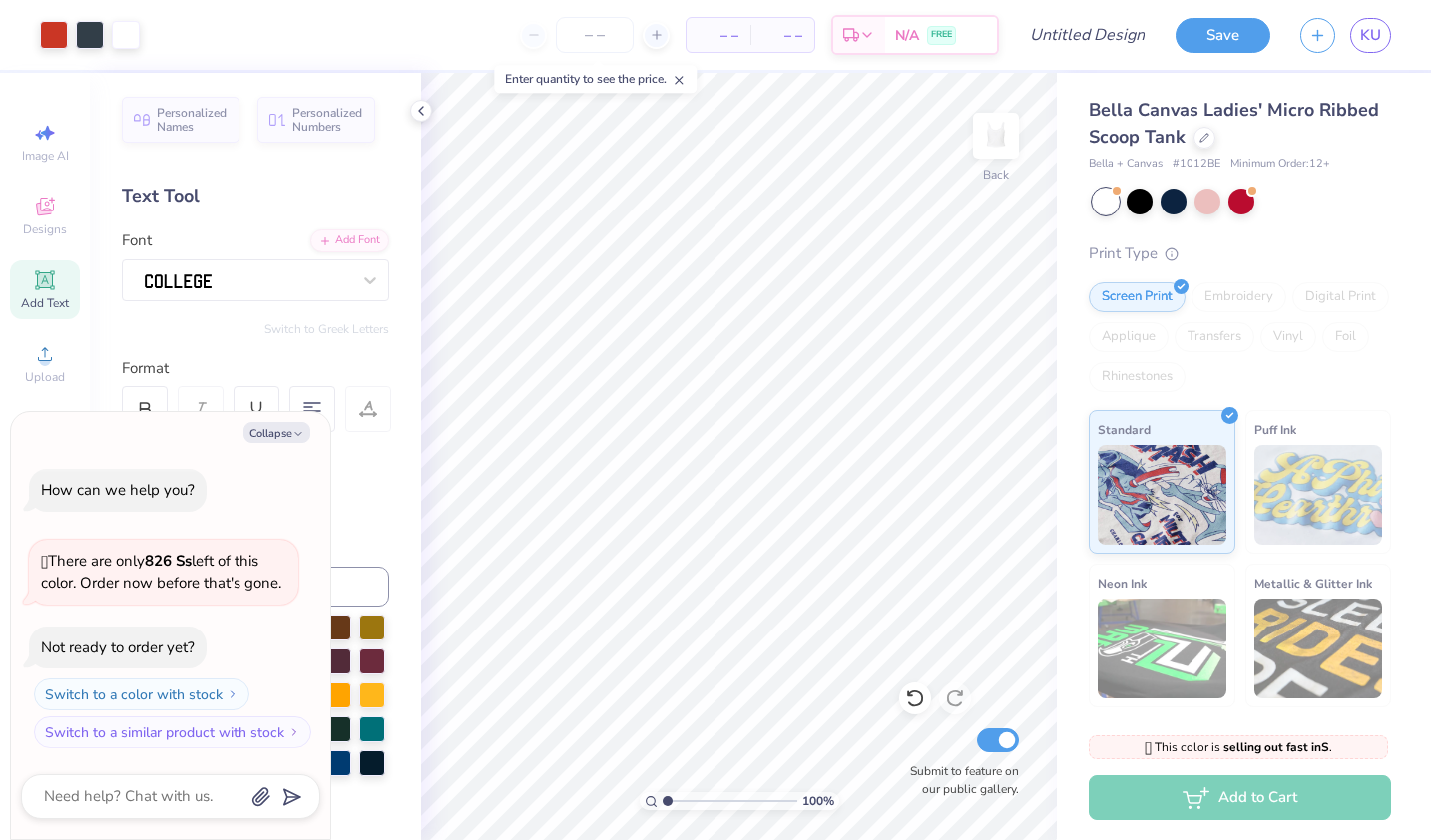 type on "x" 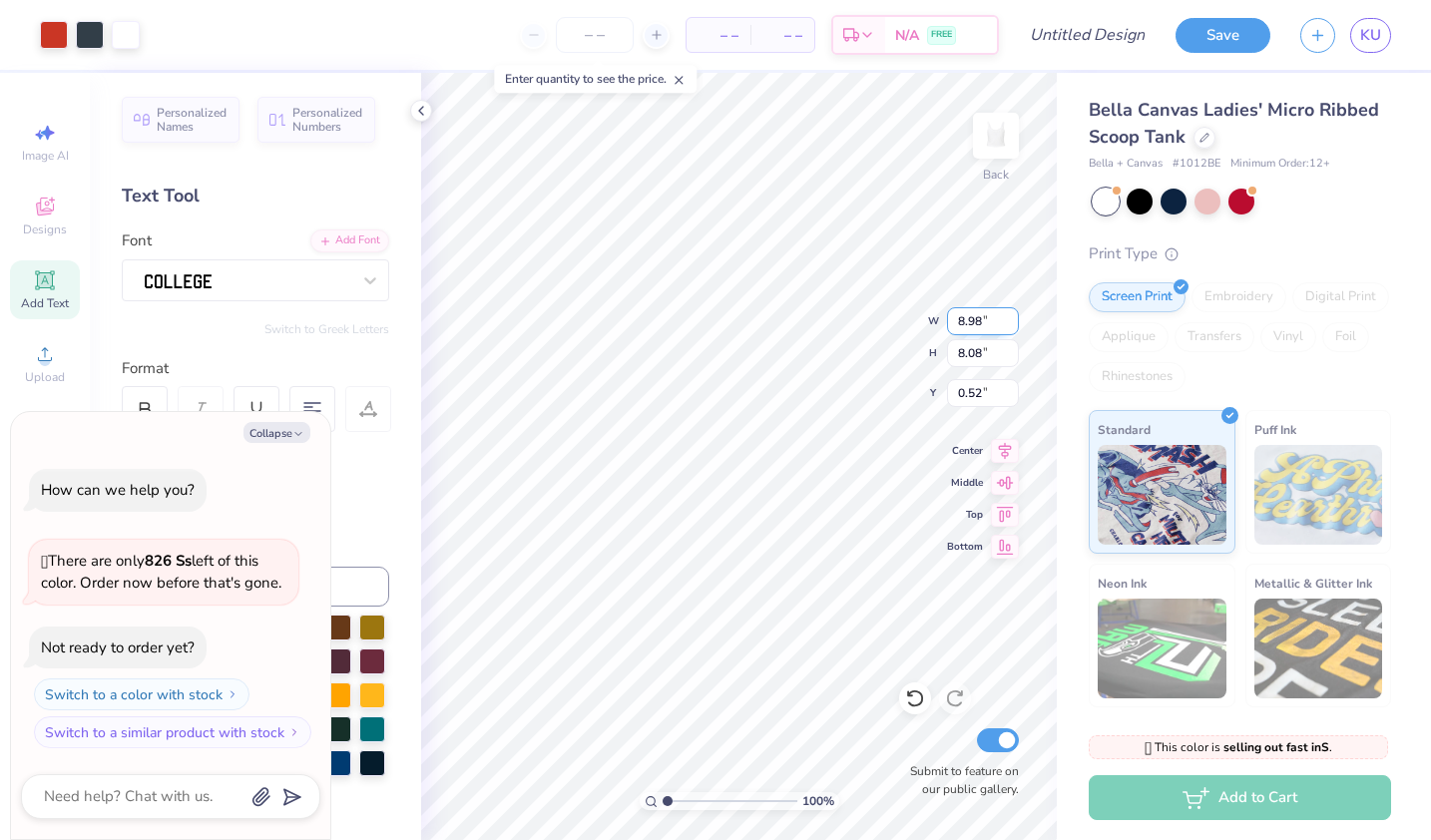 click on "8.98" at bounding box center (983, 321) 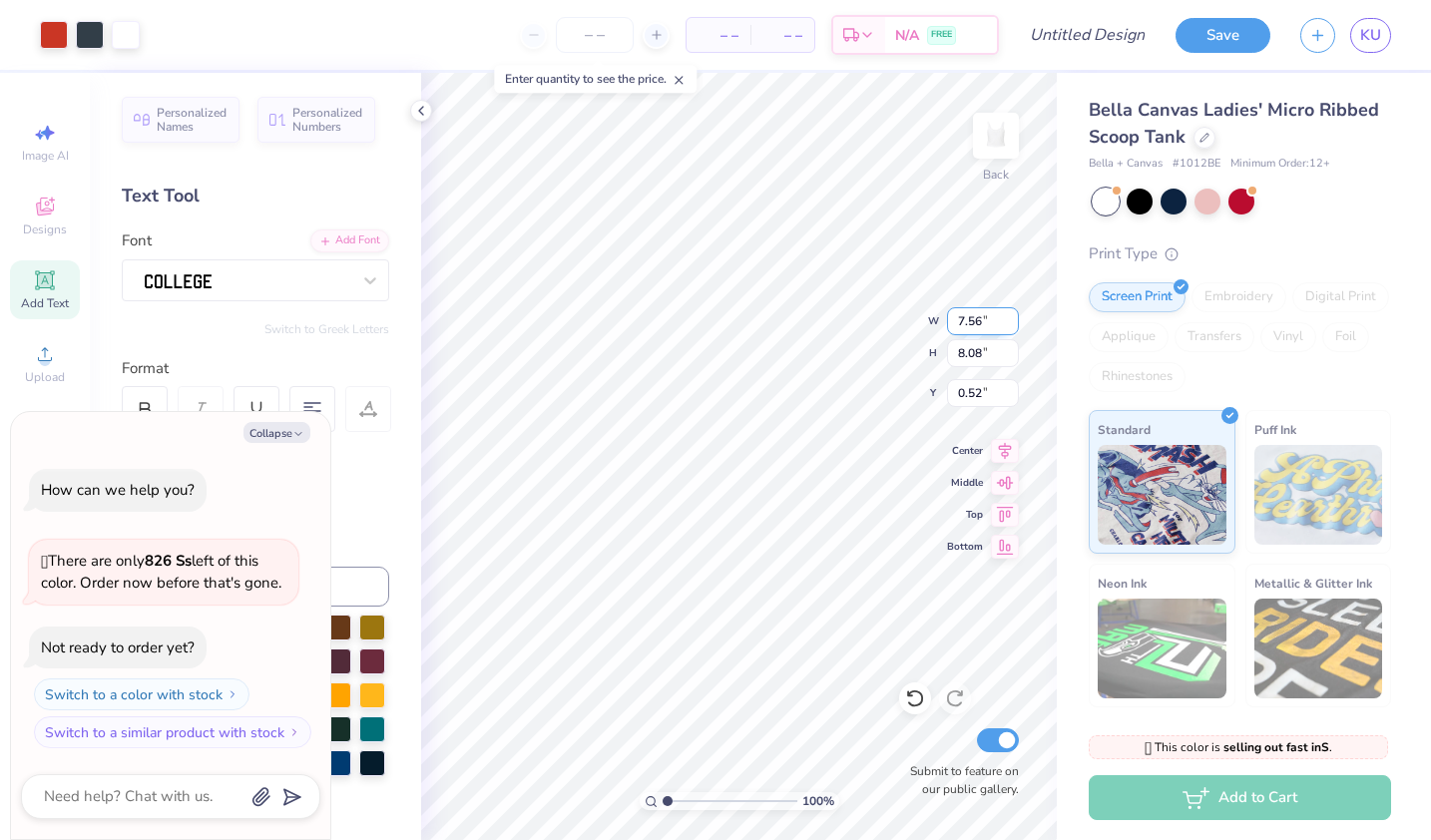 type on "7.56" 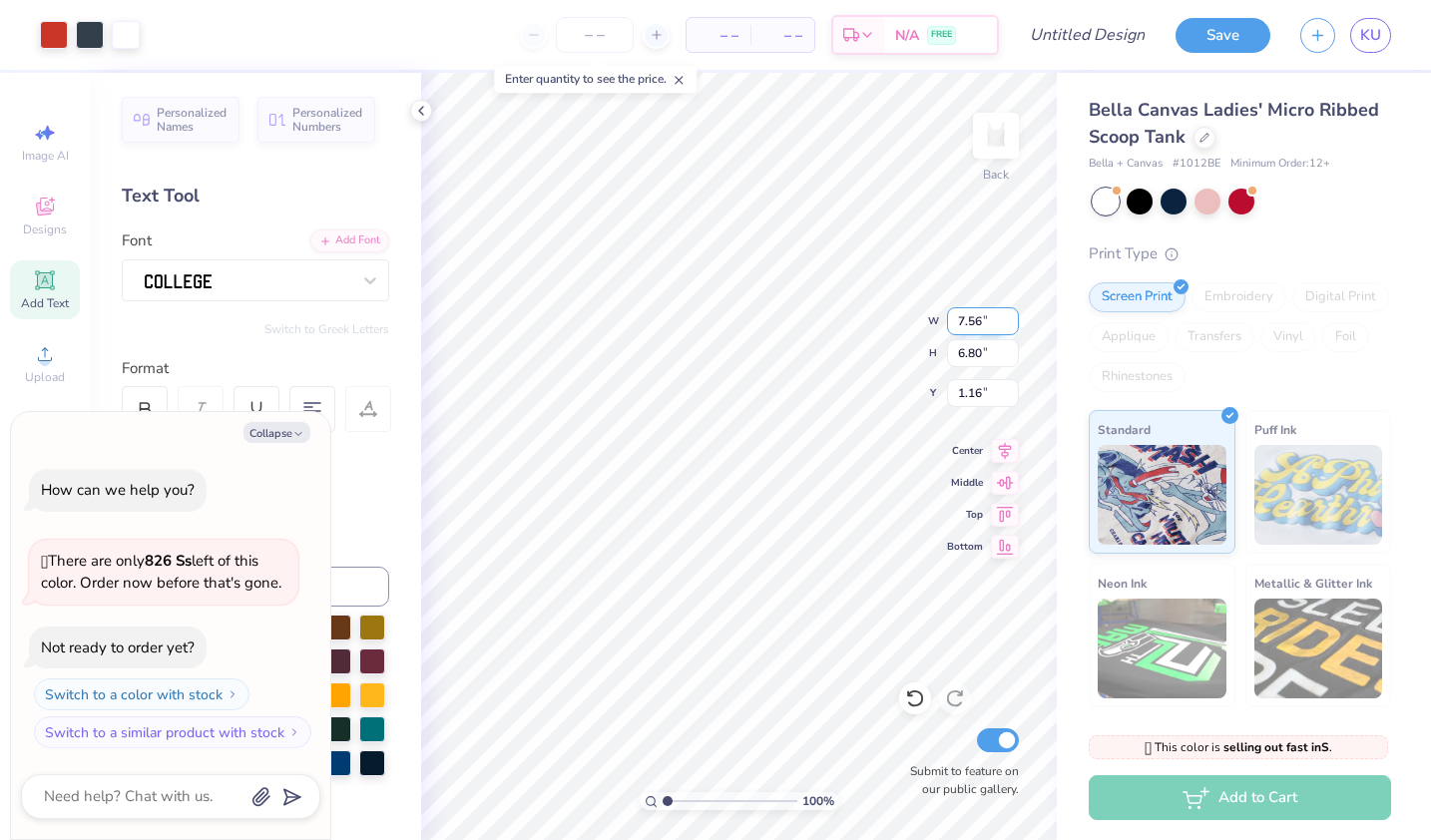 type on "x" 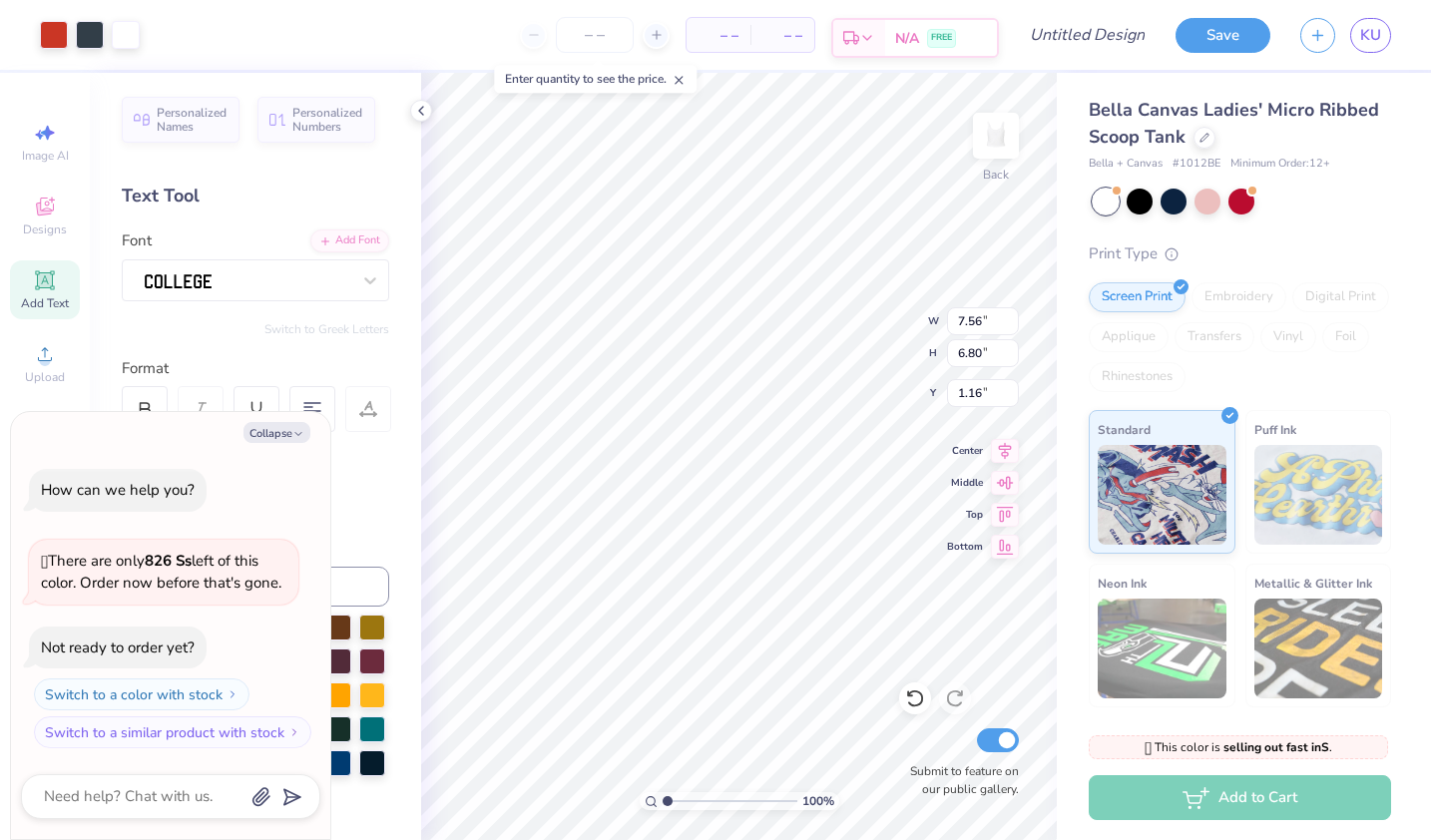 type on "x" 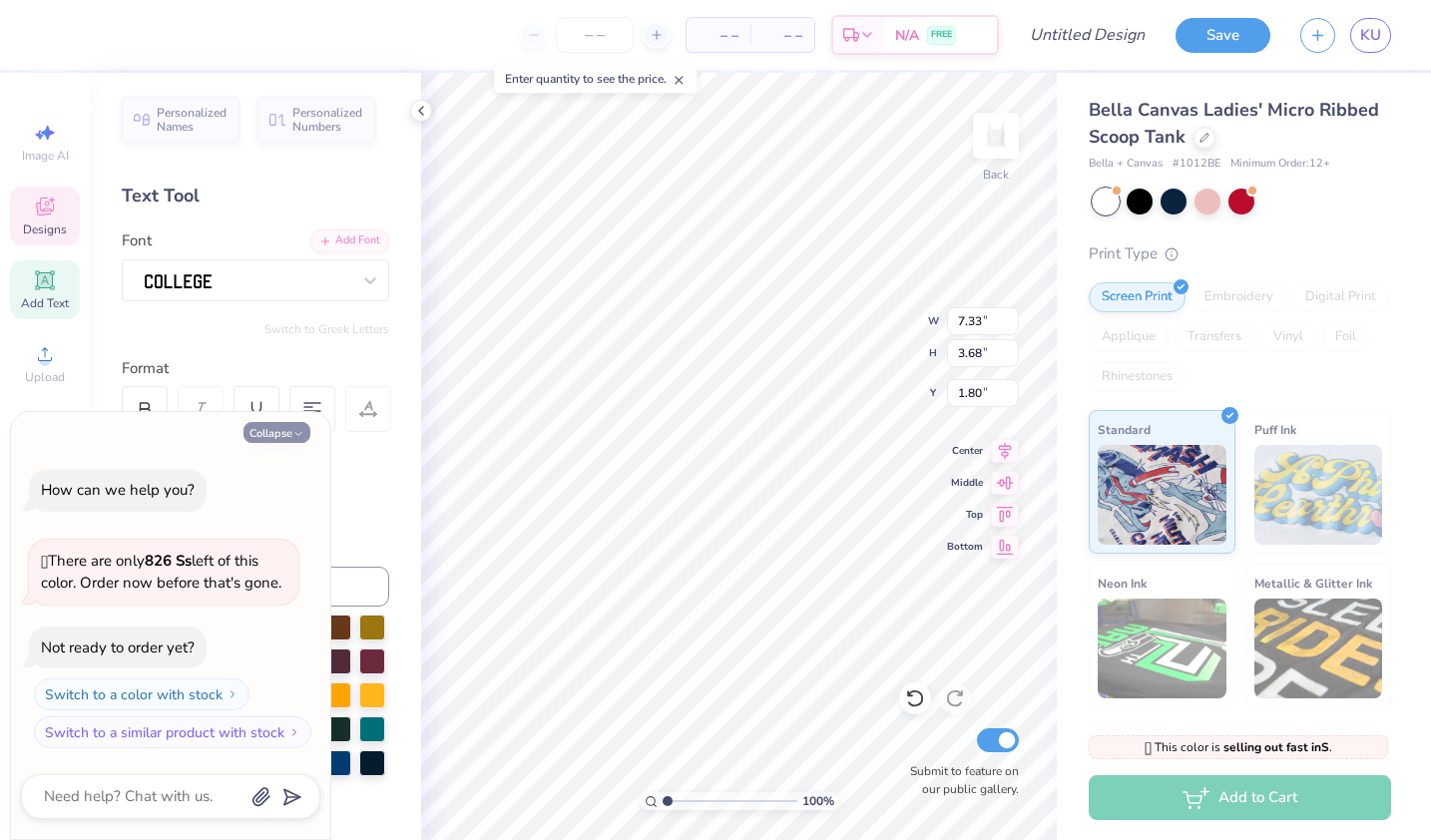 click on "Collapse" at bounding box center (276, 432) 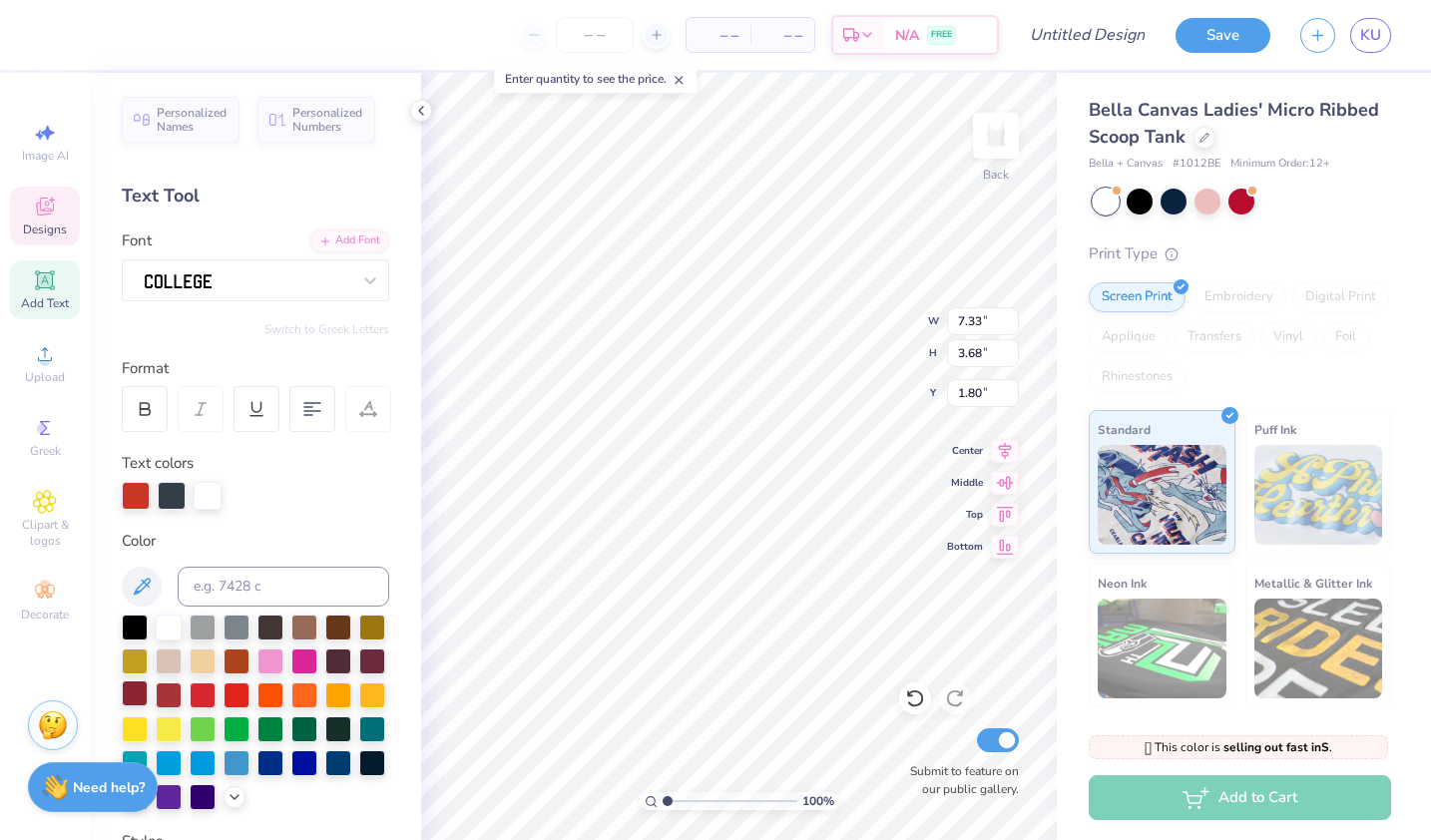scroll, scrollTop: 430, scrollLeft: 0, axis: vertical 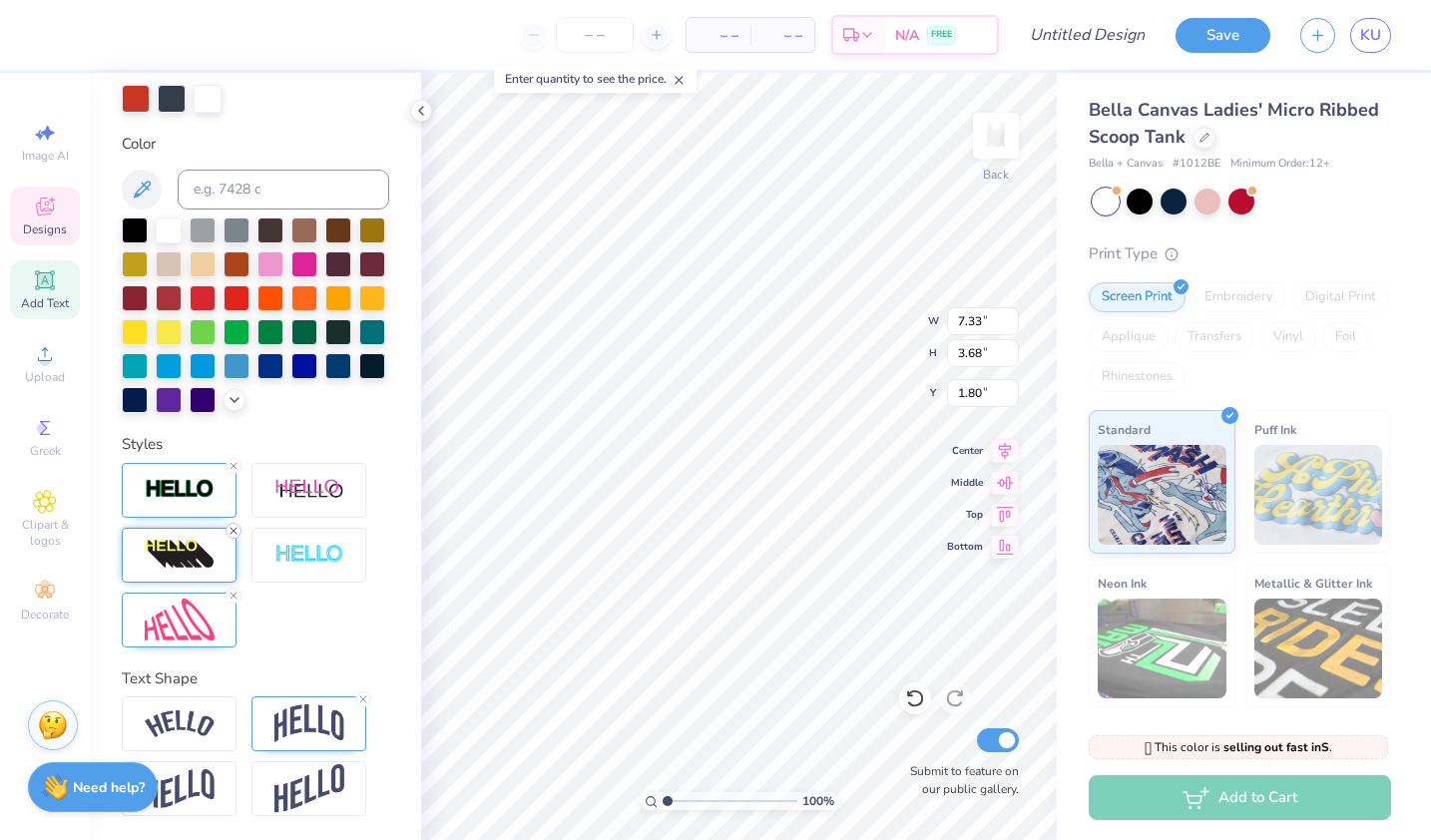 click 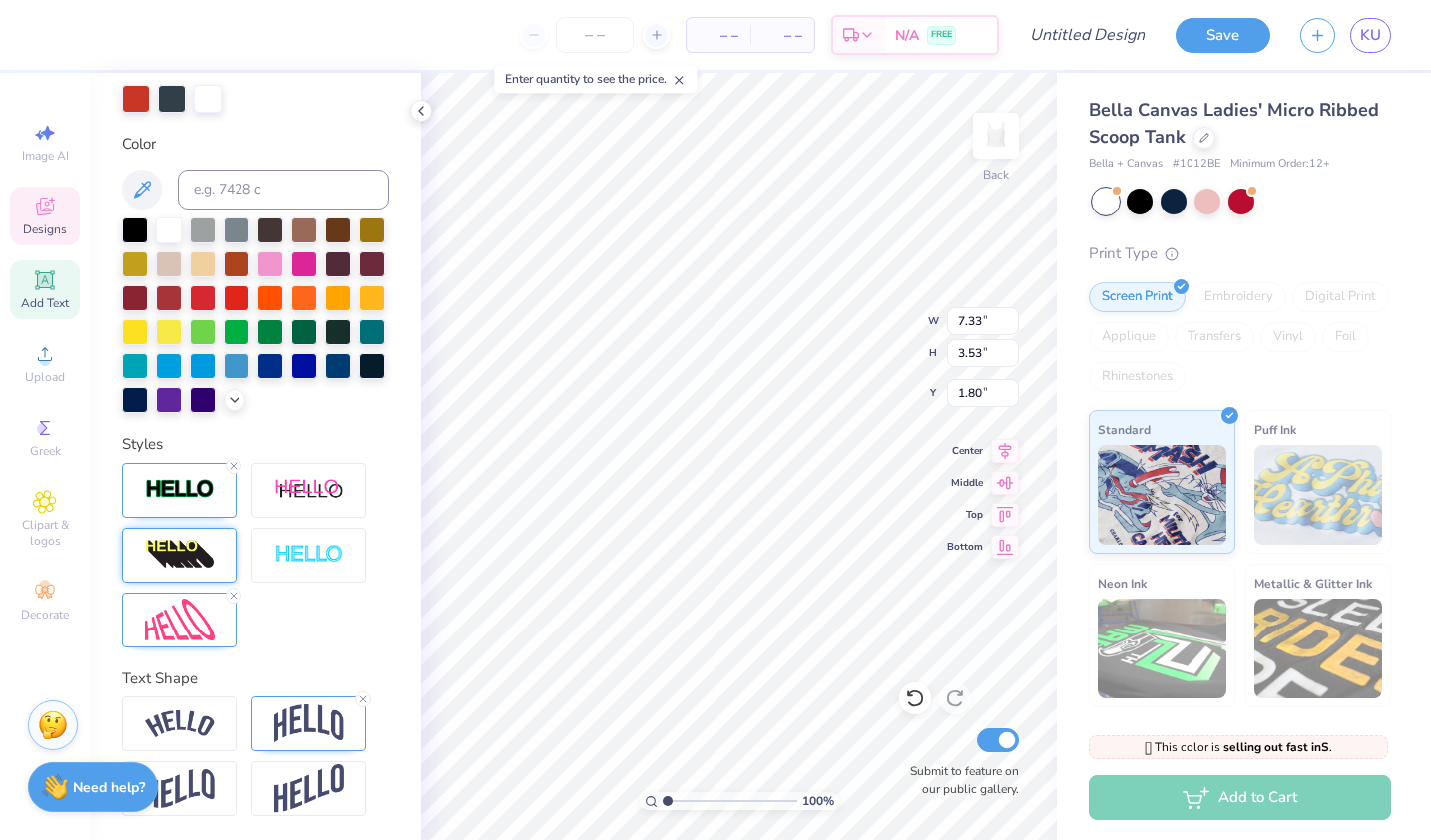 type on "3.53" 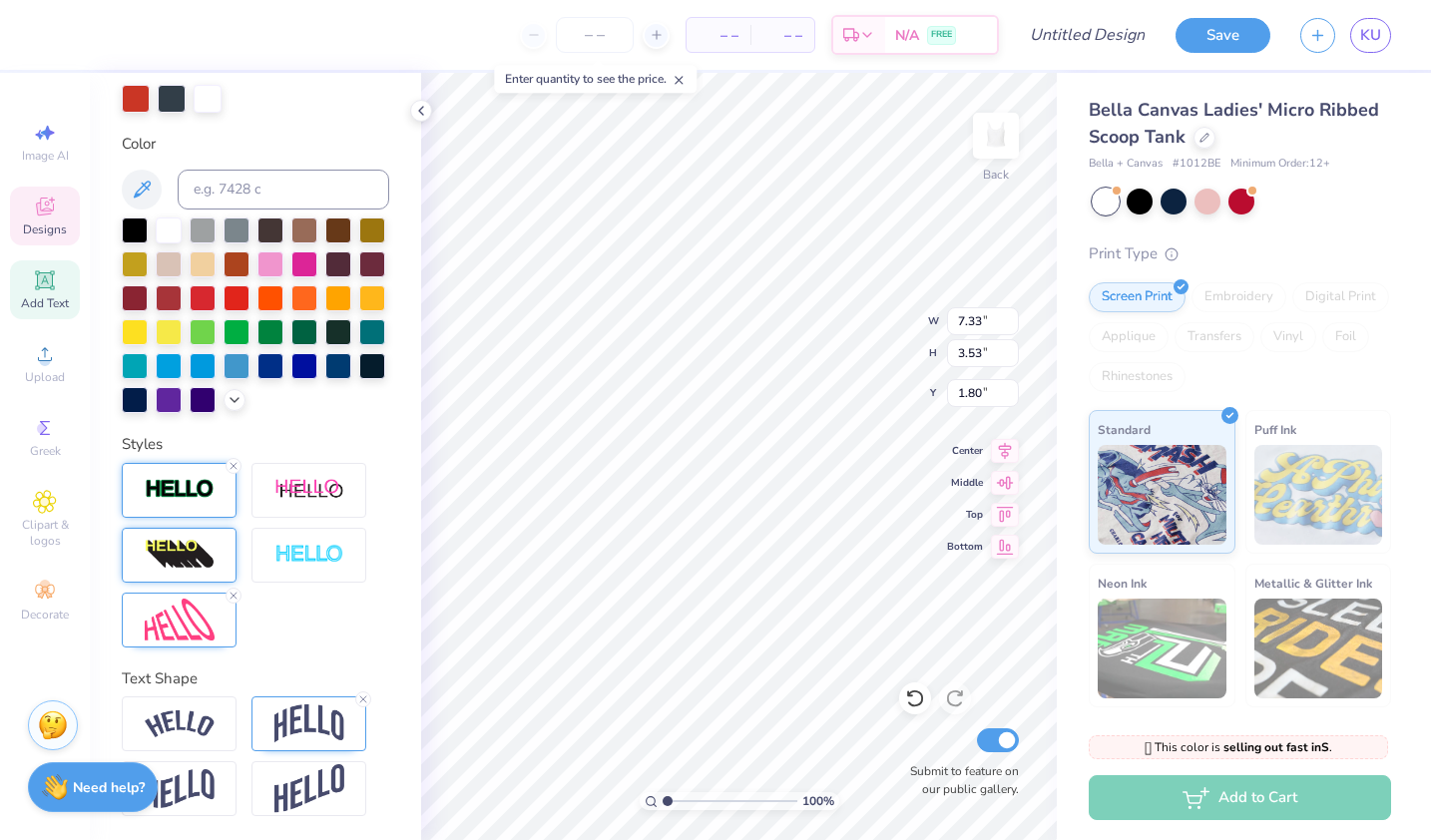 click at bounding box center (180, 489) 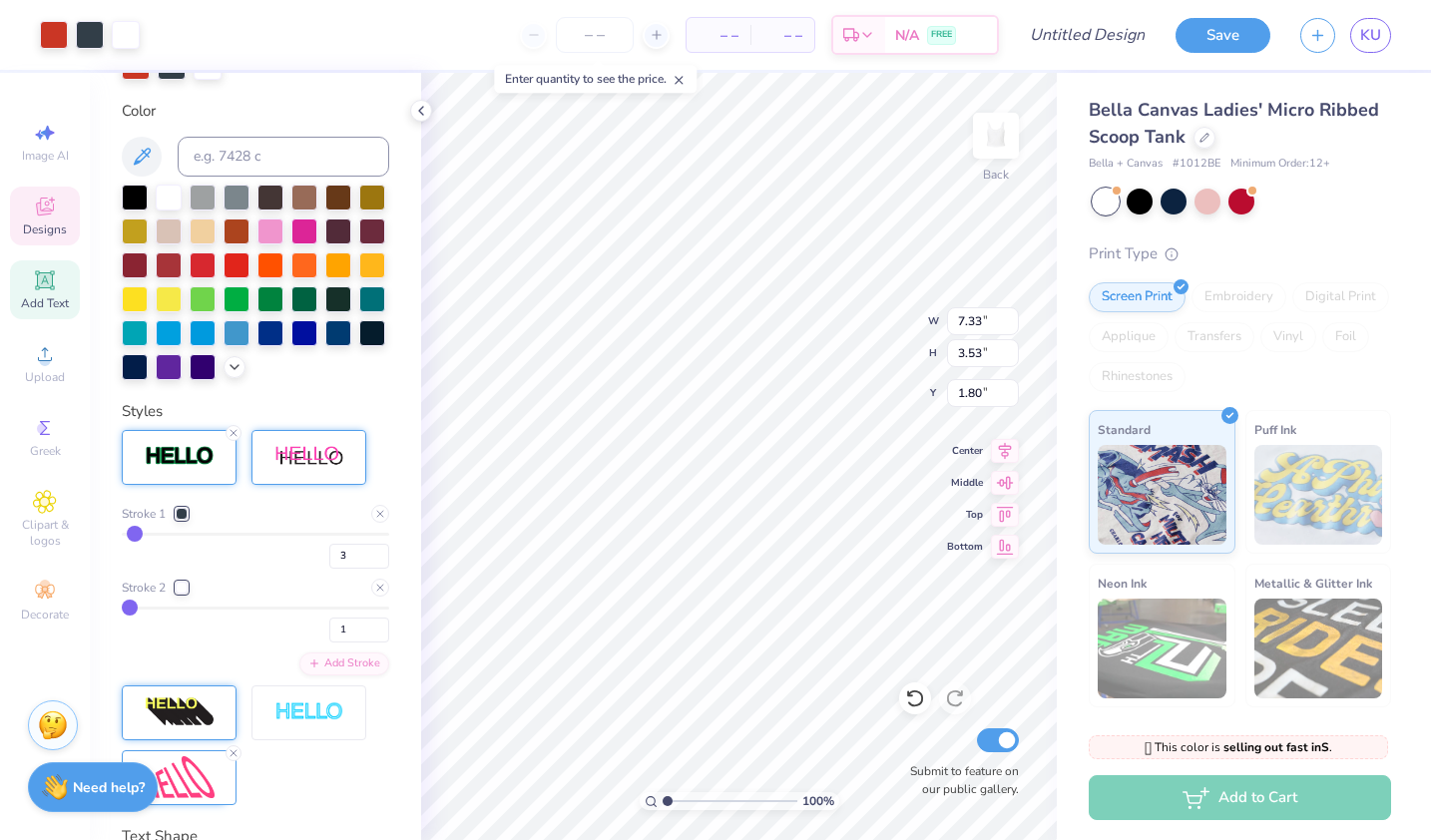 scroll, scrollTop: 16, scrollLeft: 2, axis: both 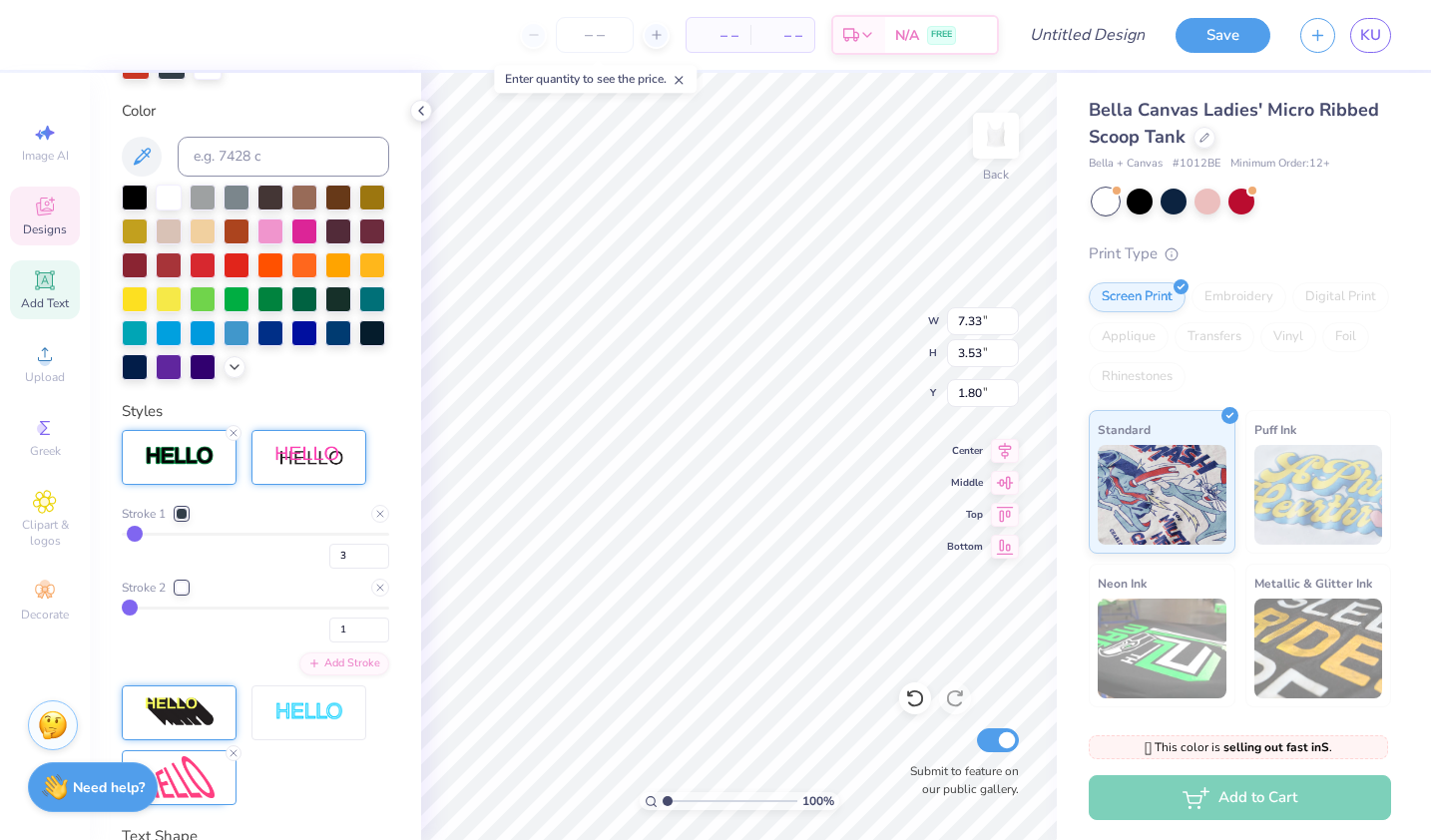 type on "x" 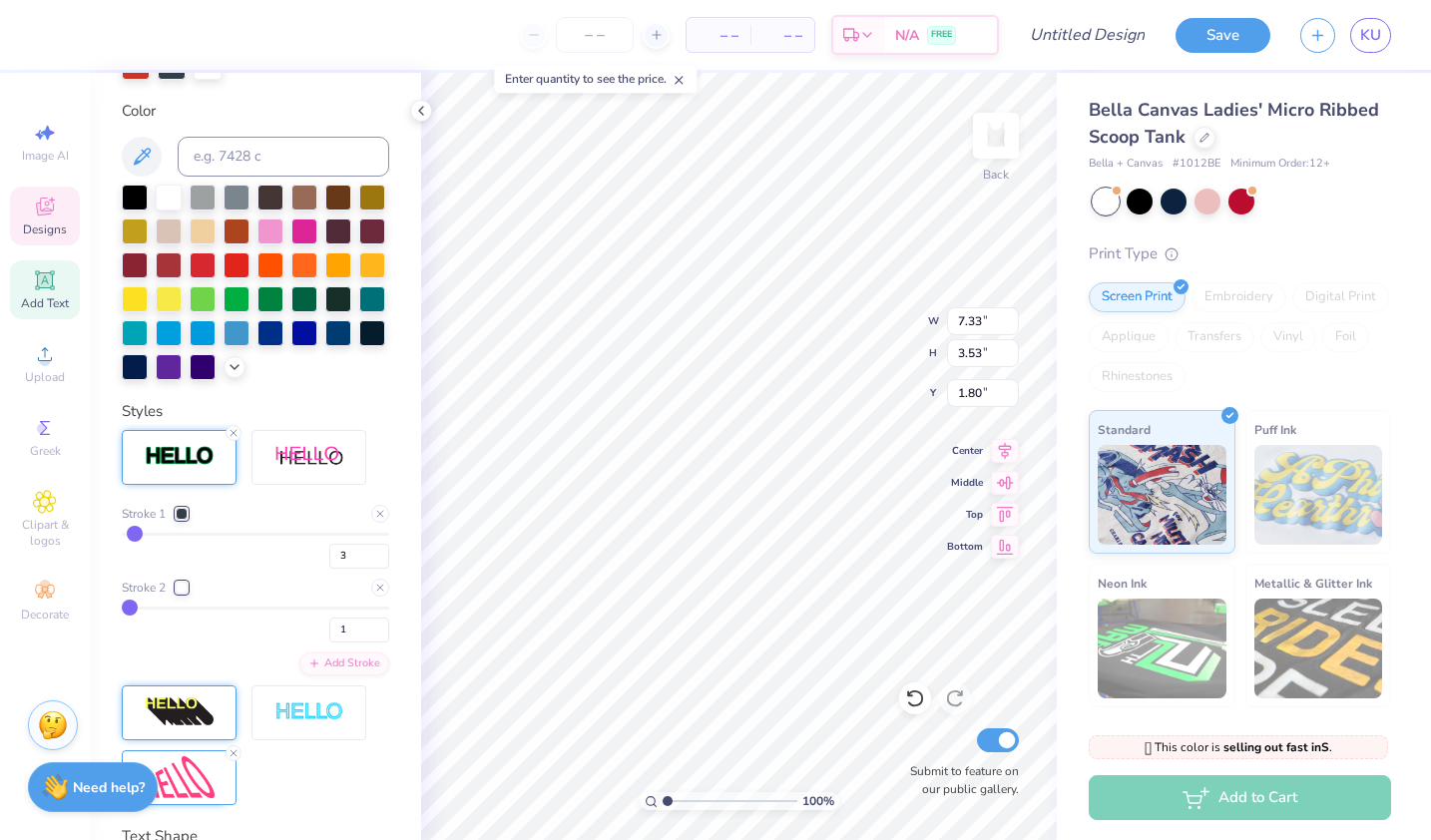 type on "4" 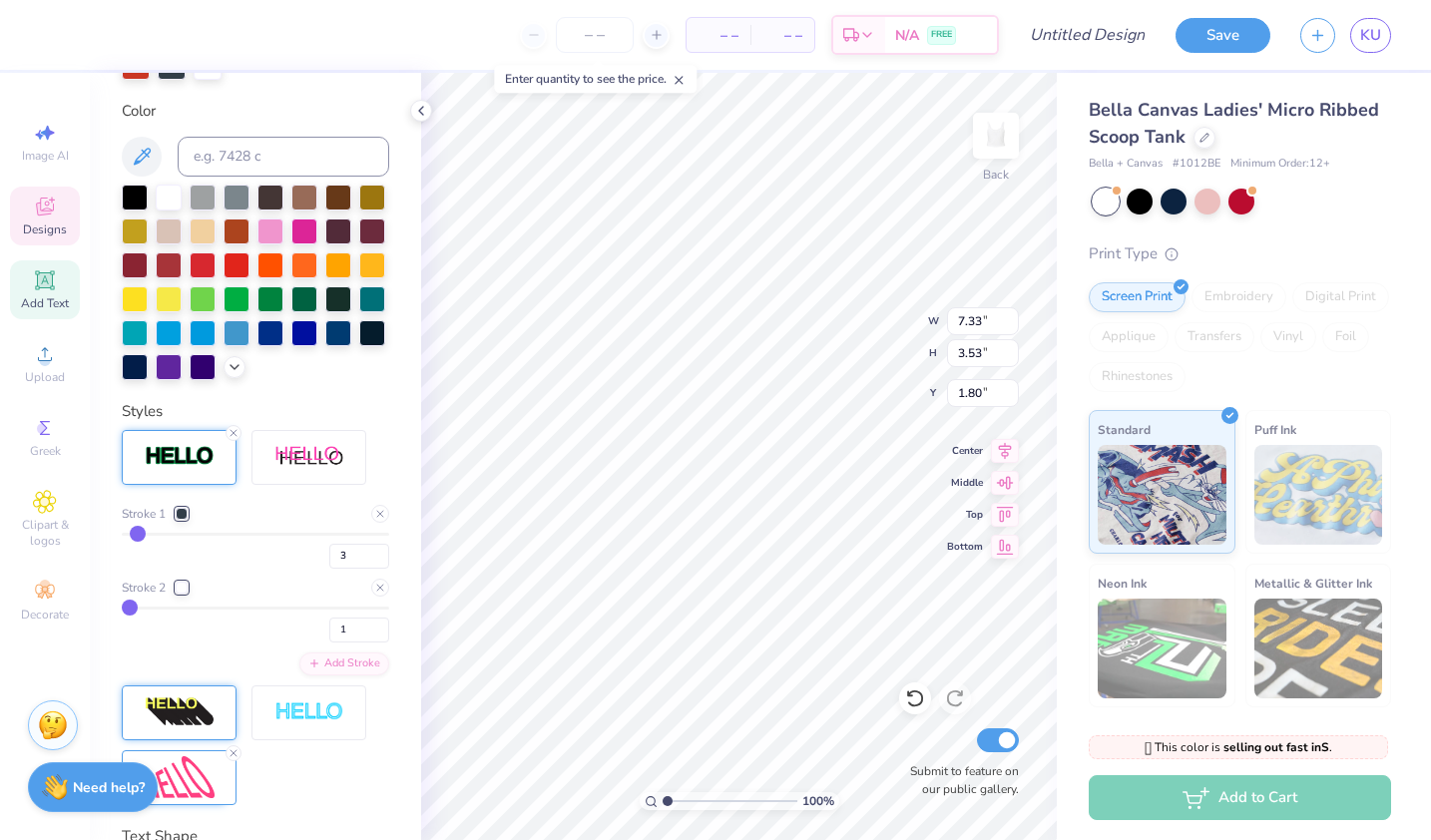 type on "4" 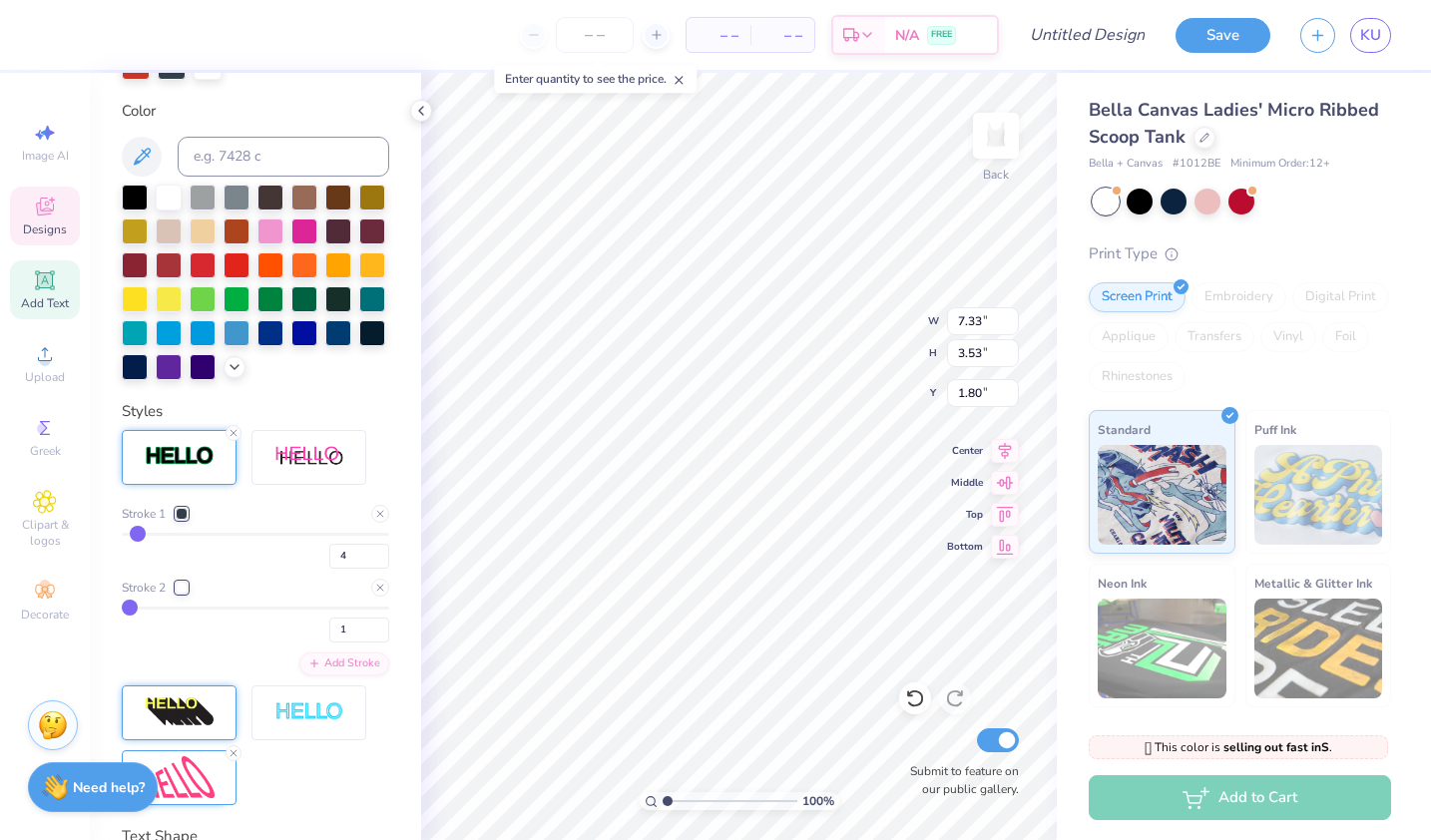 type on "5" 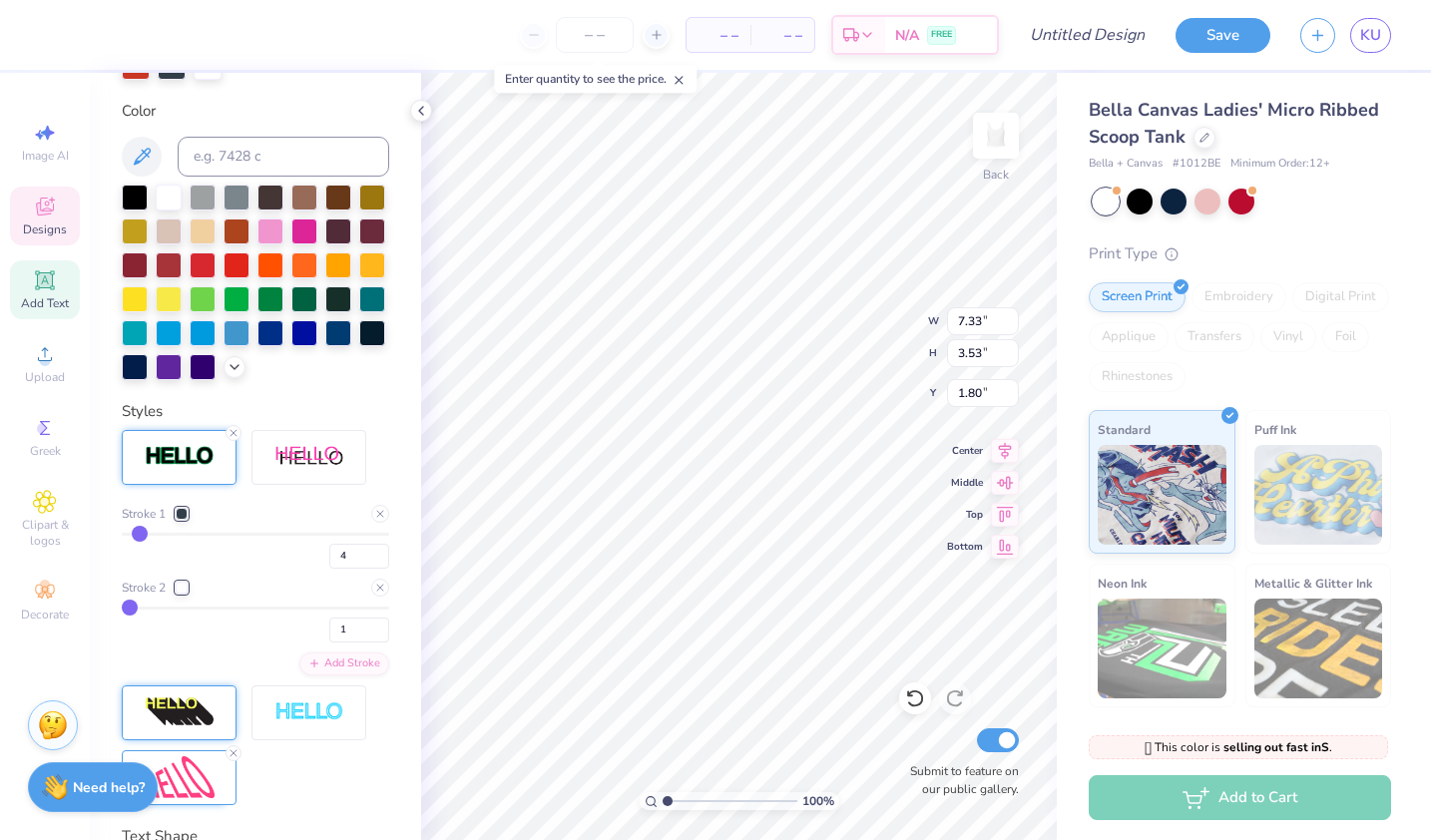 type on "5" 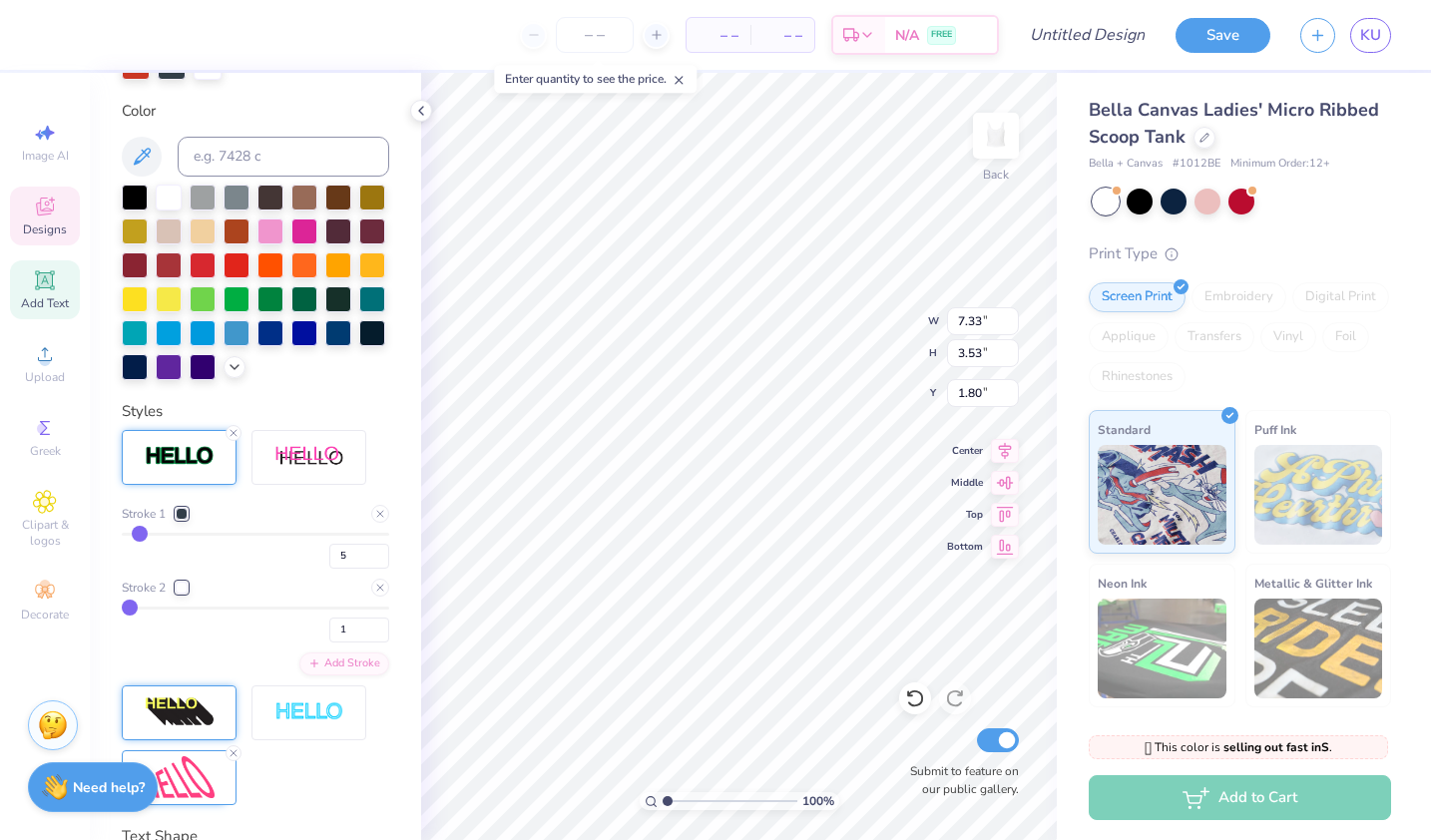 type on "7.36" 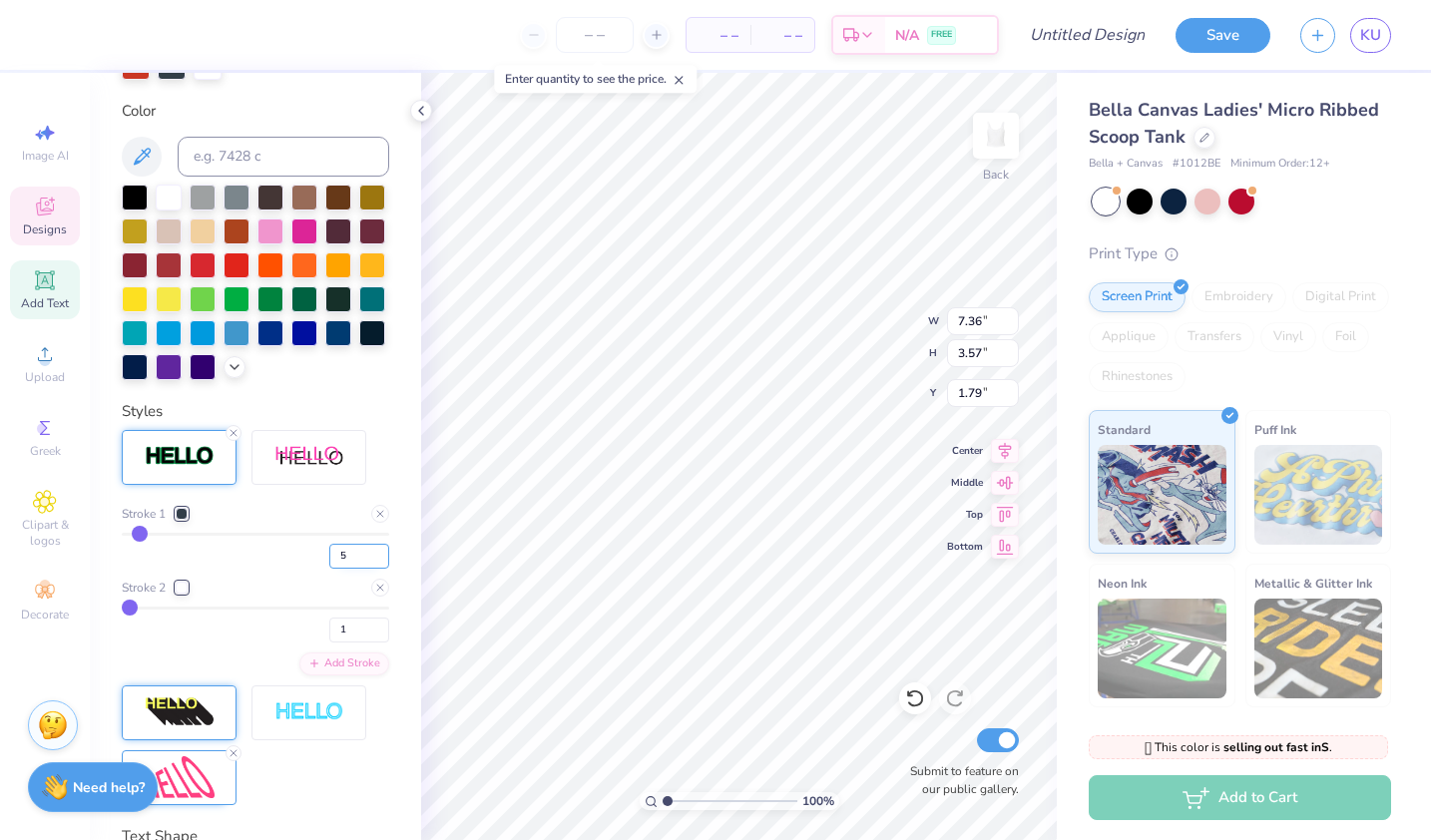 click on "5" at bounding box center (359, 556) 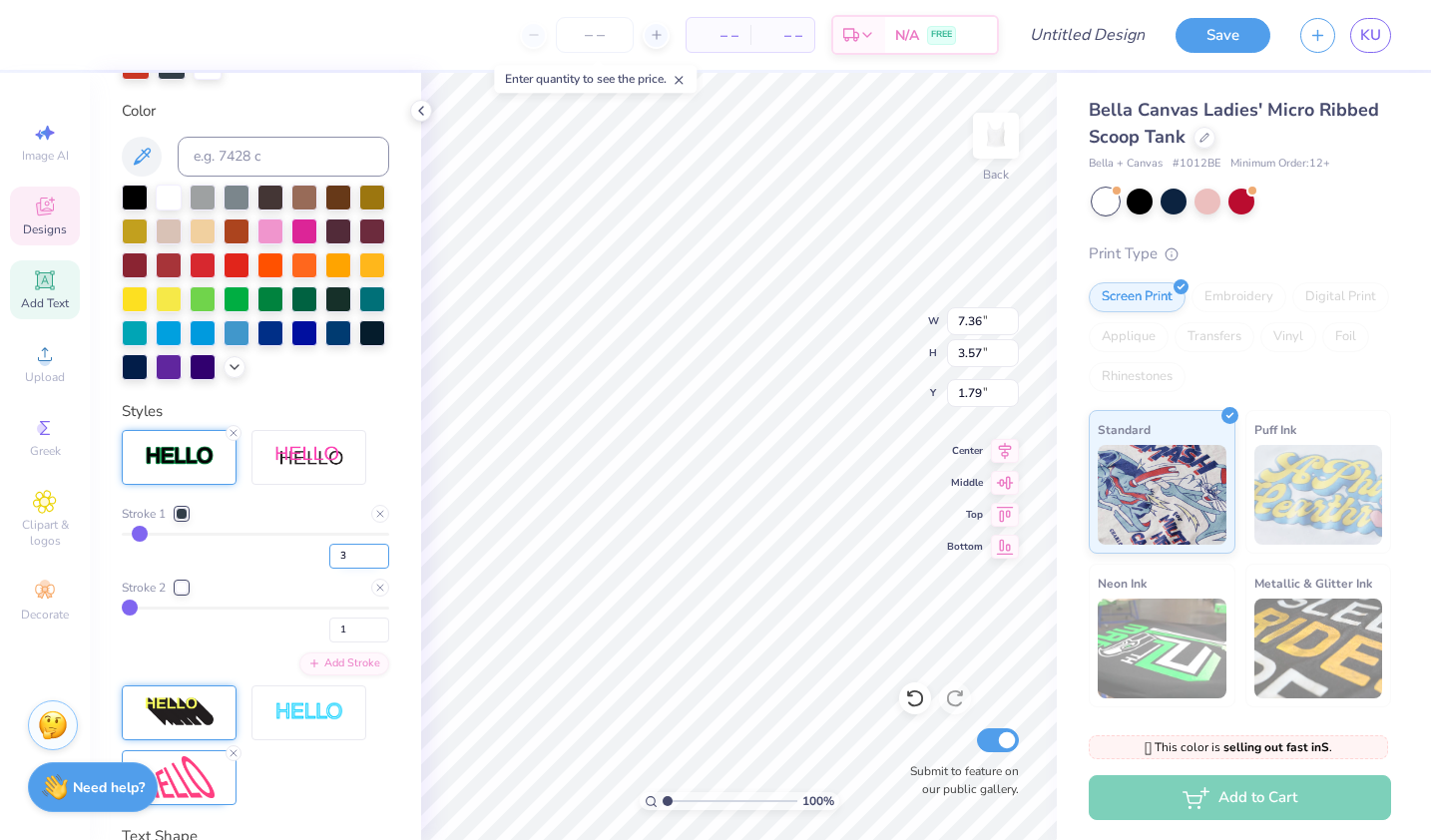 type on "3" 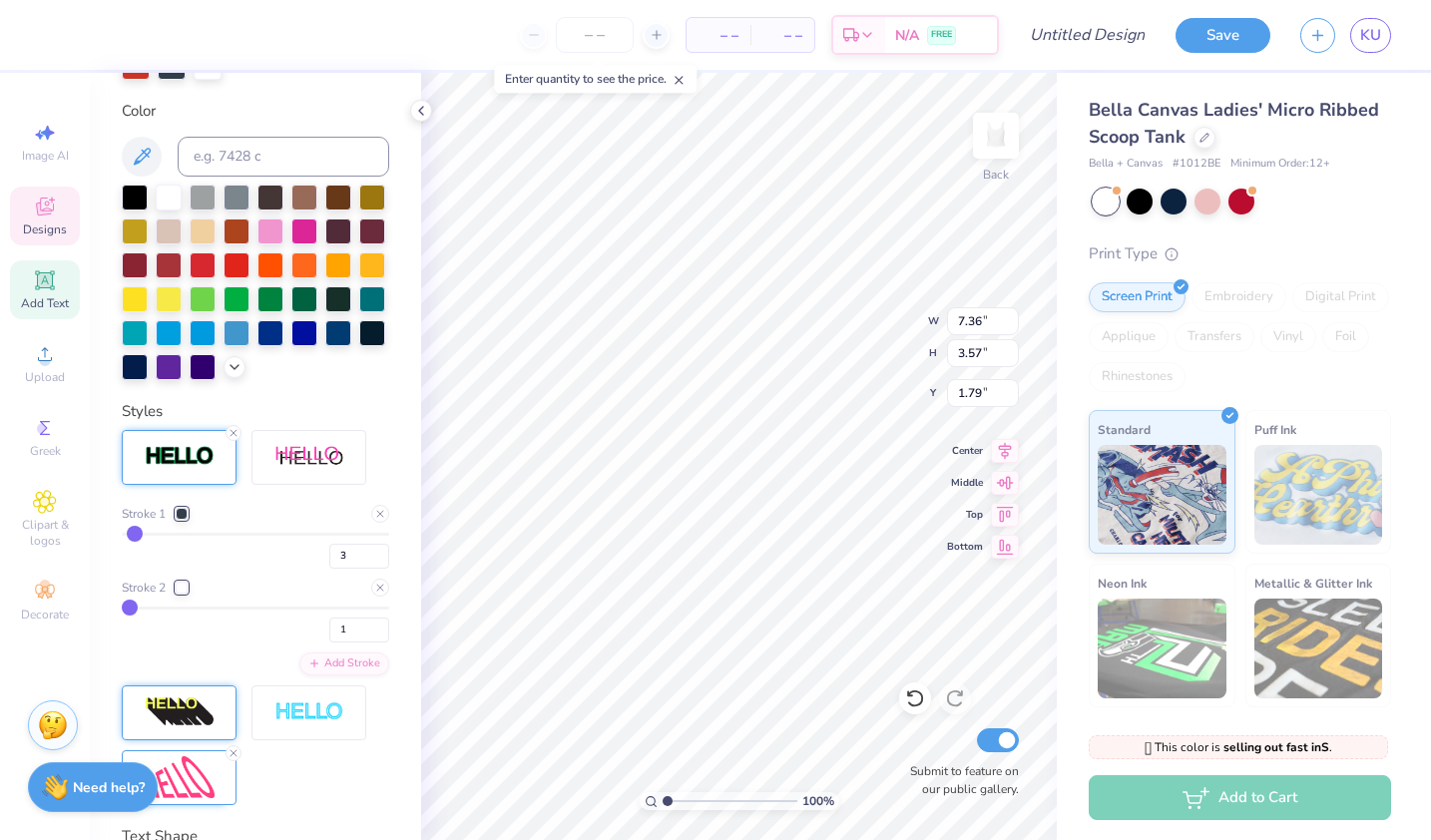 type on "7.33" 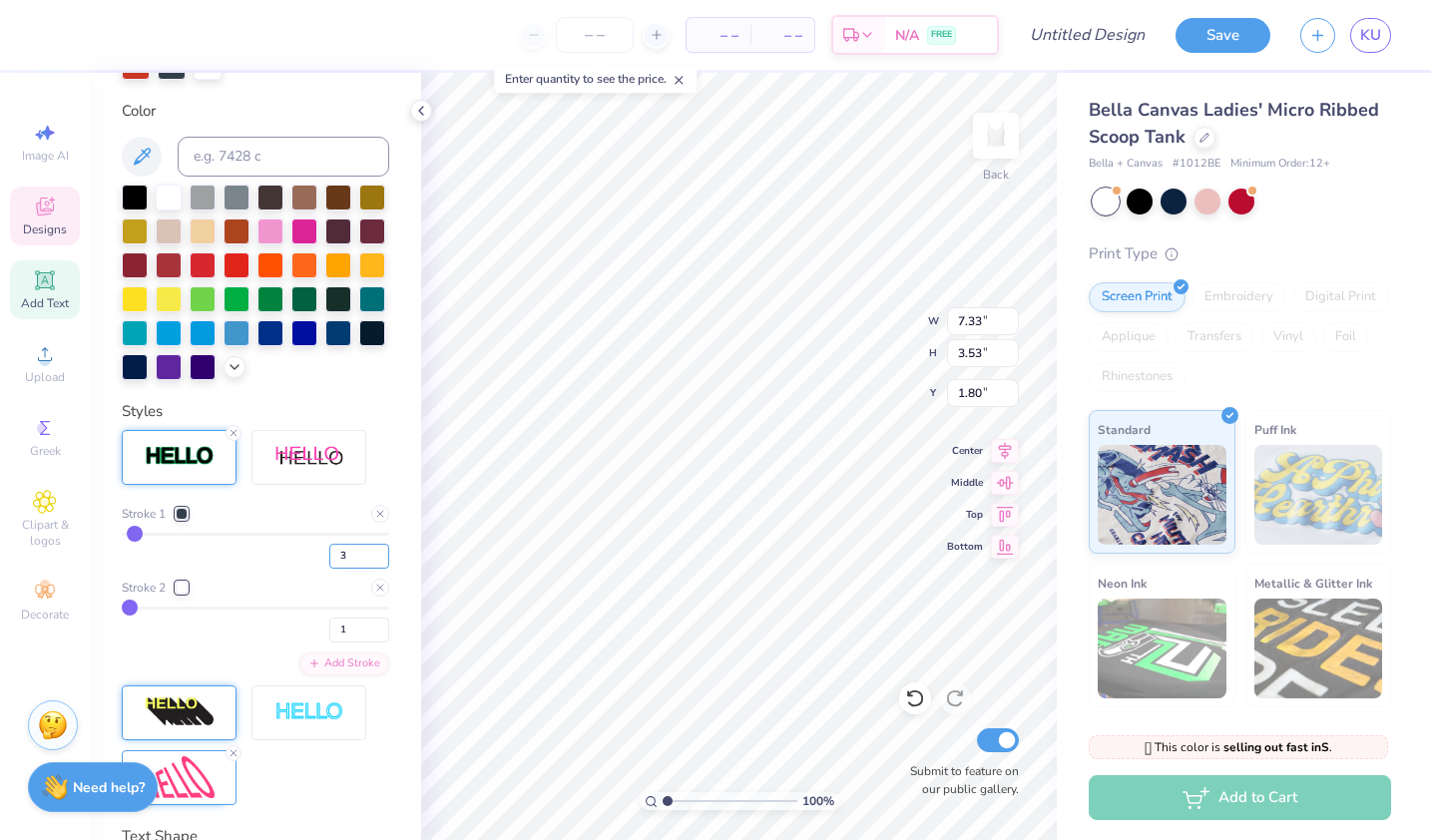 click on "3" at bounding box center (359, 556) 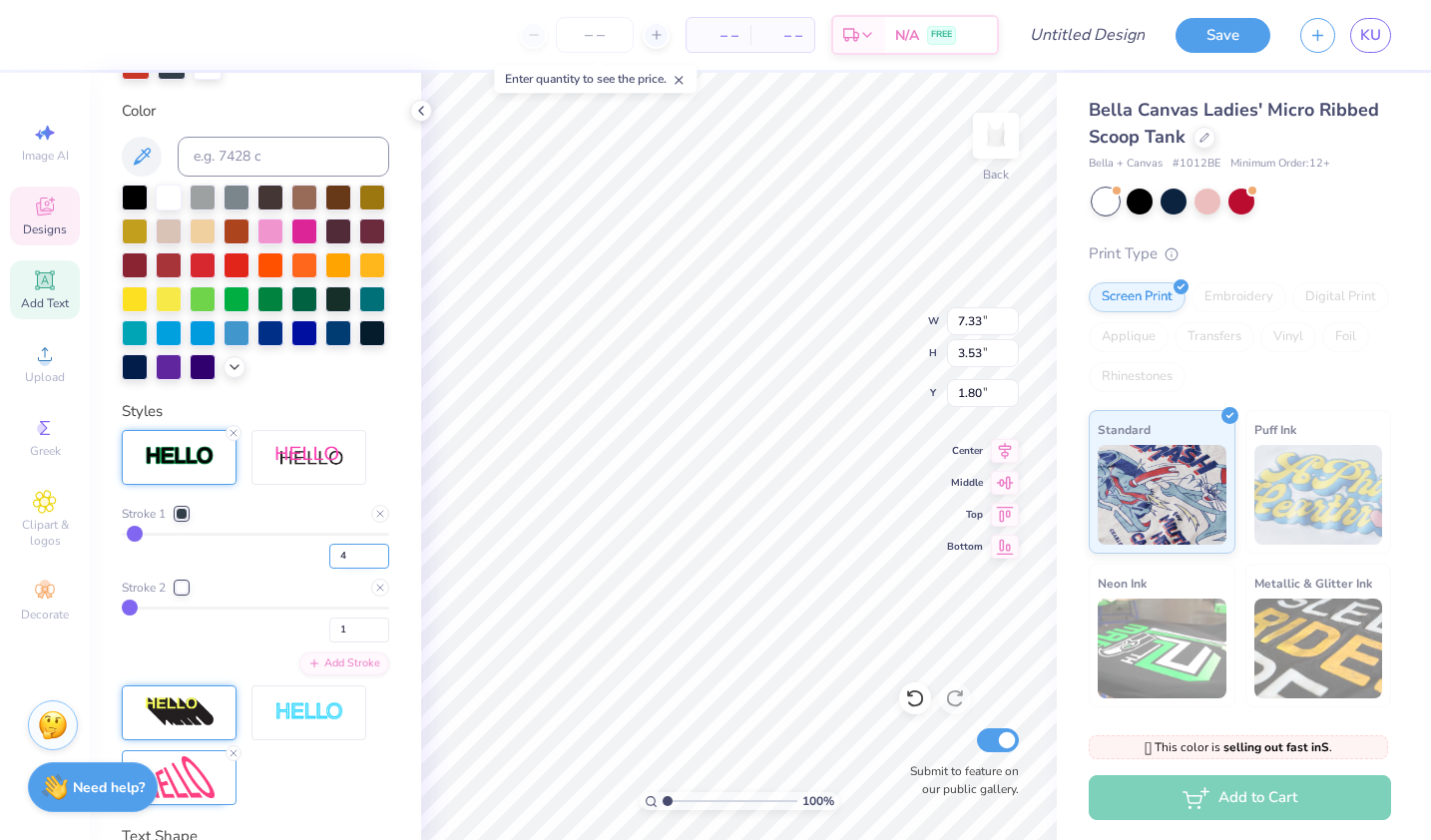 type on "4" 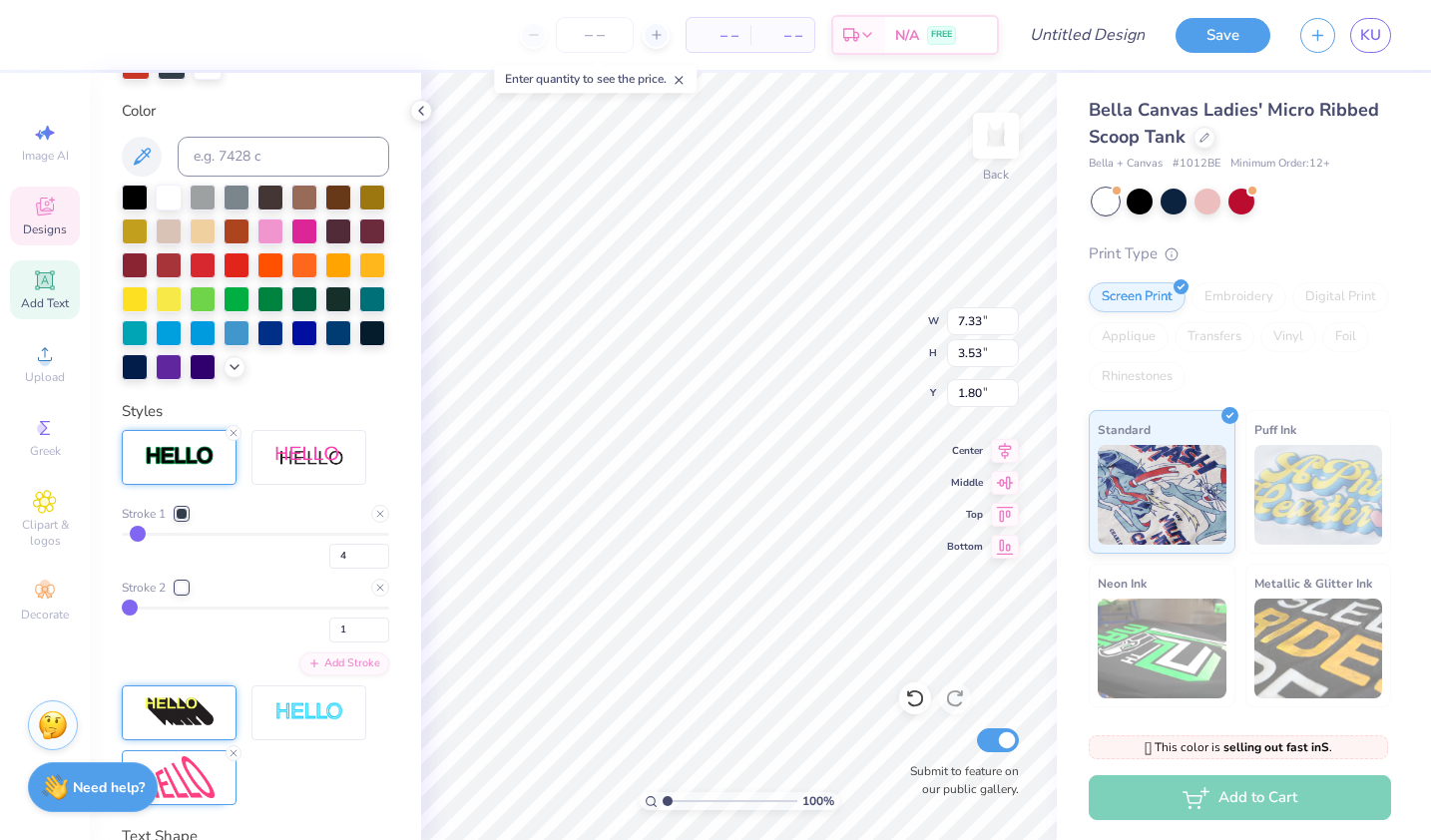 type on "7.34" 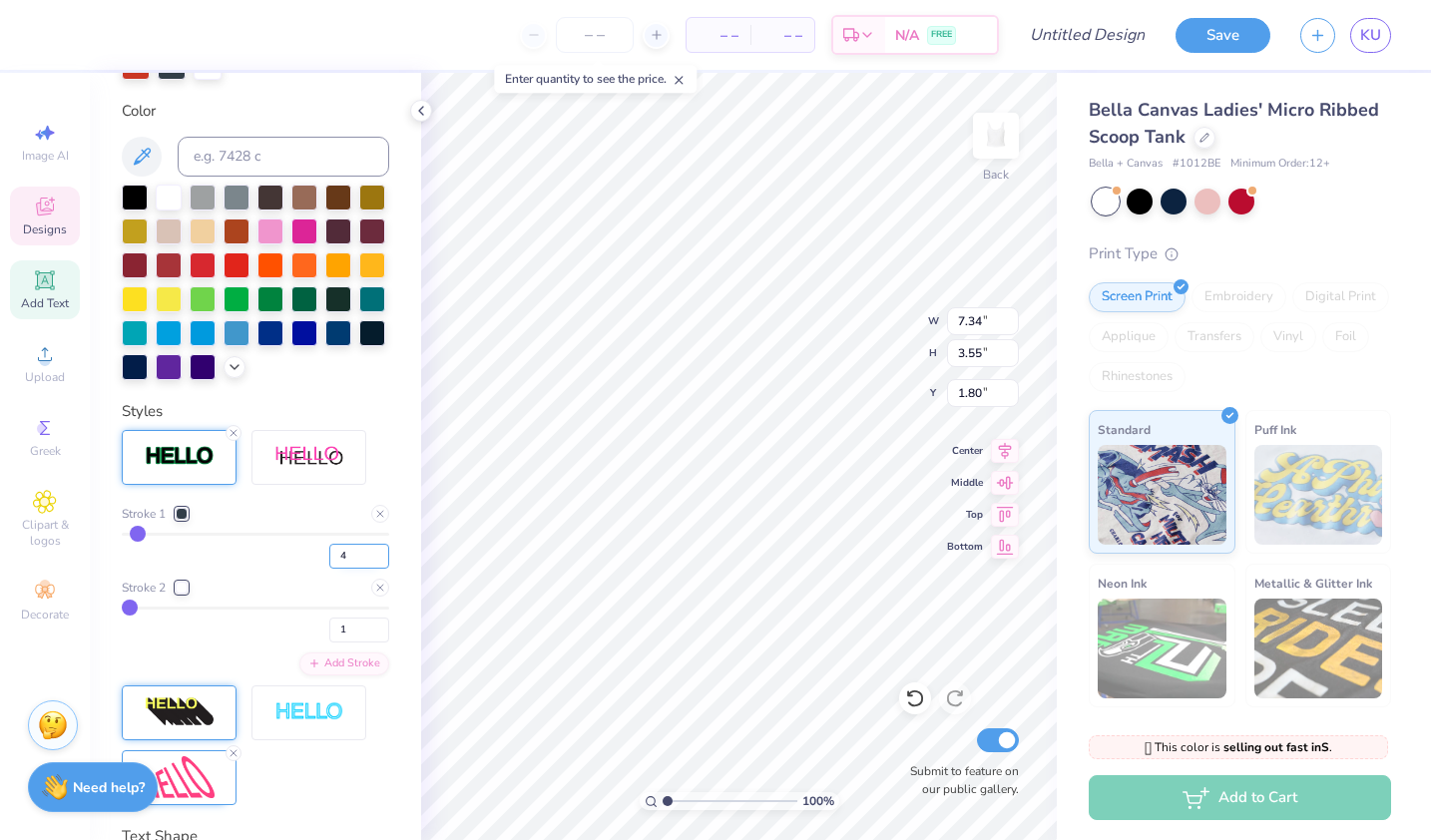 click on "4" at bounding box center [359, 556] 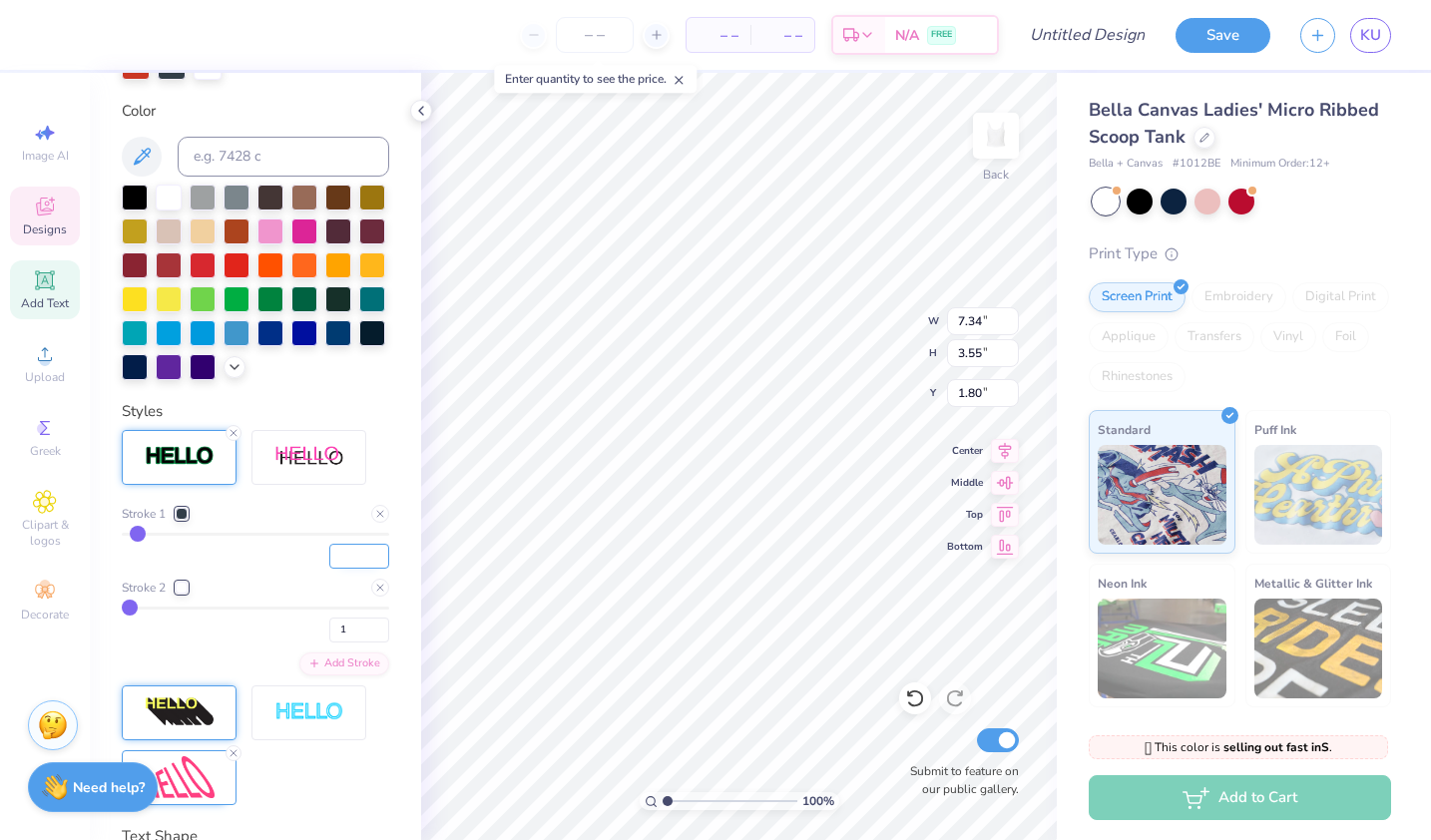 type on "2" 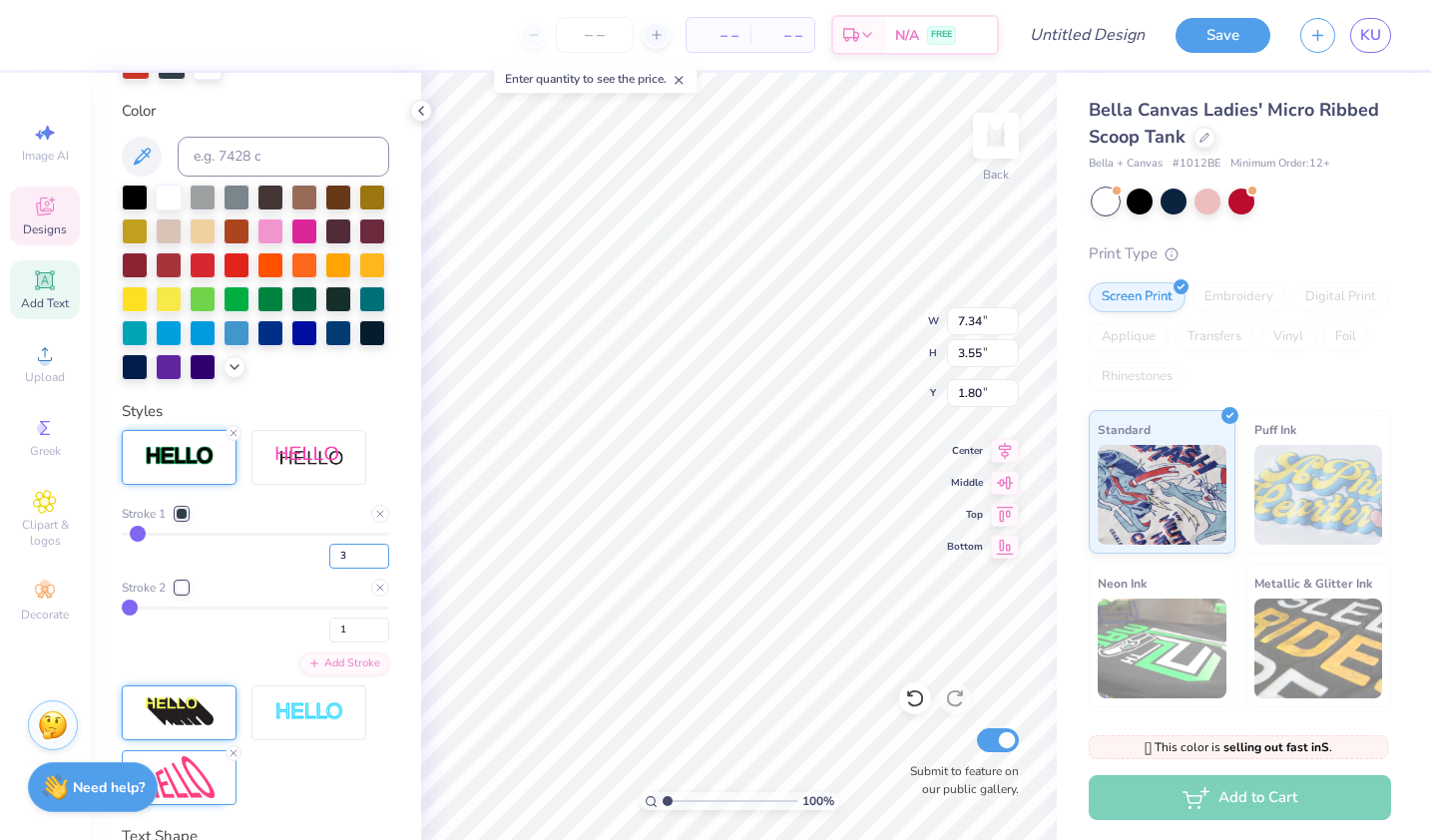 type on "3" 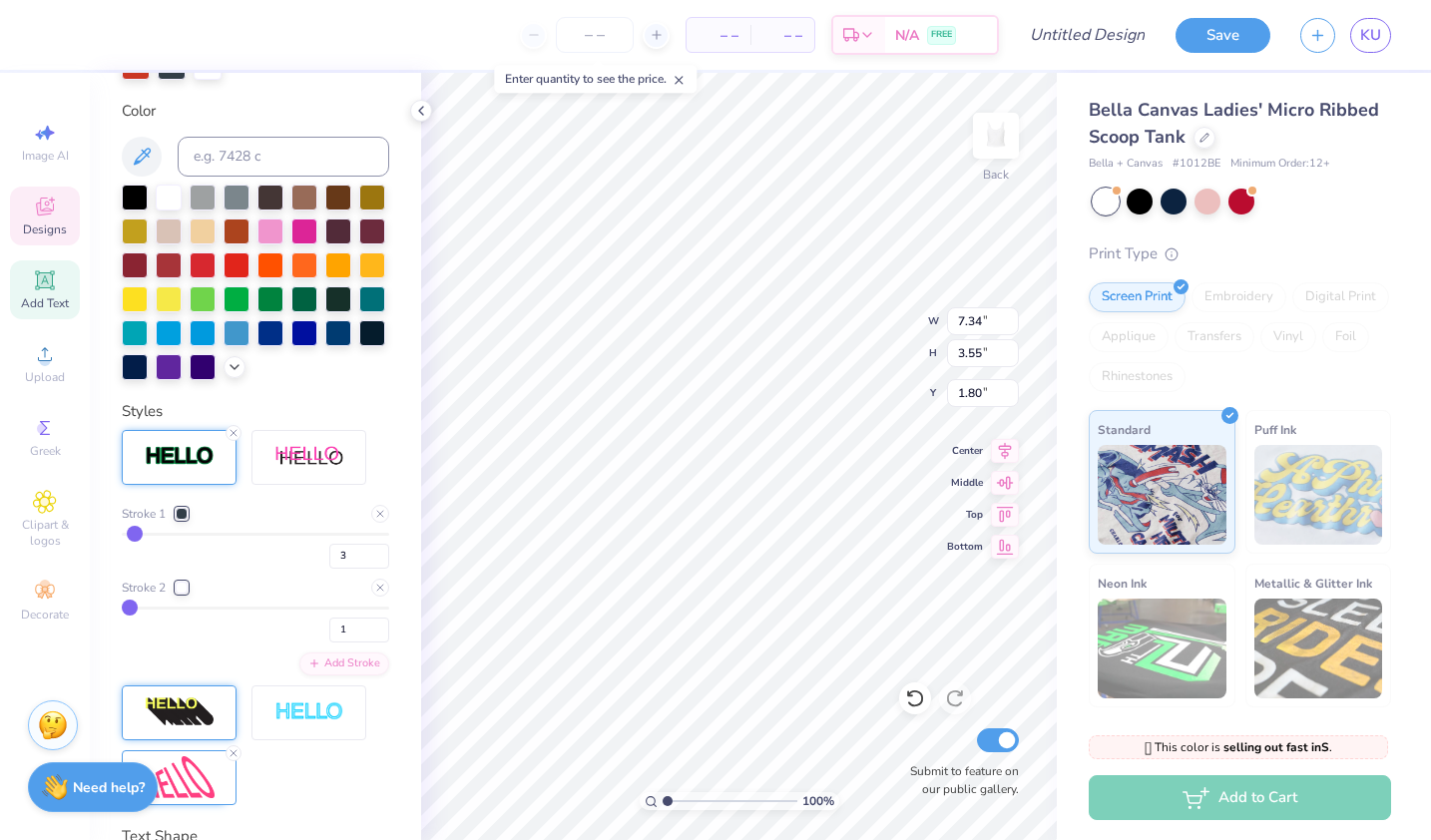 type on "7.33" 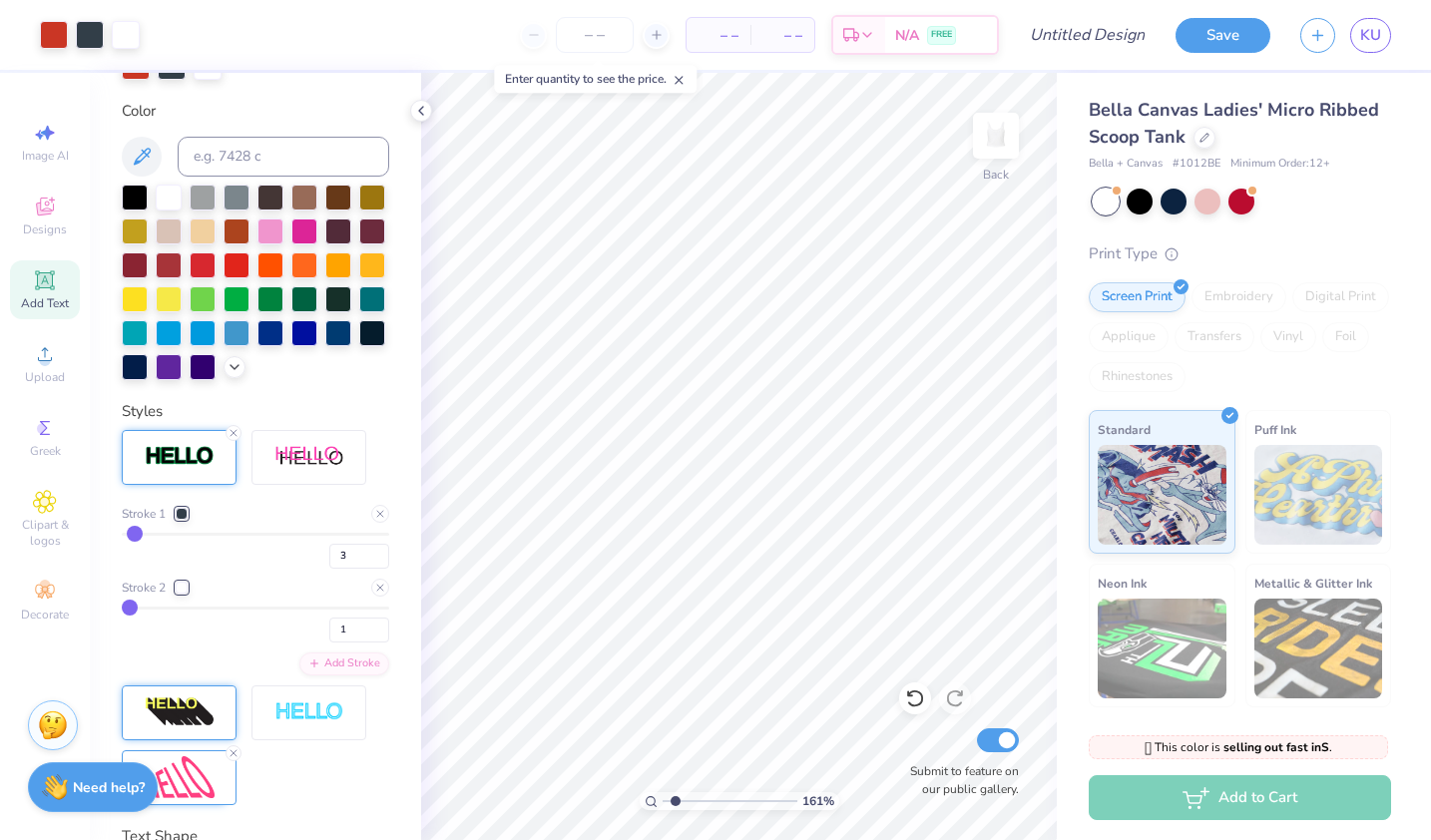 type on "1.61" 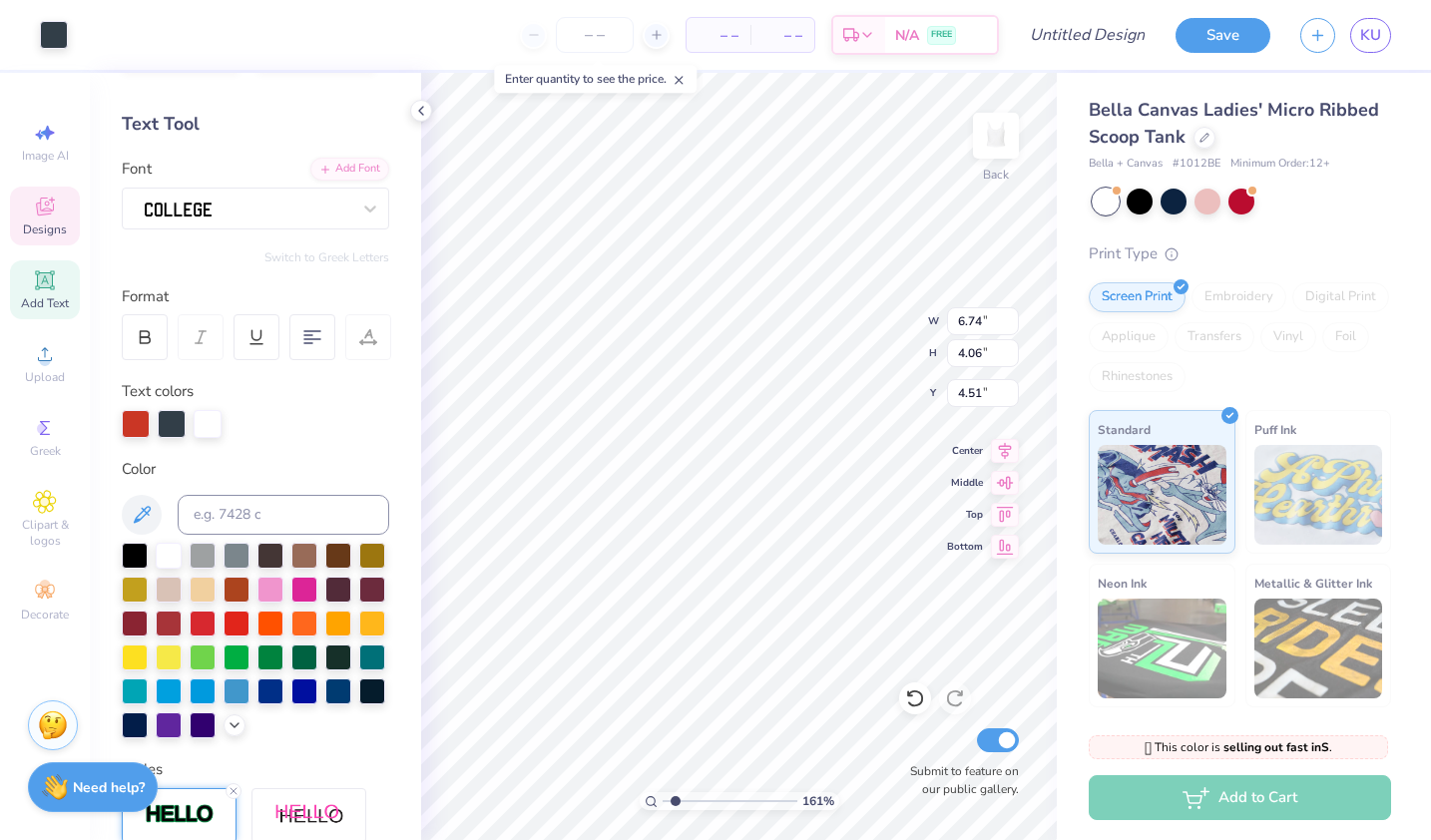 scroll, scrollTop: 0, scrollLeft: 0, axis: both 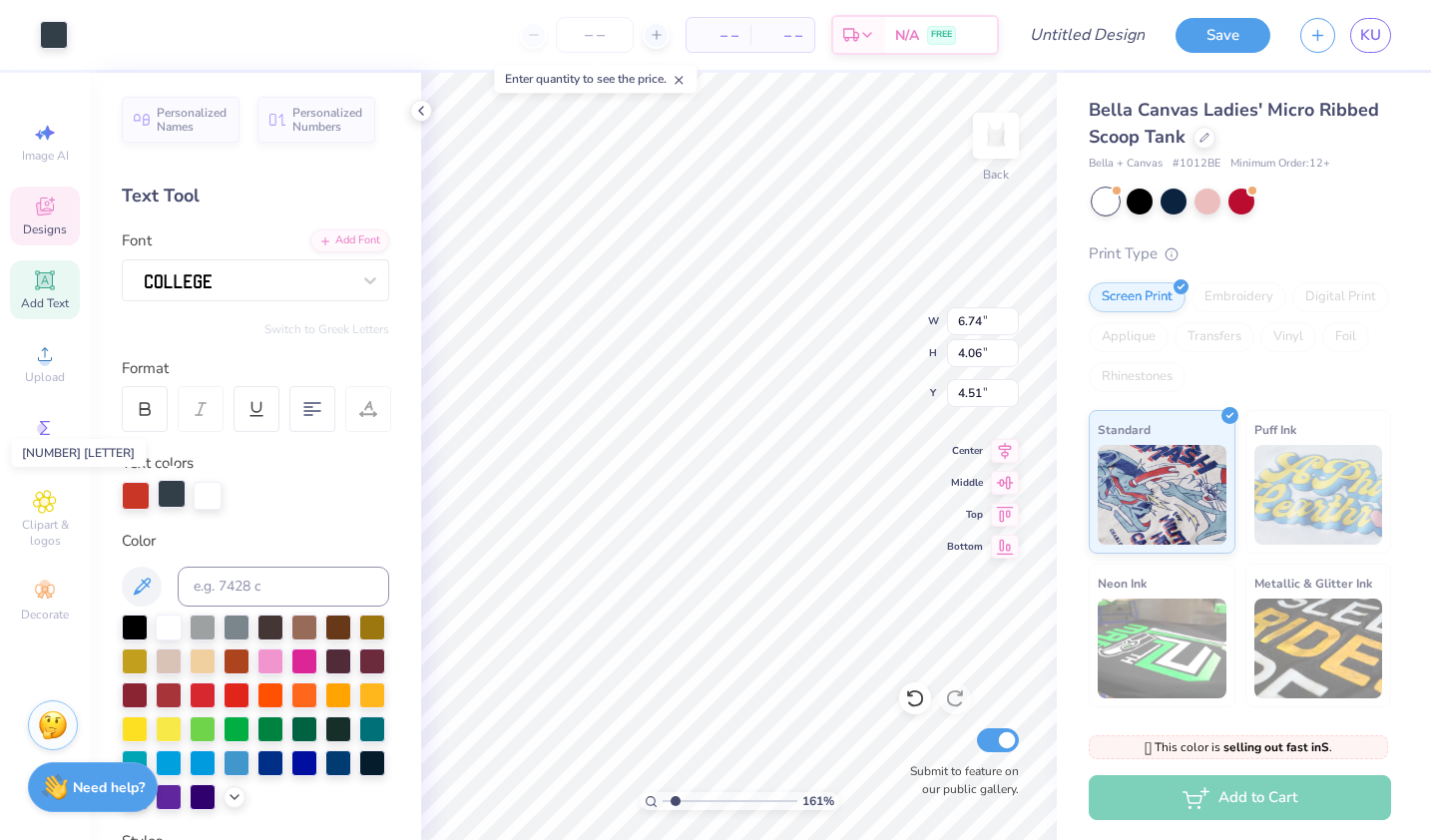 click at bounding box center (172, 494) 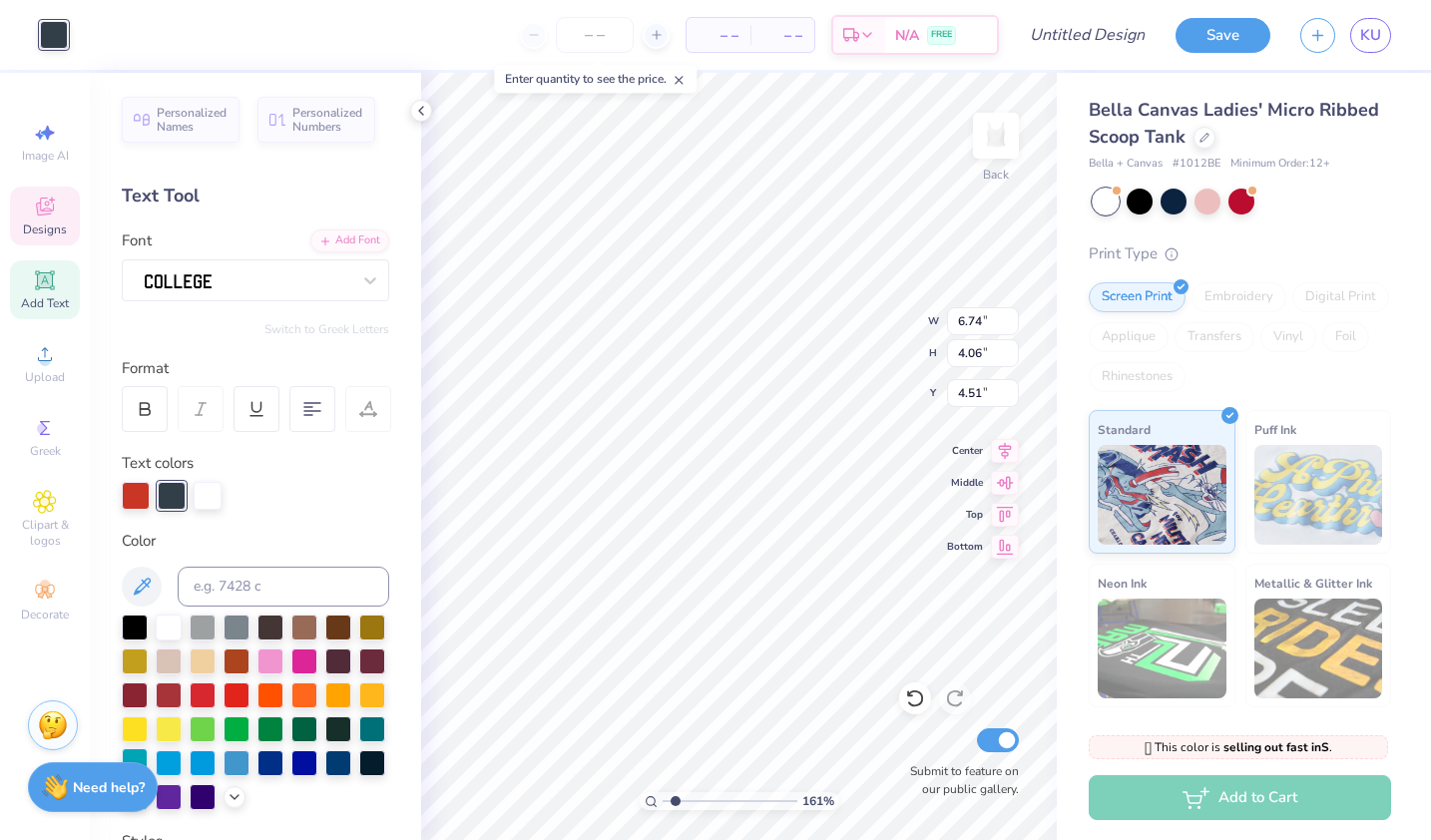scroll, scrollTop: 84, scrollLeft: 0, axis: vertical 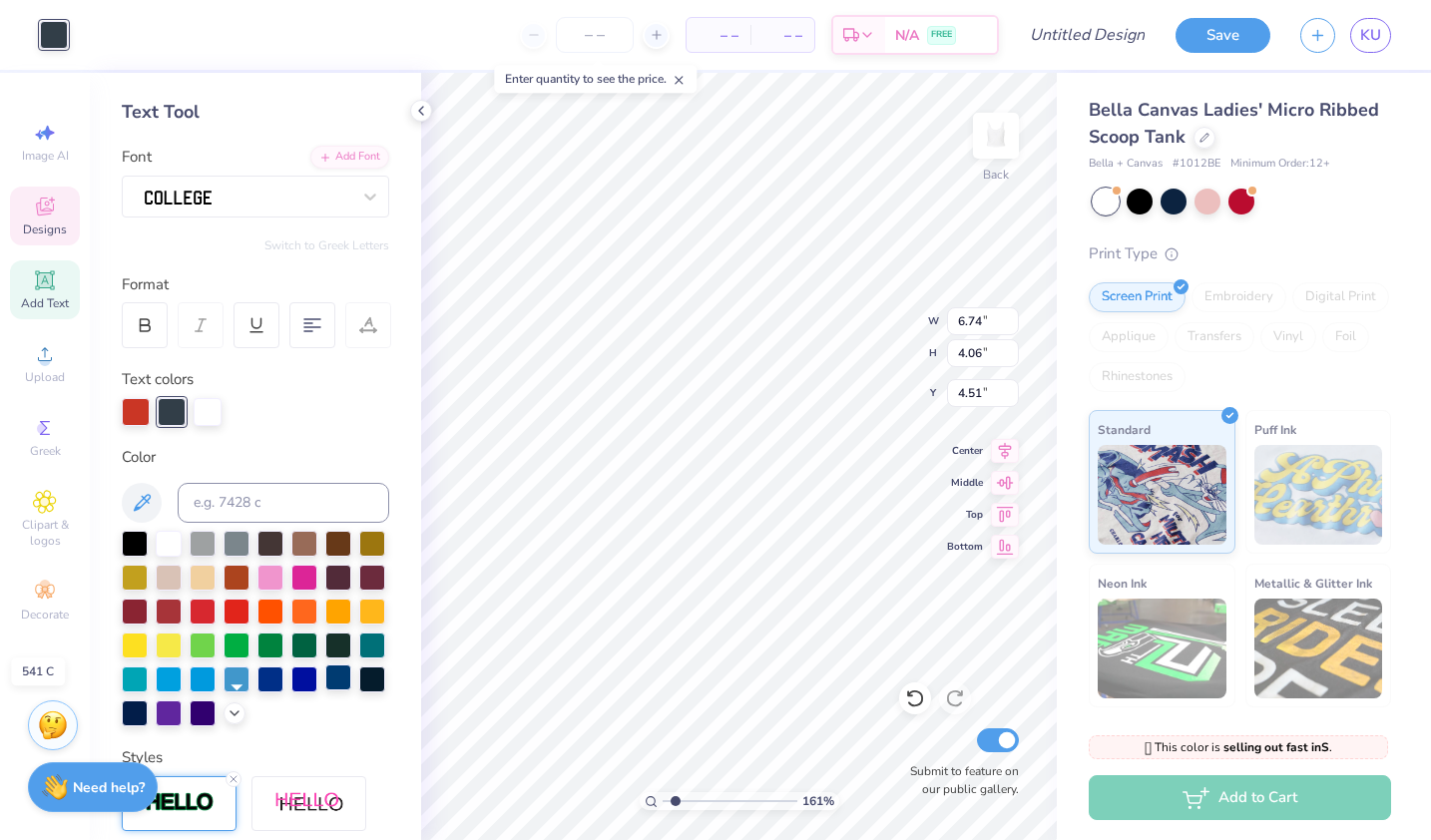 click at bounding box center (338, 677) 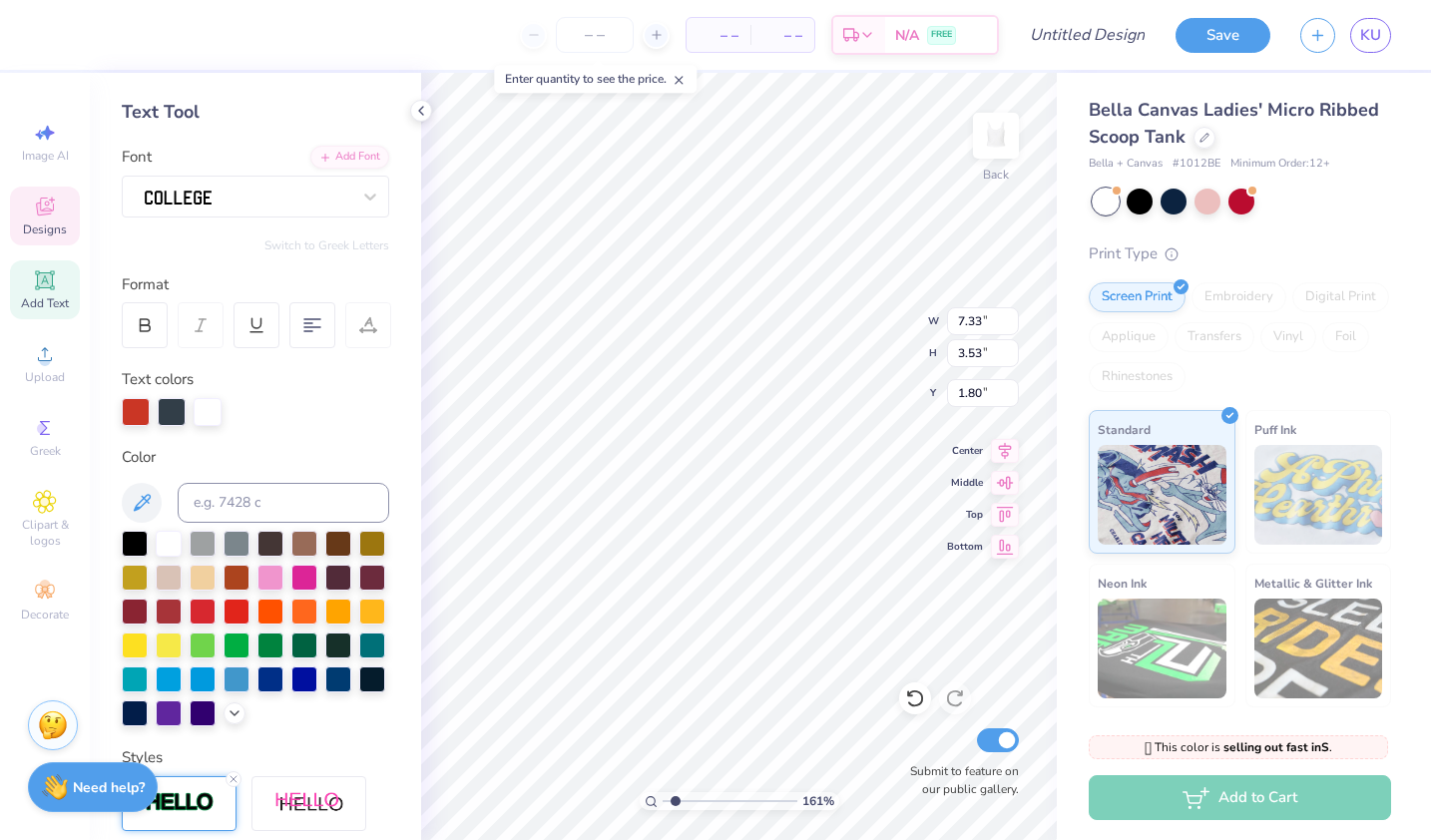 scroll, scrollTop: 16, scrollLeft: 5, axis: both 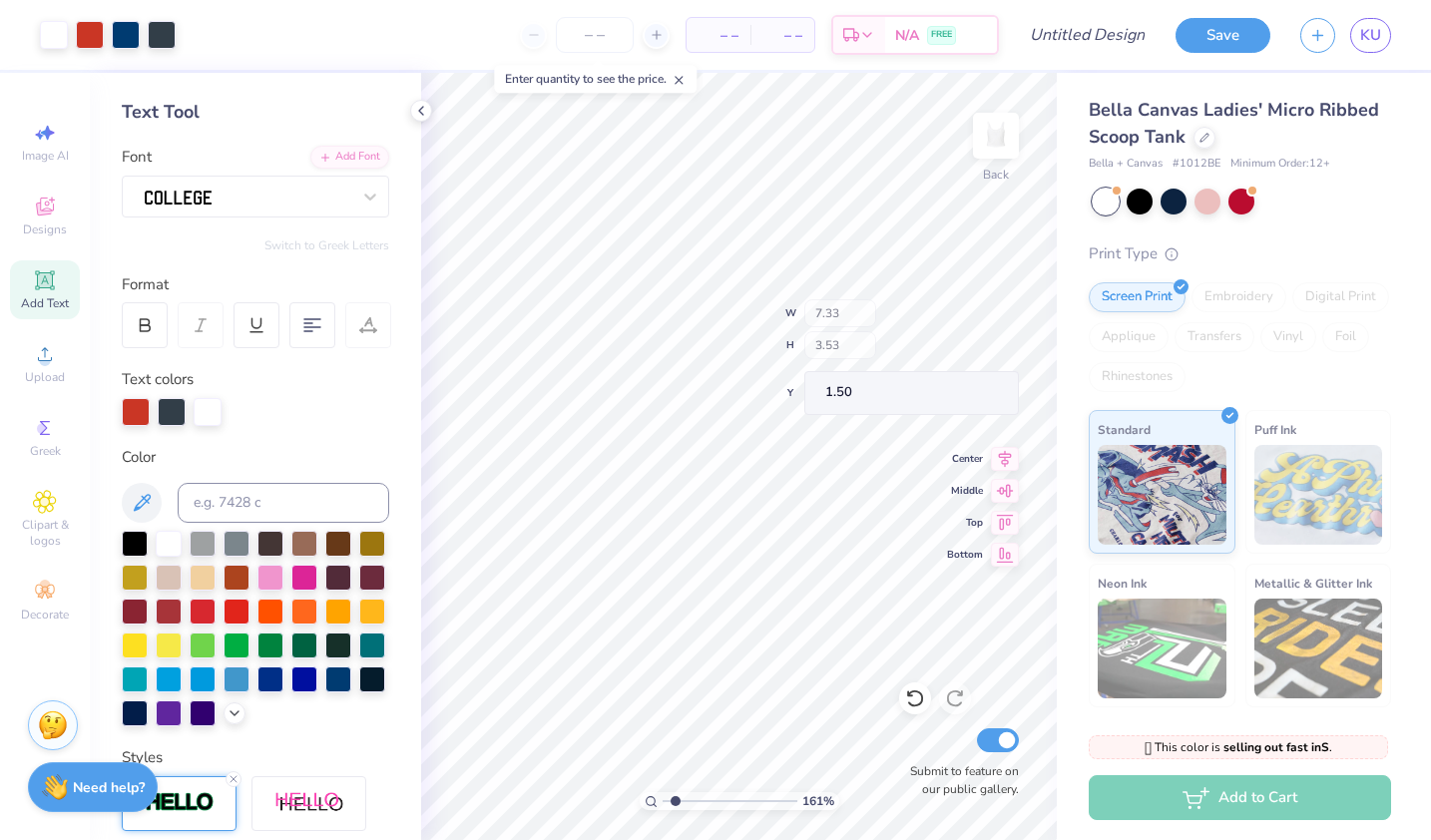 type on "1.50" 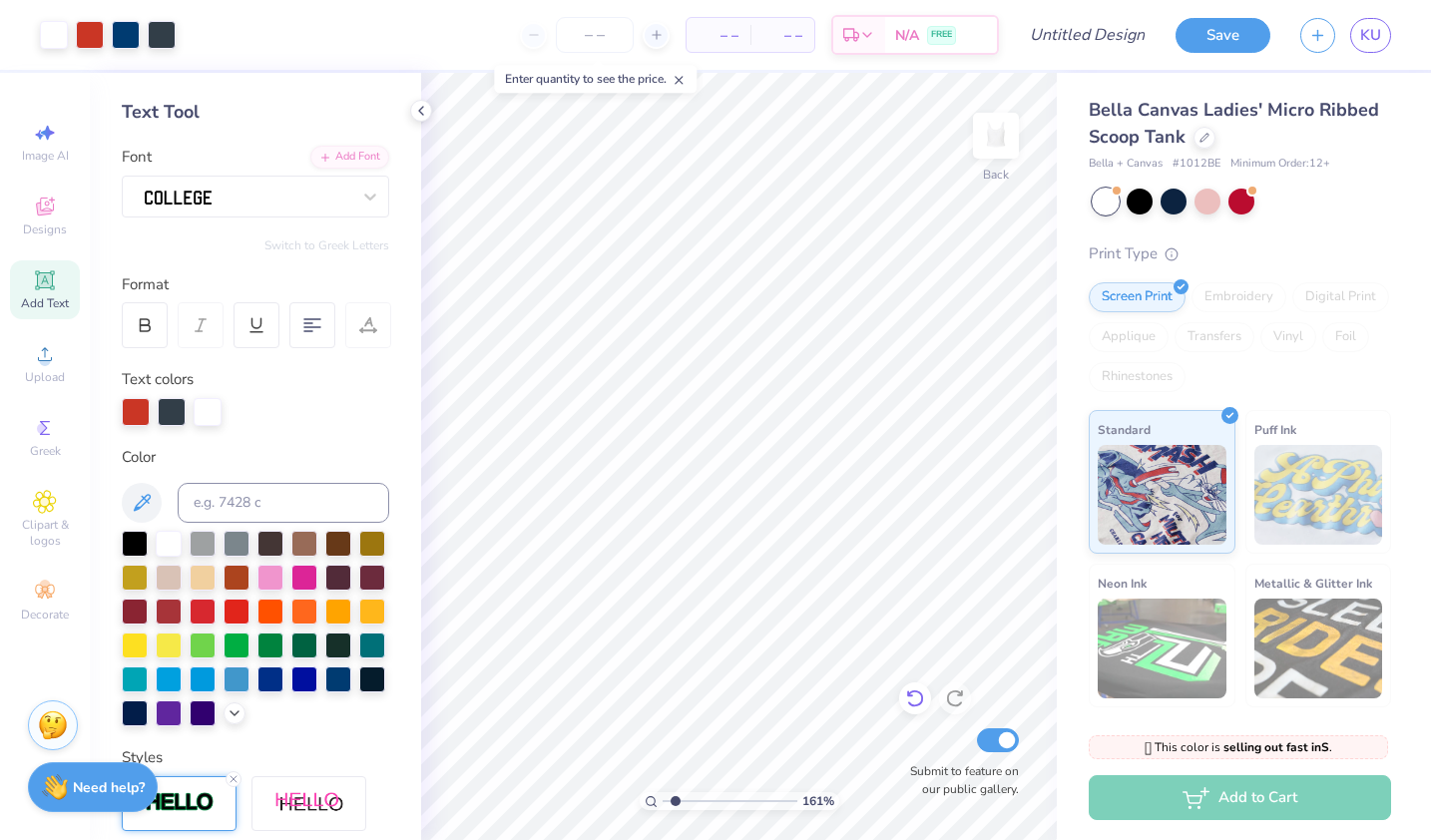click 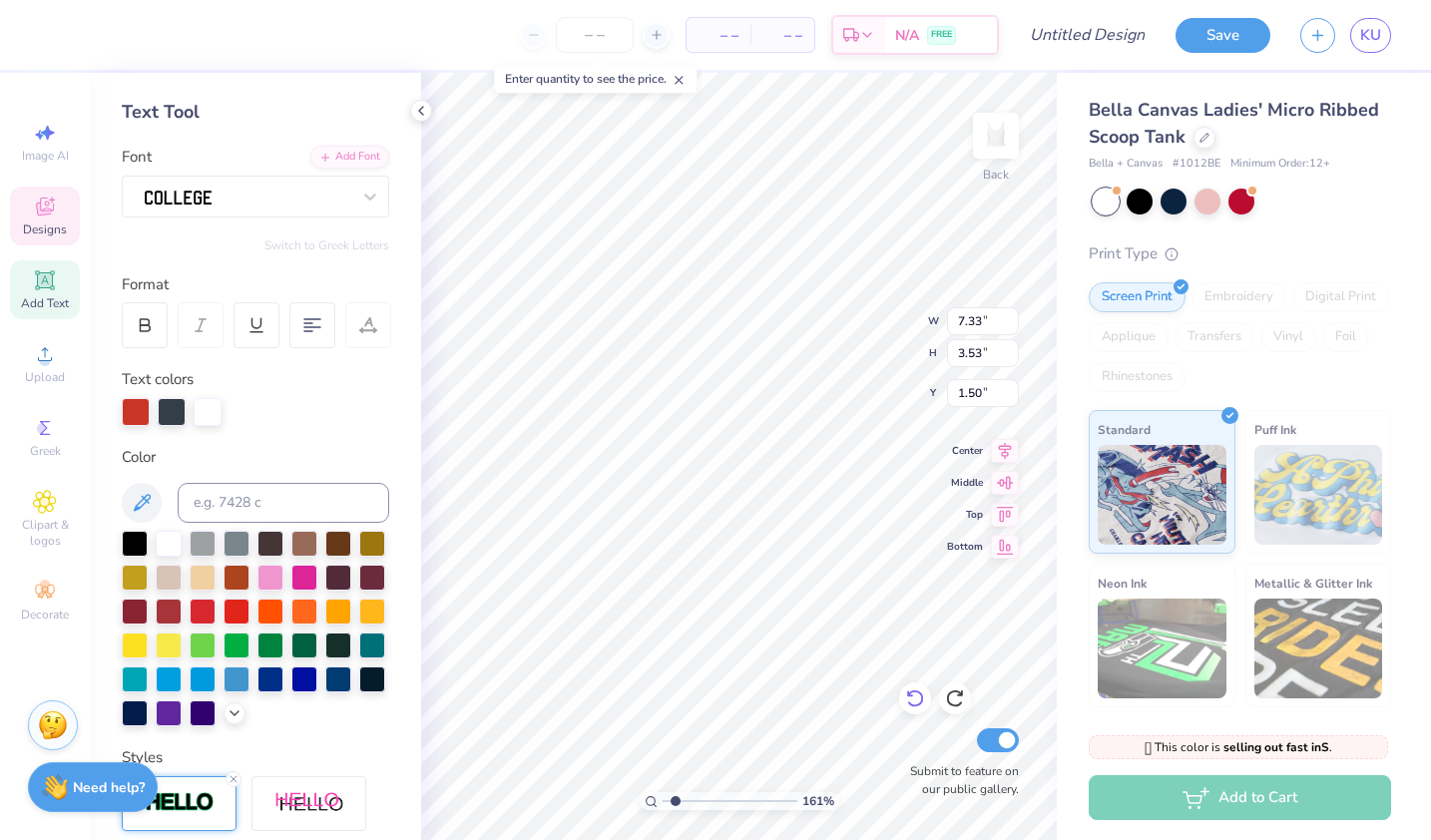 scroll, scrollTop: 16, scrollLeft: 2, axis: both 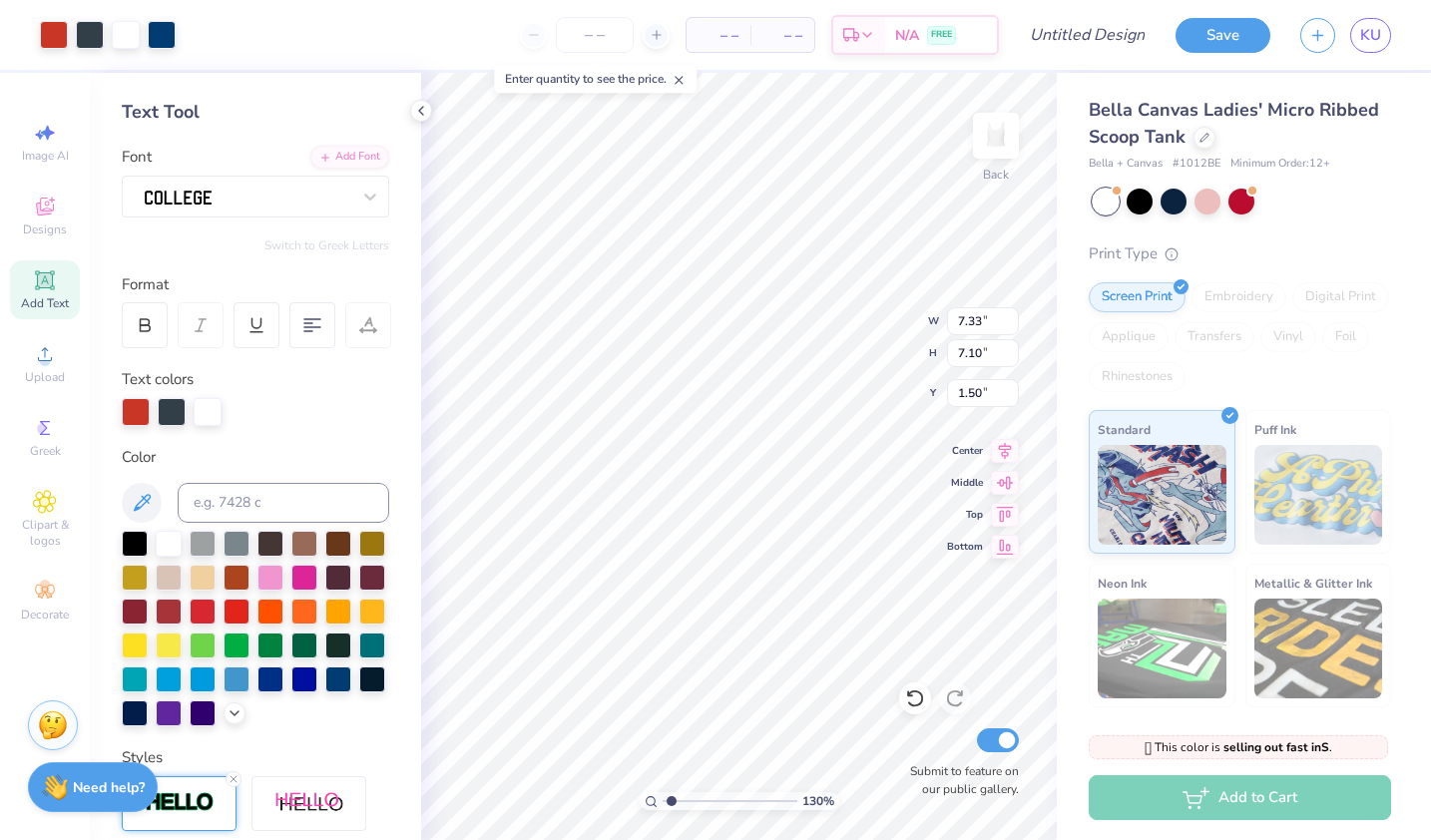 type on "1.29812526870925" 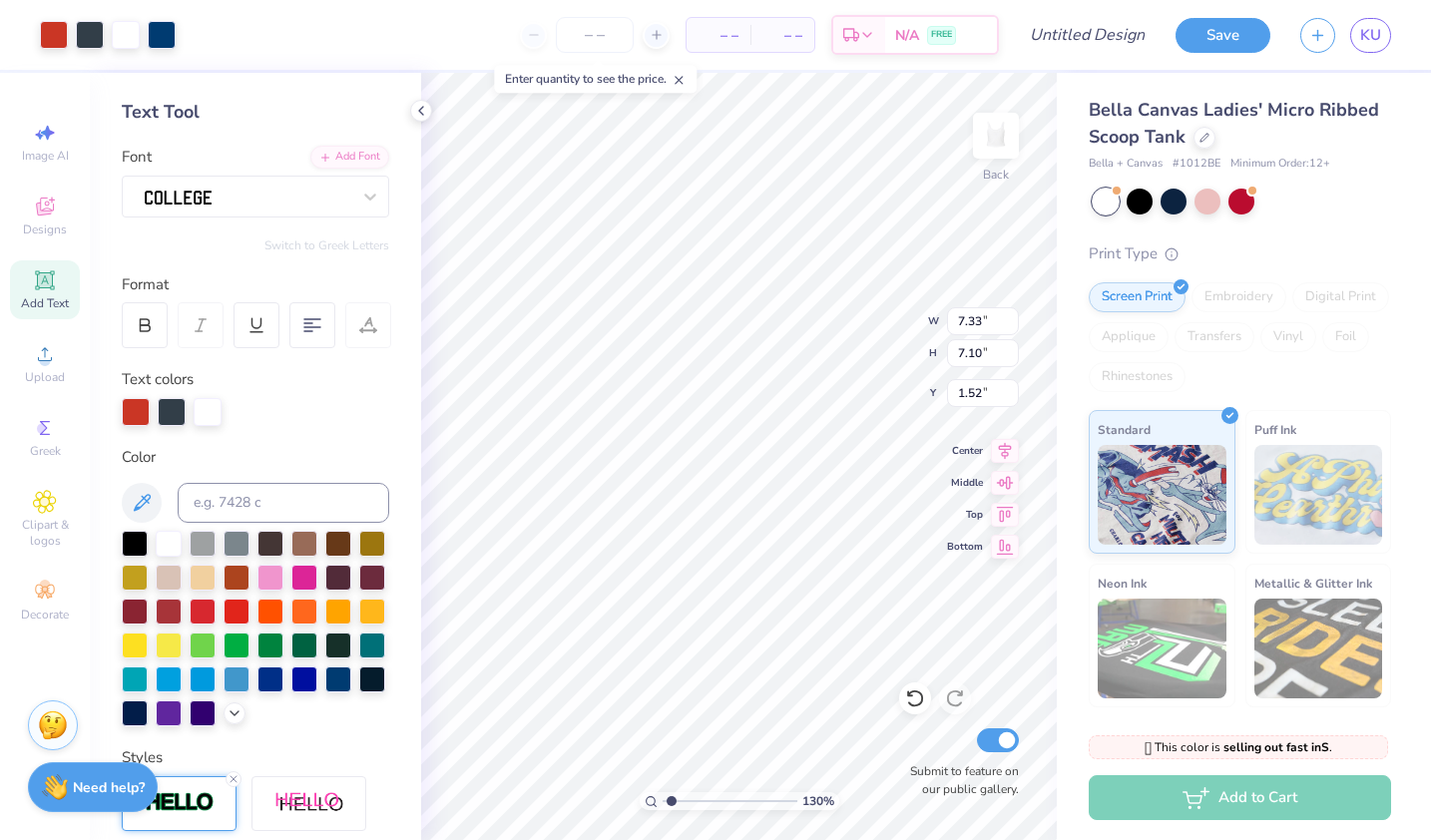 type on "1.29812526870925" 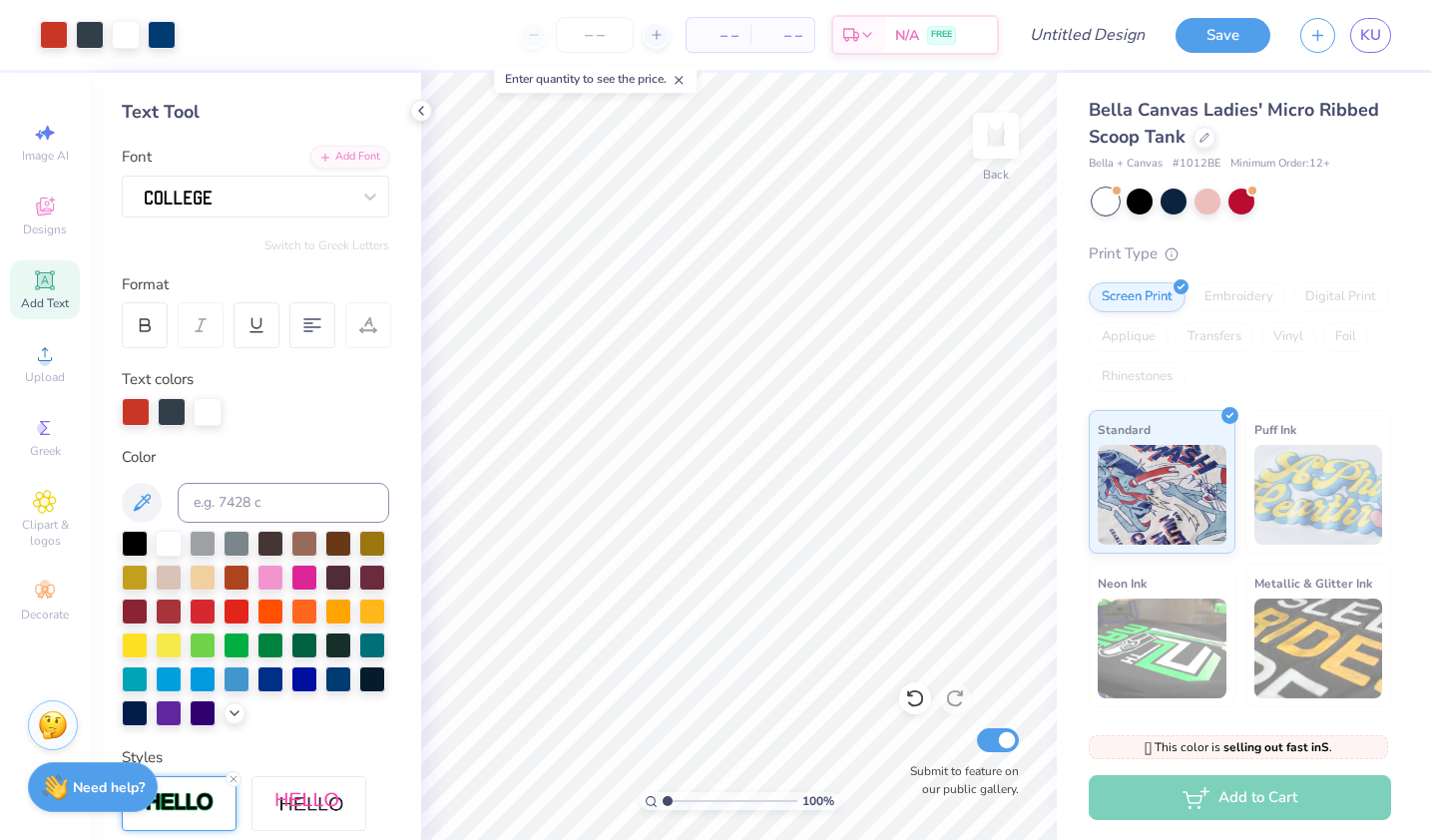 drag, startPoint x: 666, startPoint y: 801, endPoint x: 653, endPoint y: 801, distance: 13 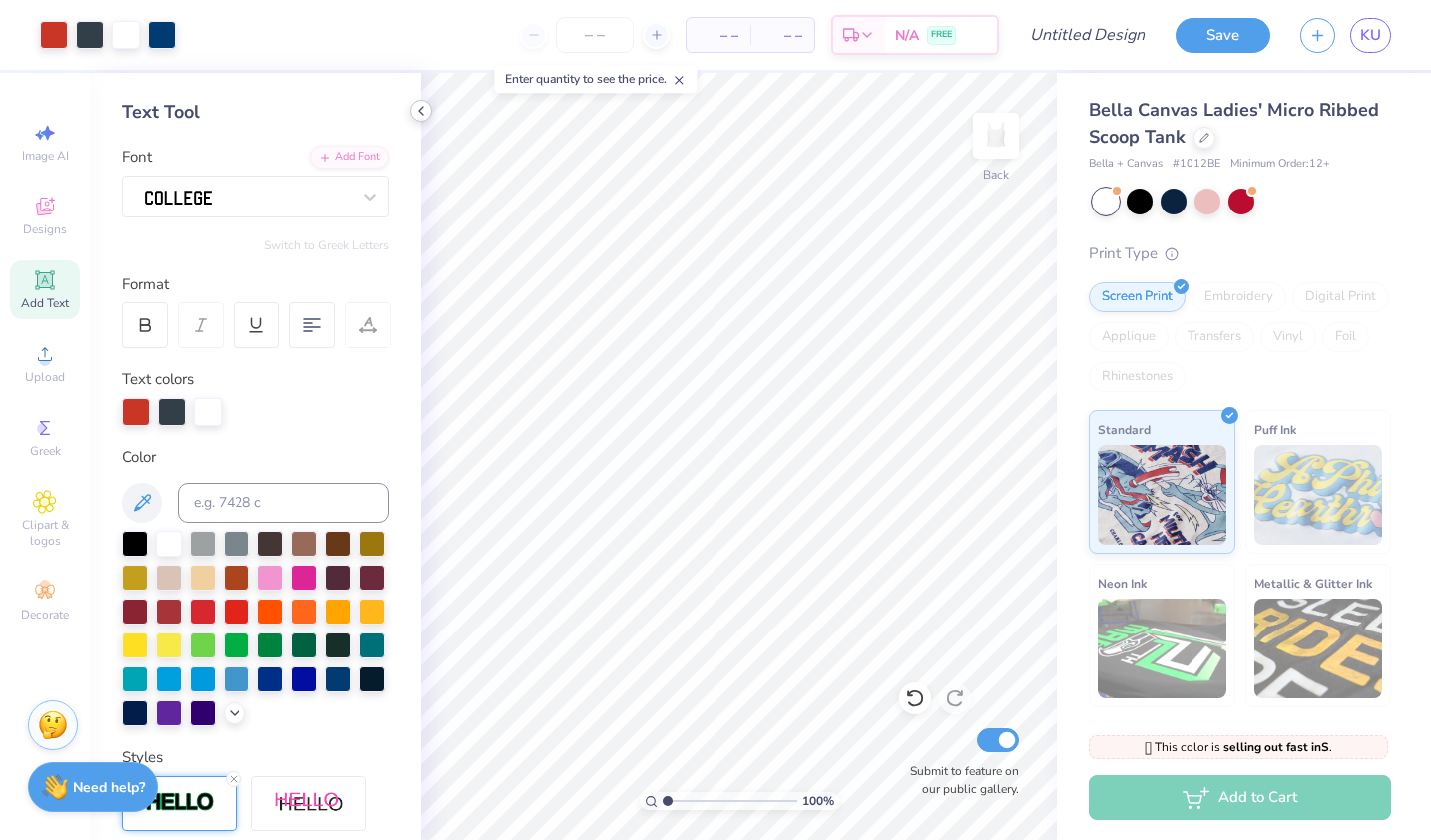 click 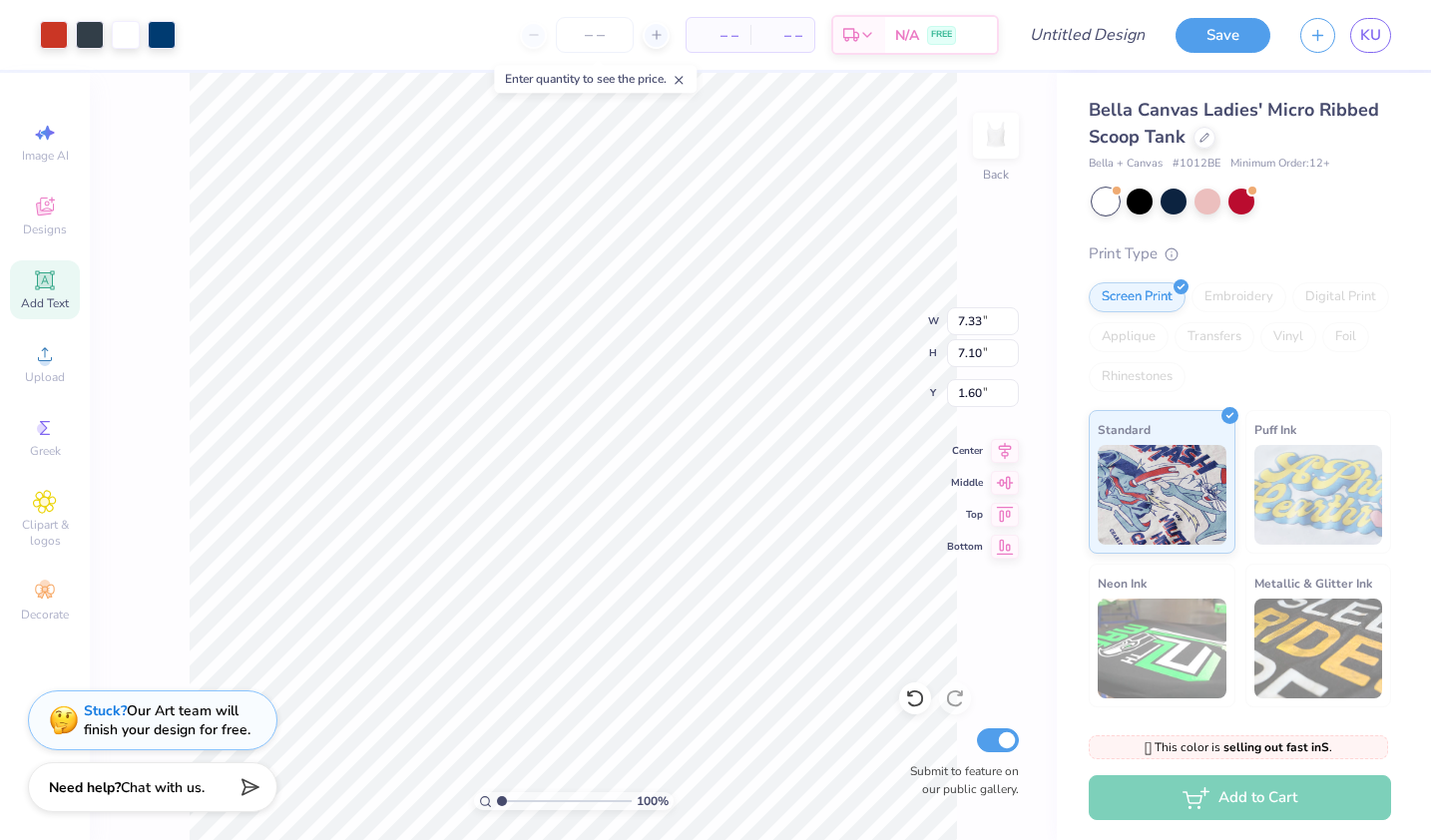 type on "1.60" 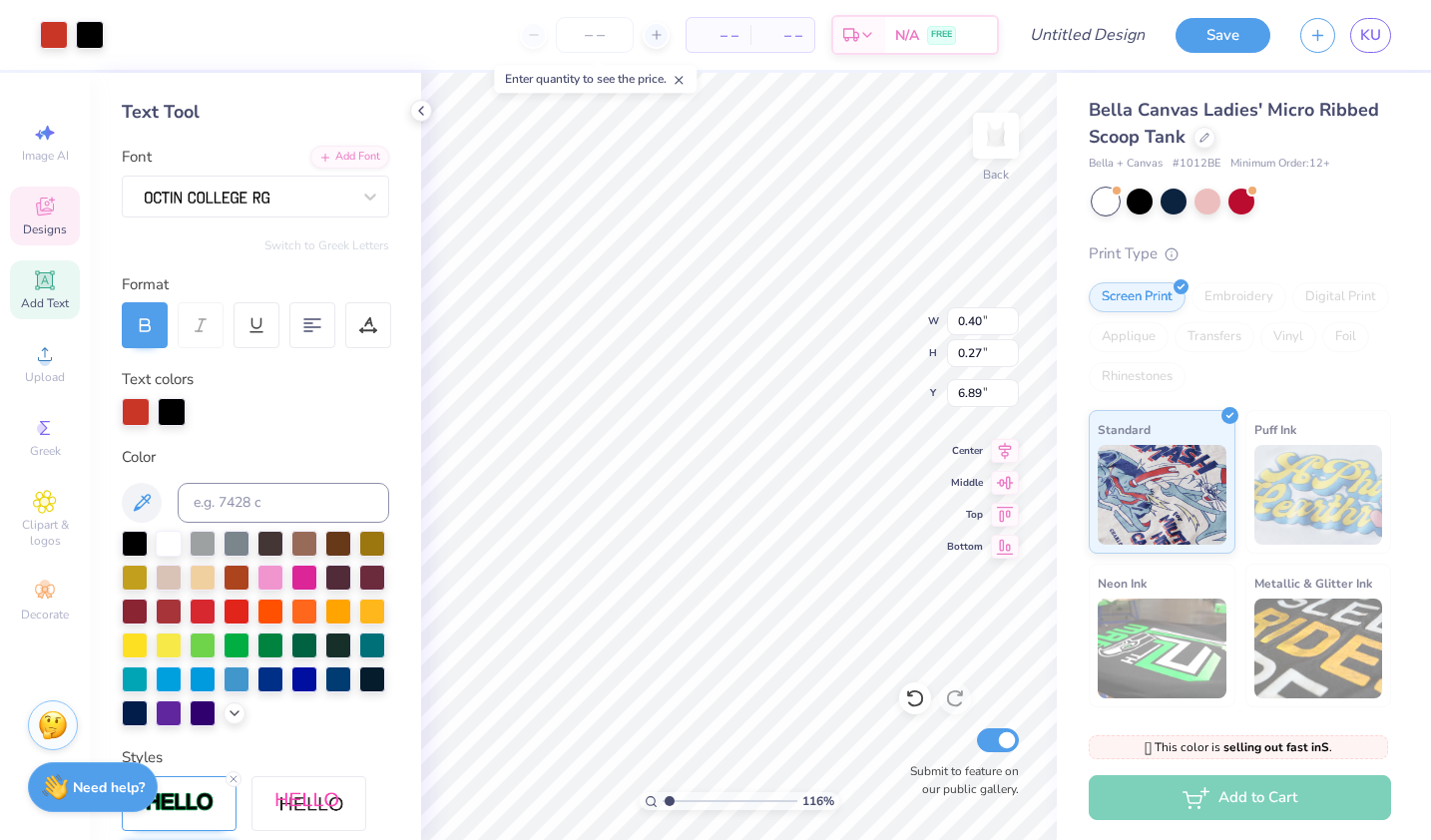 type on "1.15850568536896" 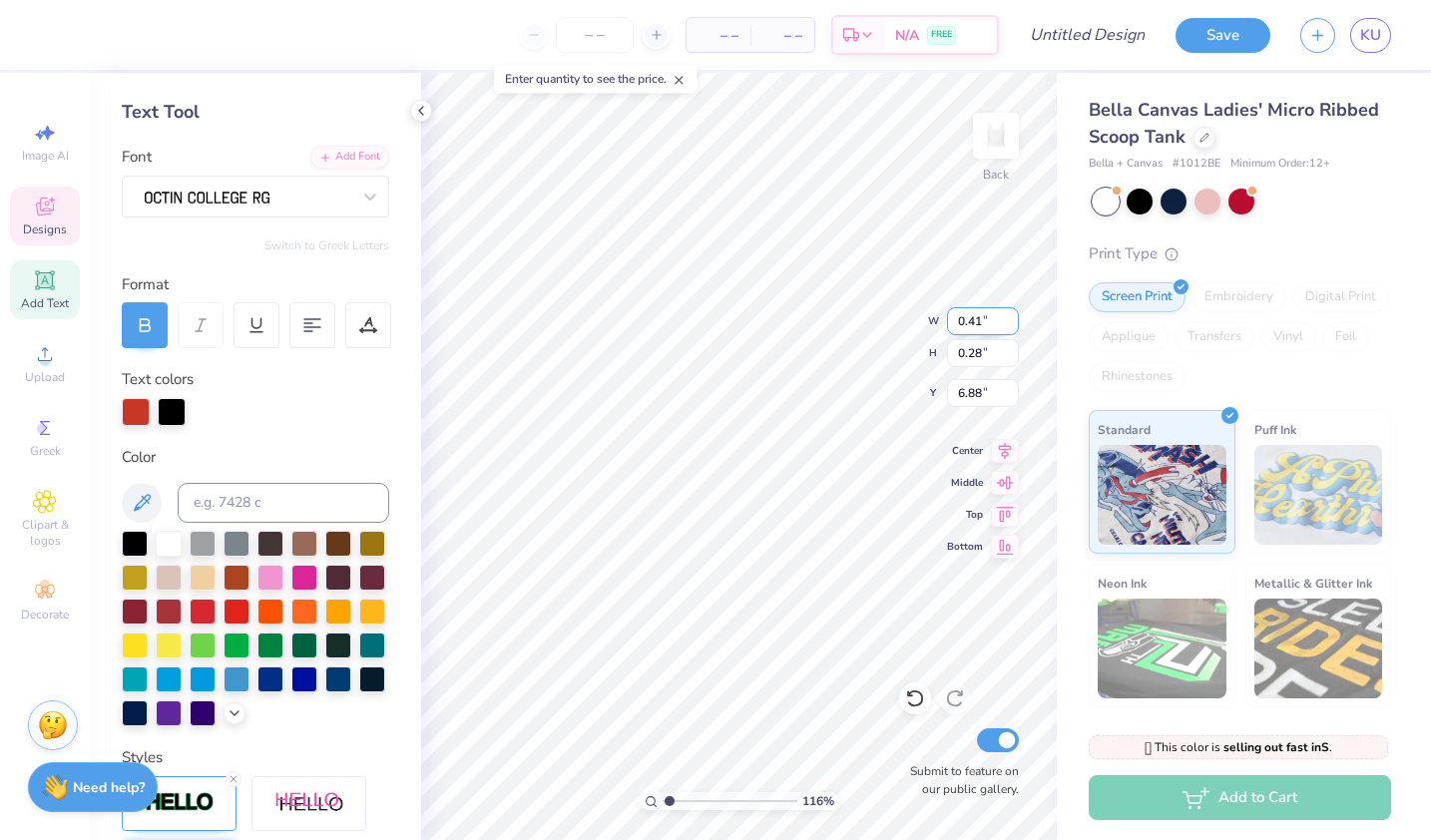 click on "0.41" at bounding box center (983, 321) 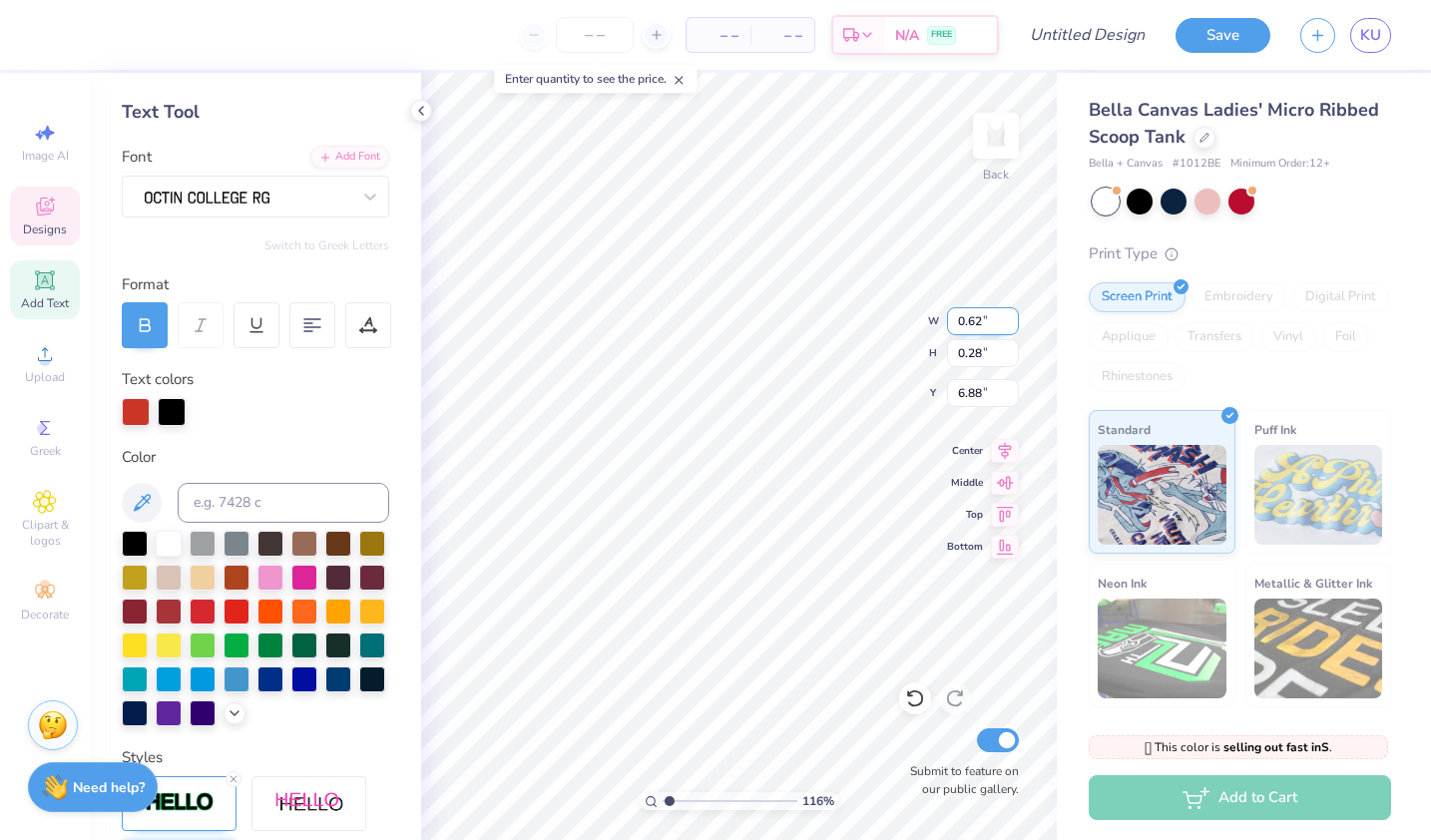 type on "0.62" 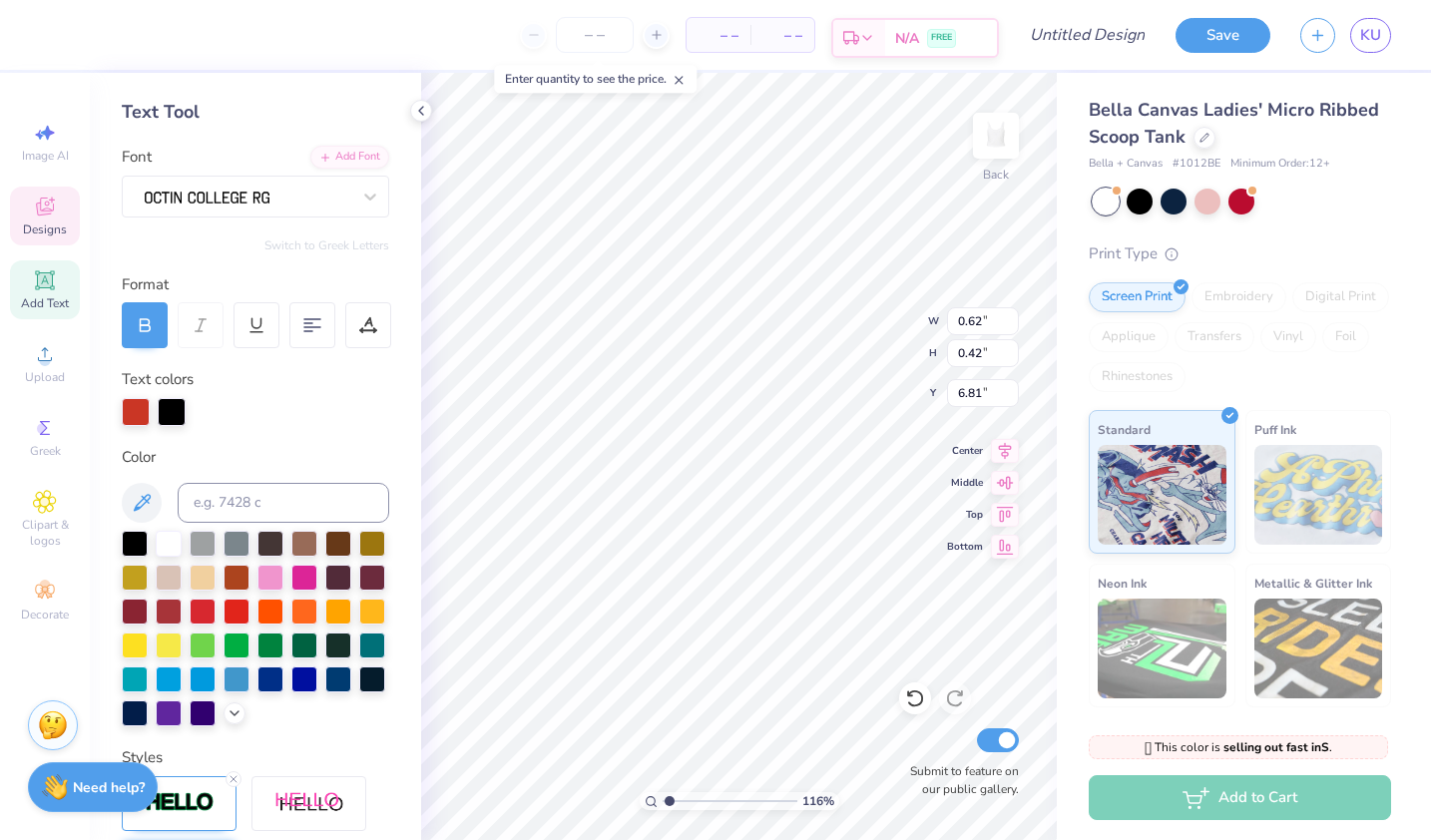 type on "1.15850568536896" 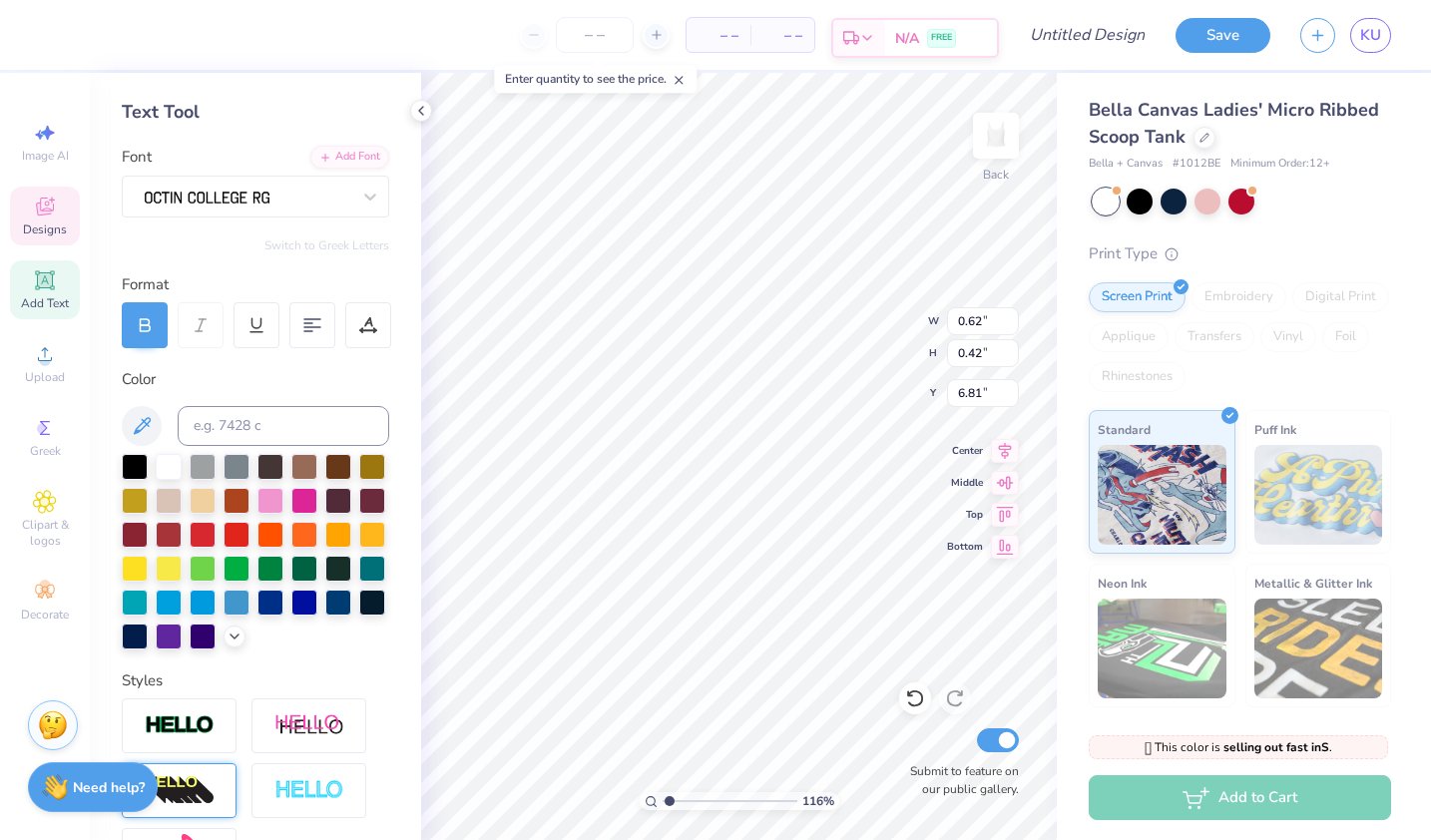 type on "0.40" 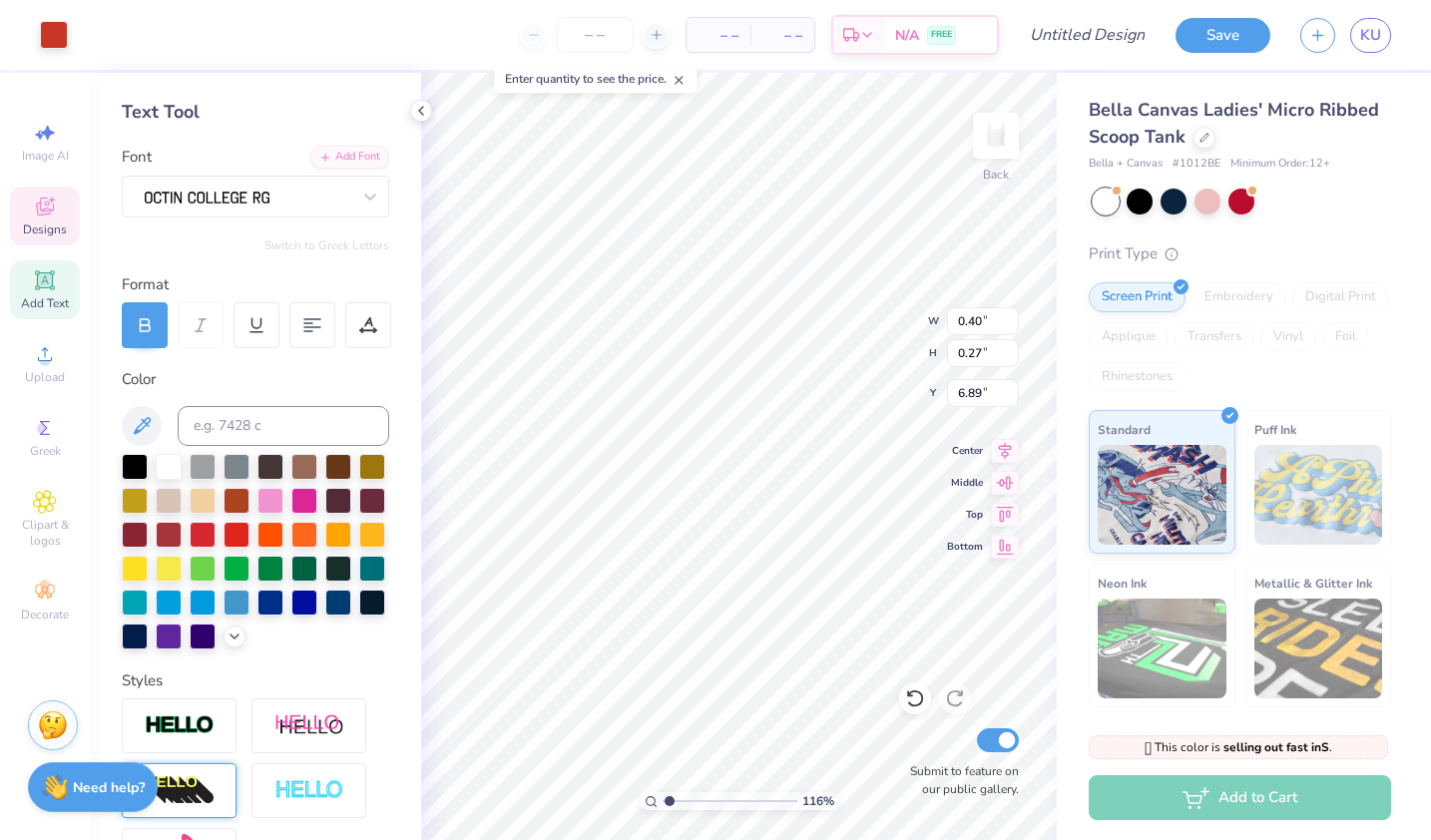 type on "1.15850568536896" 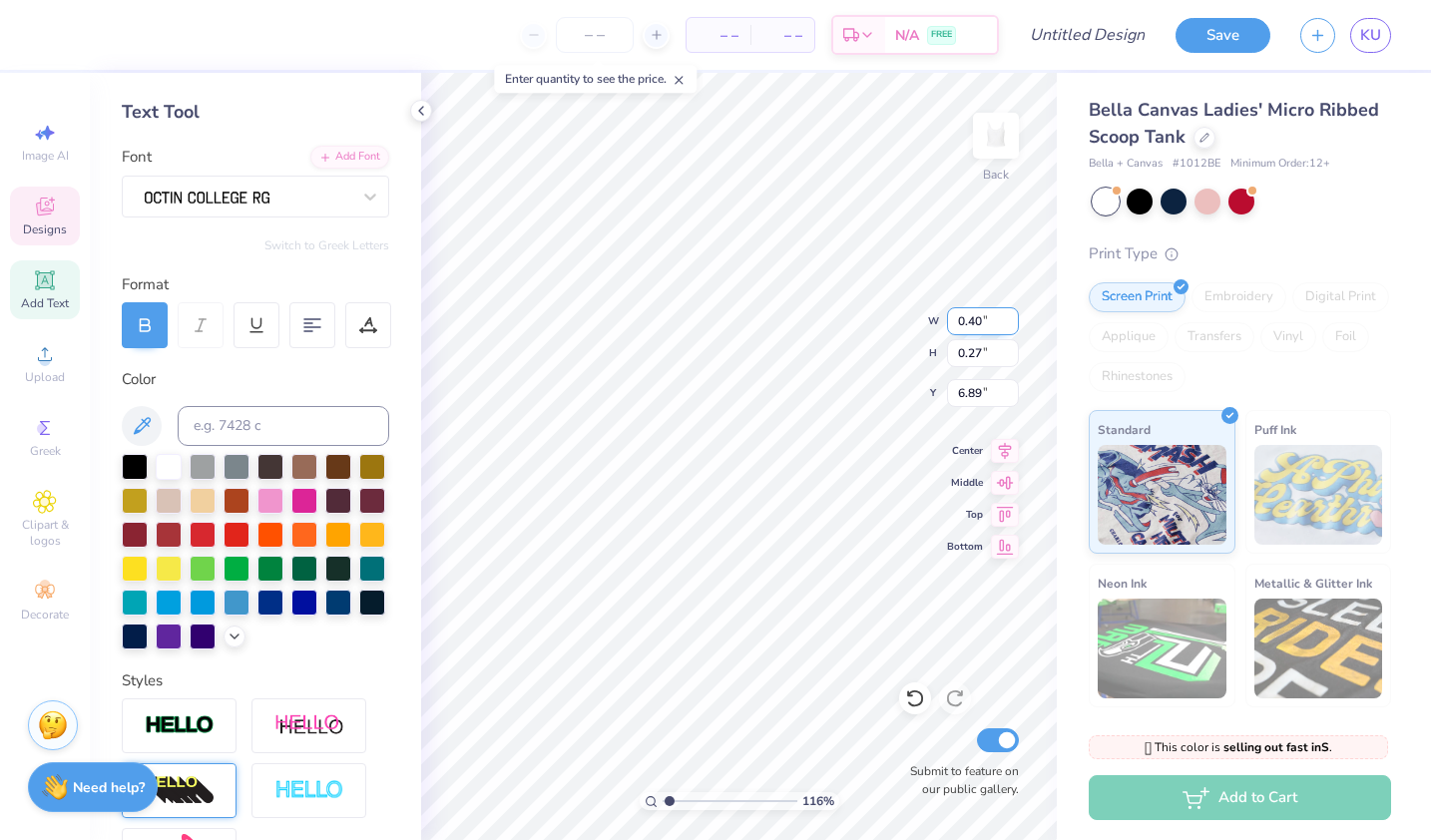 click on "0.40" at bounding box center [983, 321] 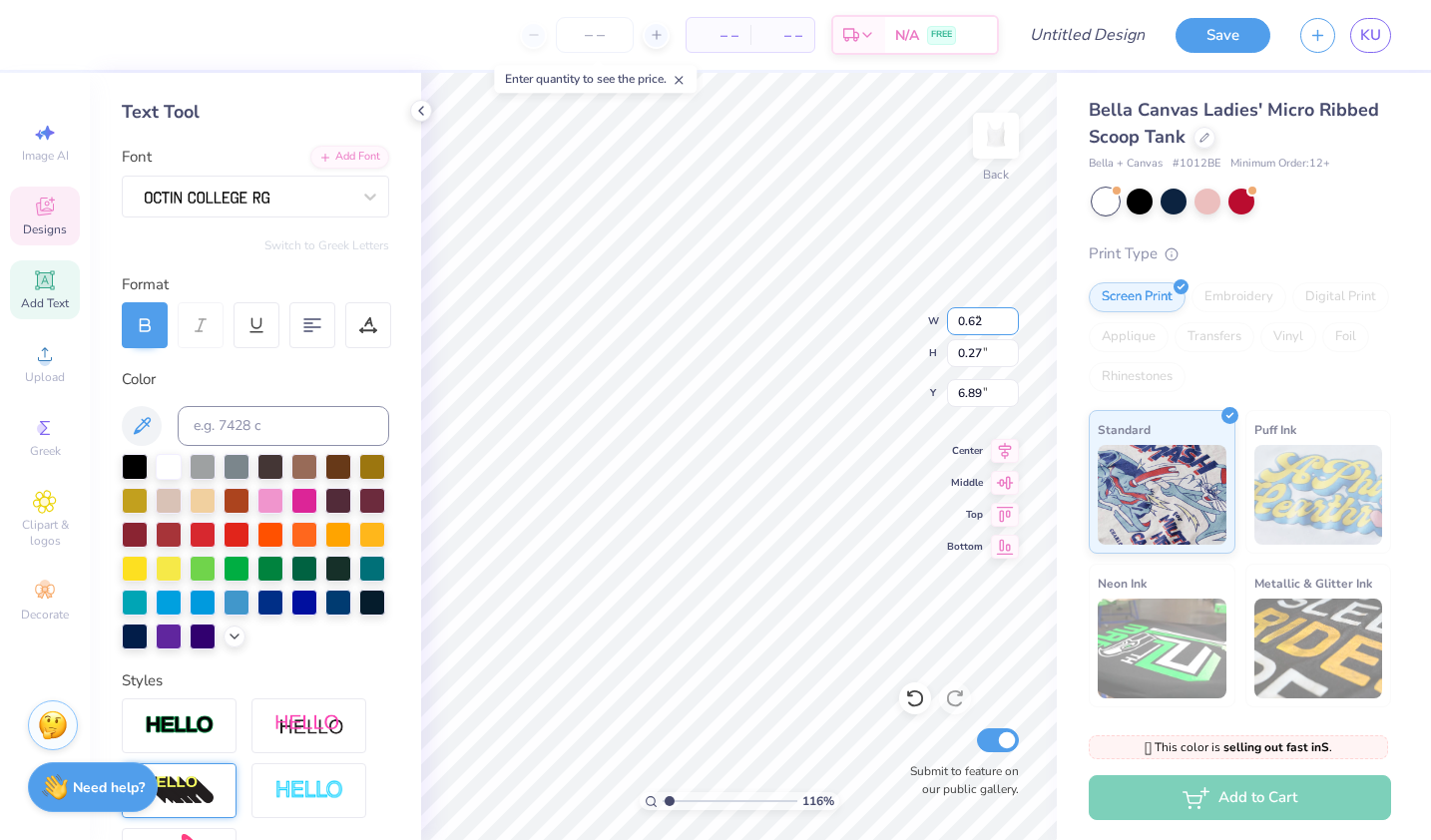 type on "0.62" 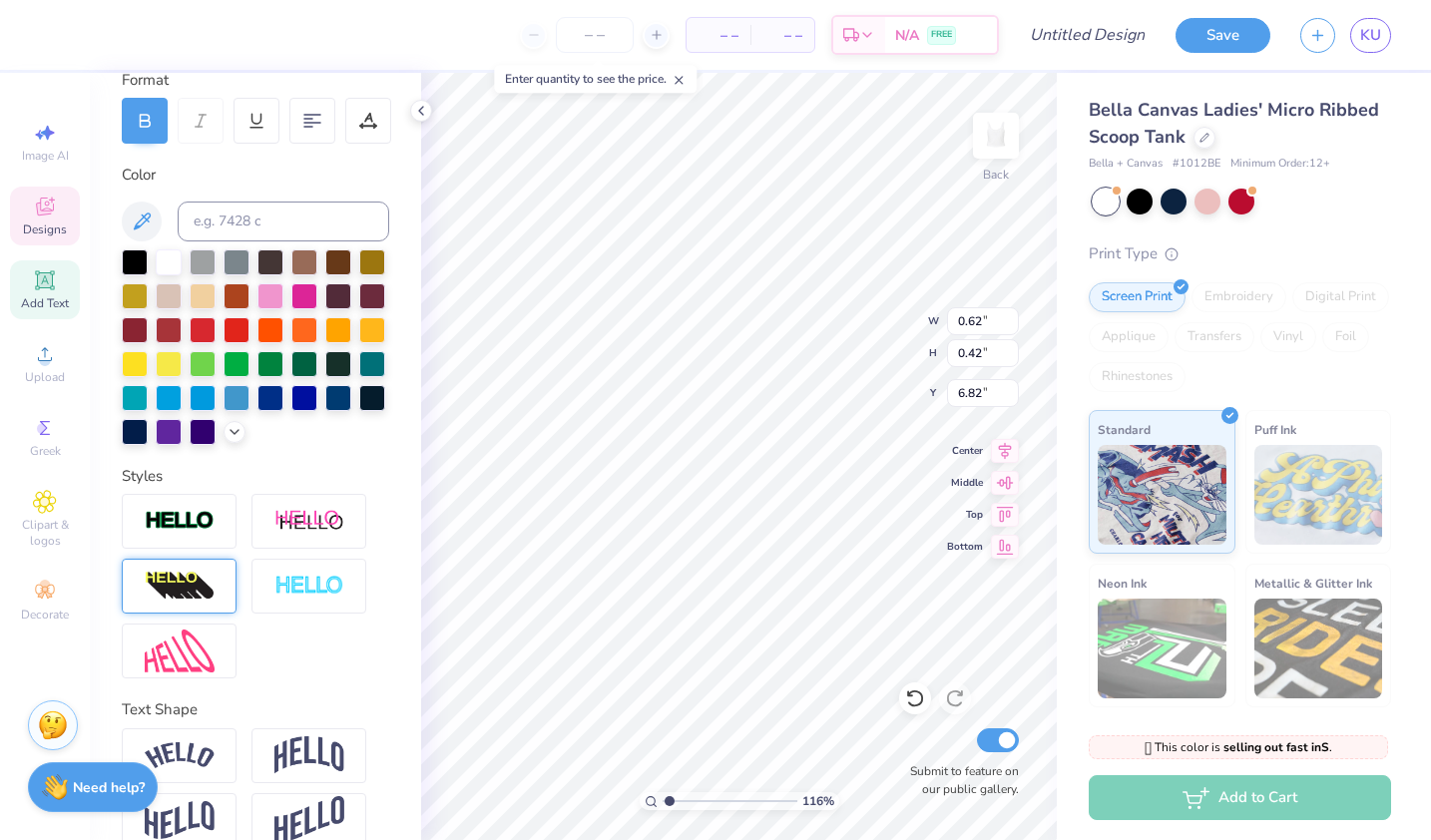 scroll, scrollTop: 308, scrollLeft: 0, axis: vertical 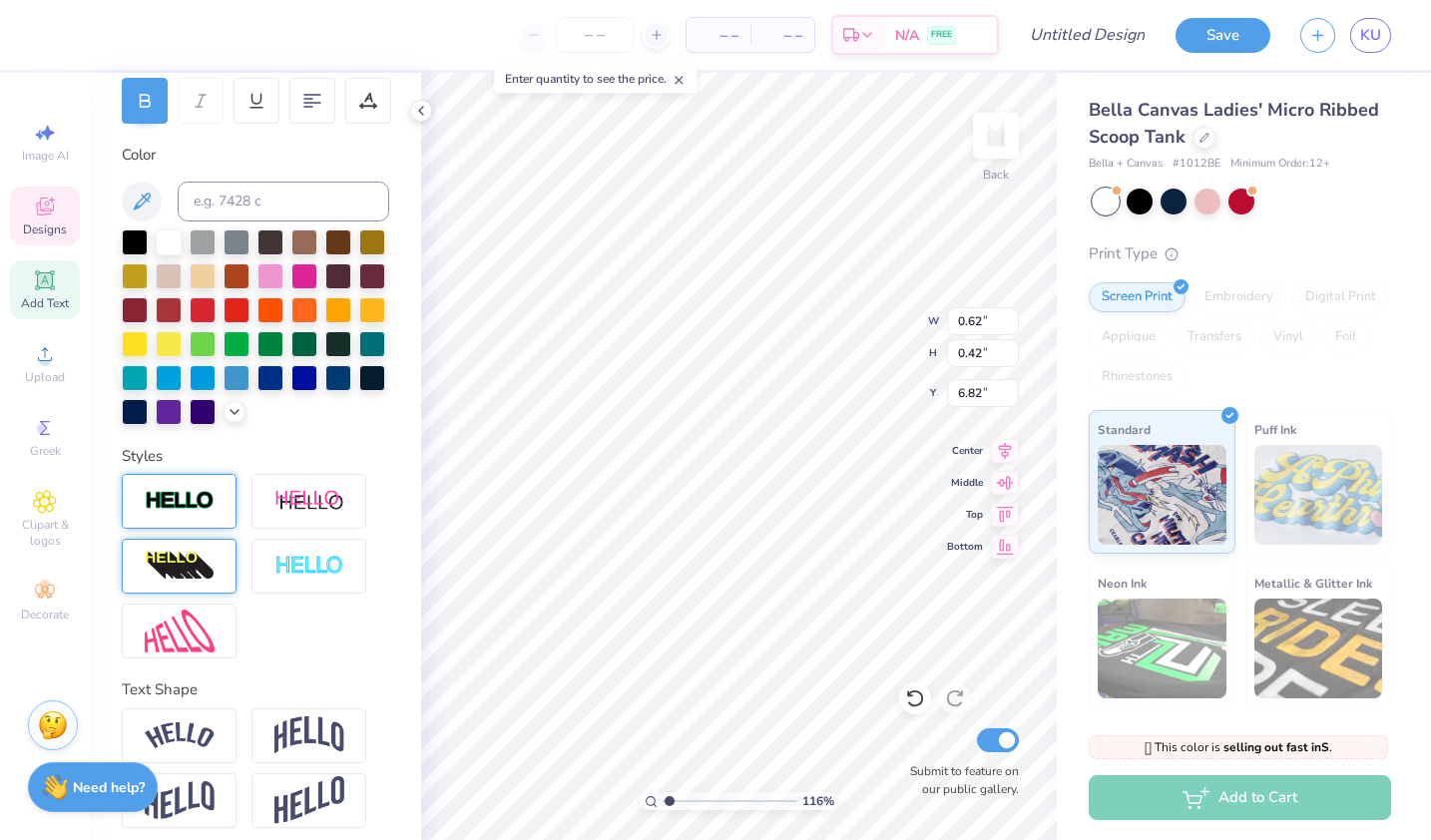 click at bounding box center [180, 501] 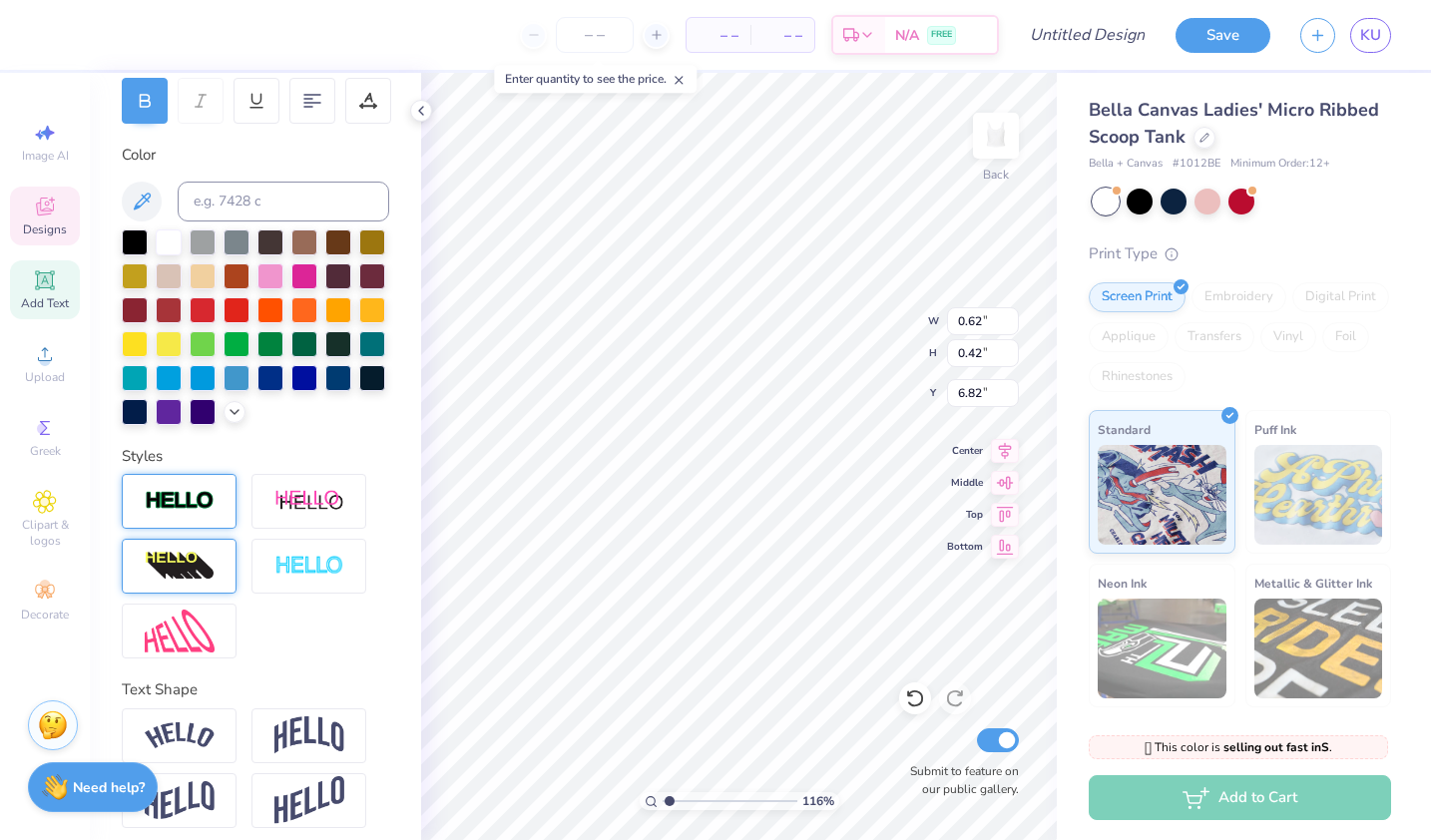 type on "1.15850568536896" 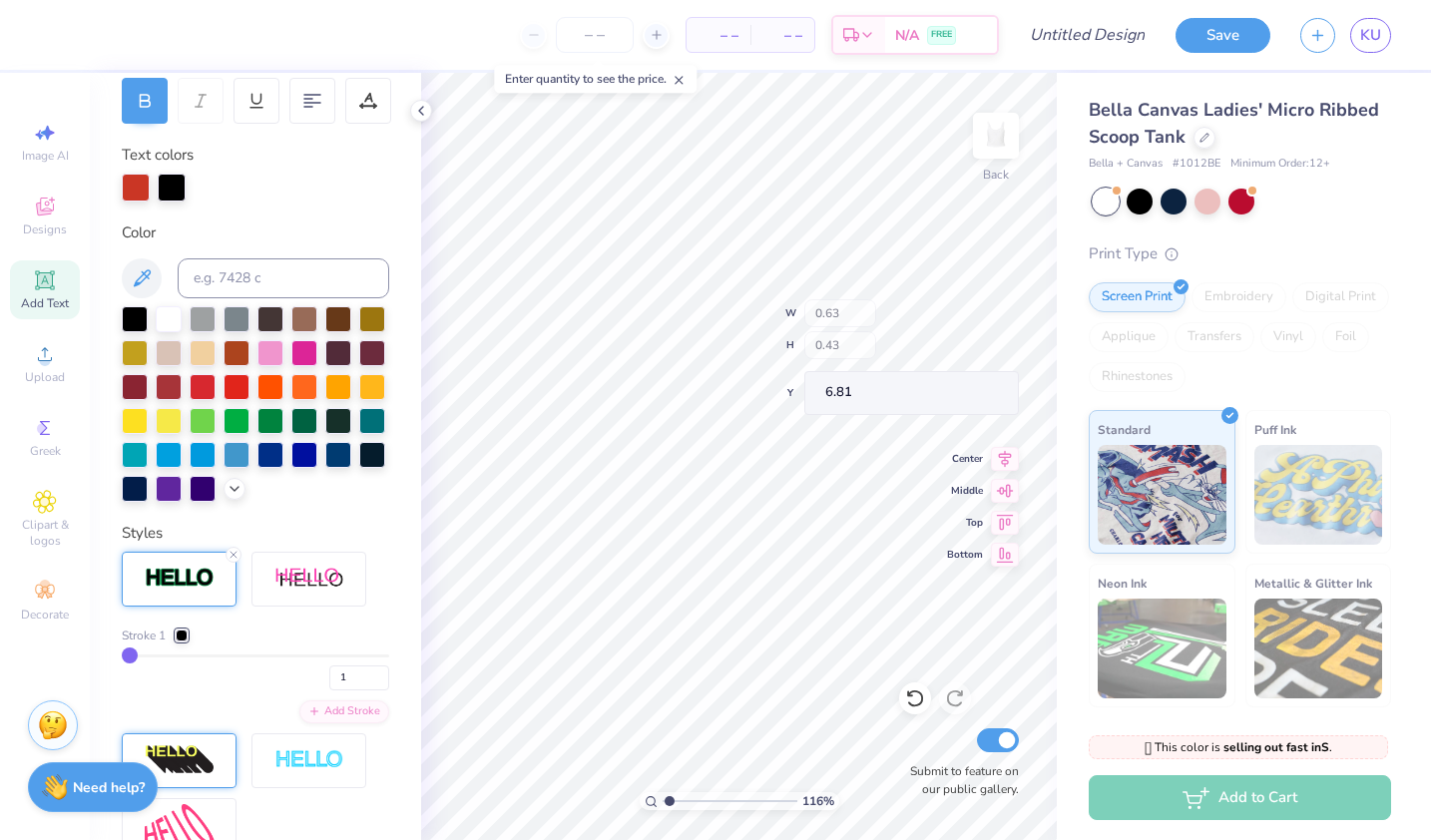 type on "1.15850568536896" 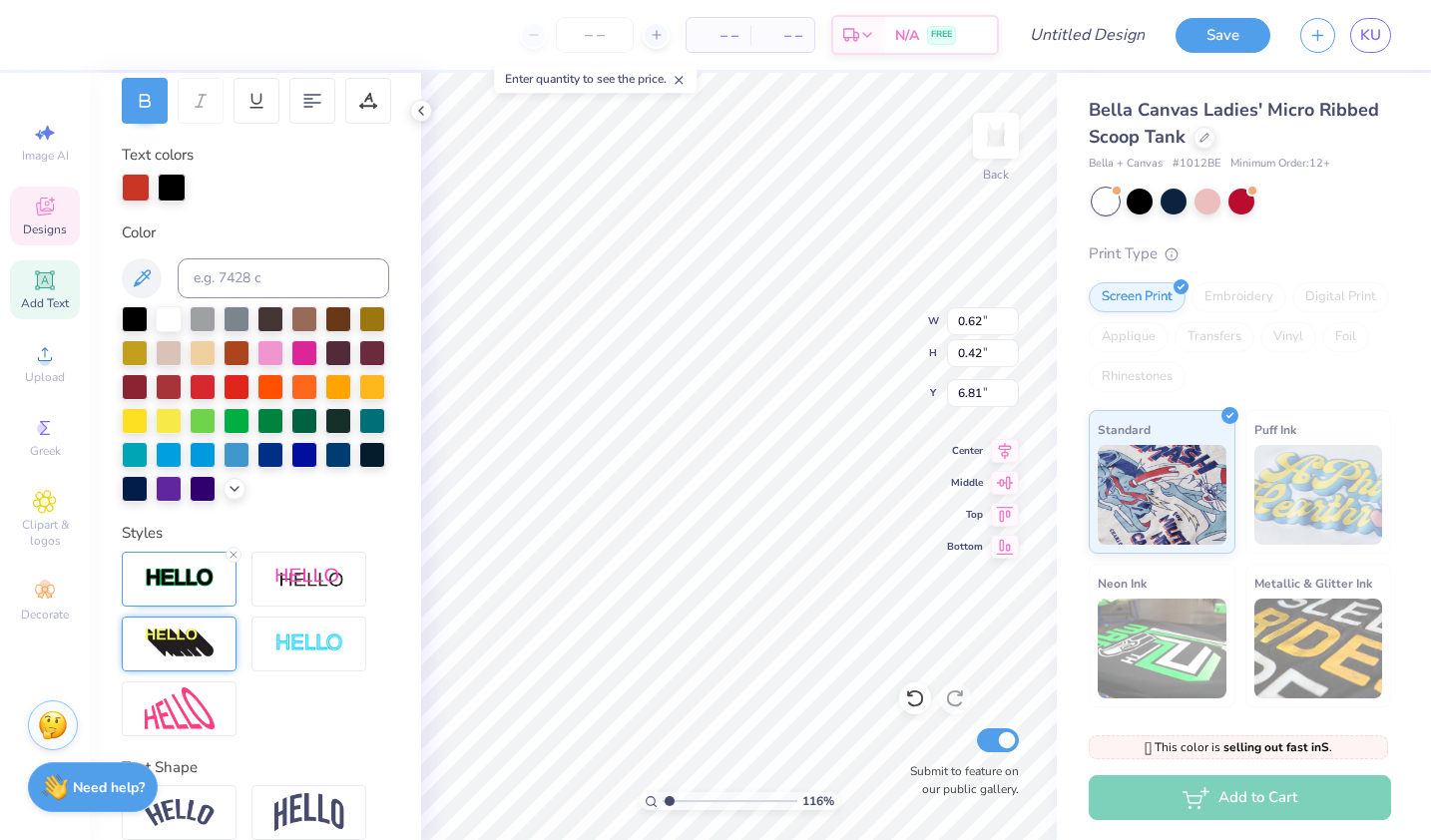 type on "1.15850568536896" 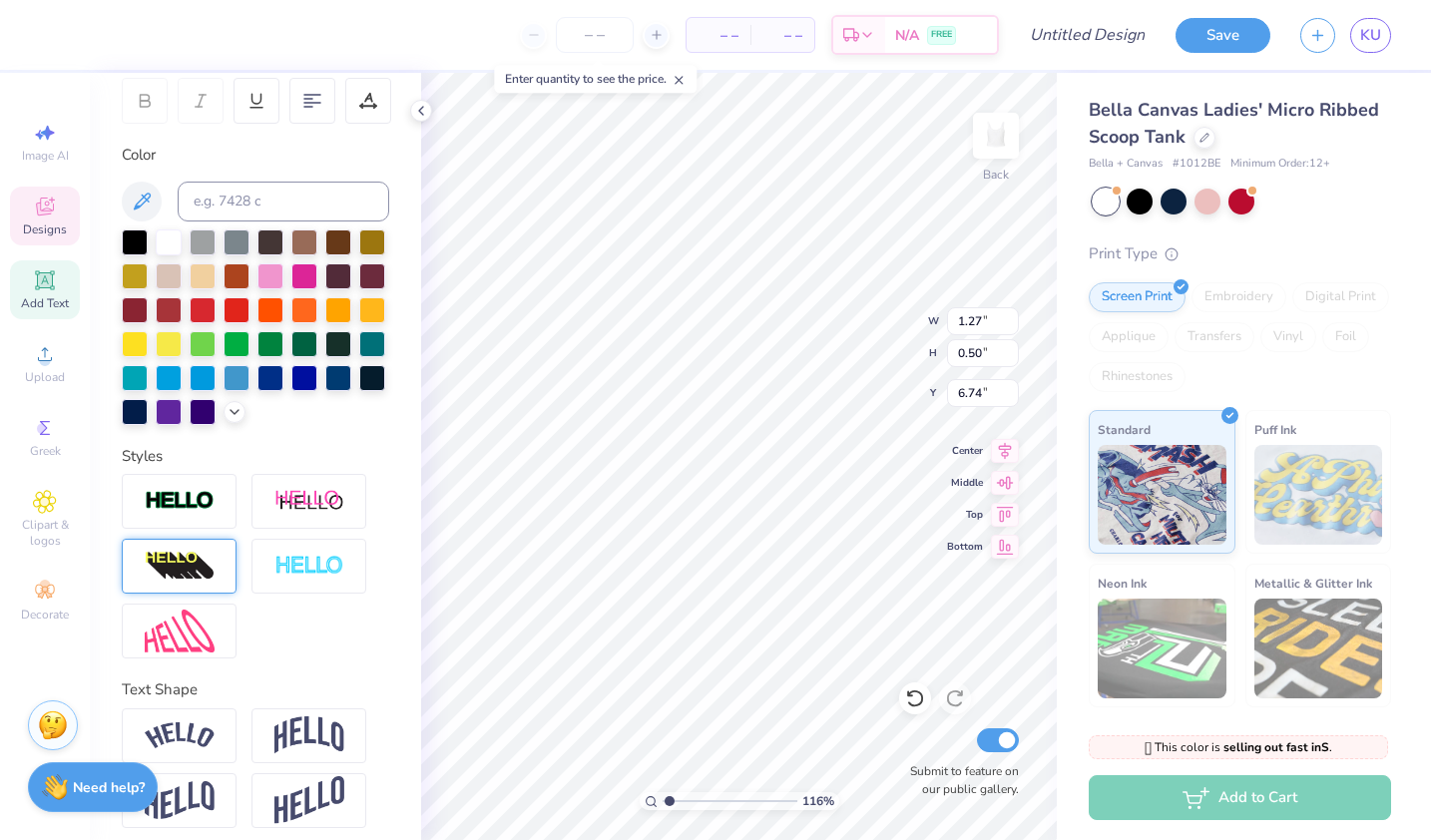 type on "1.15850568536896" 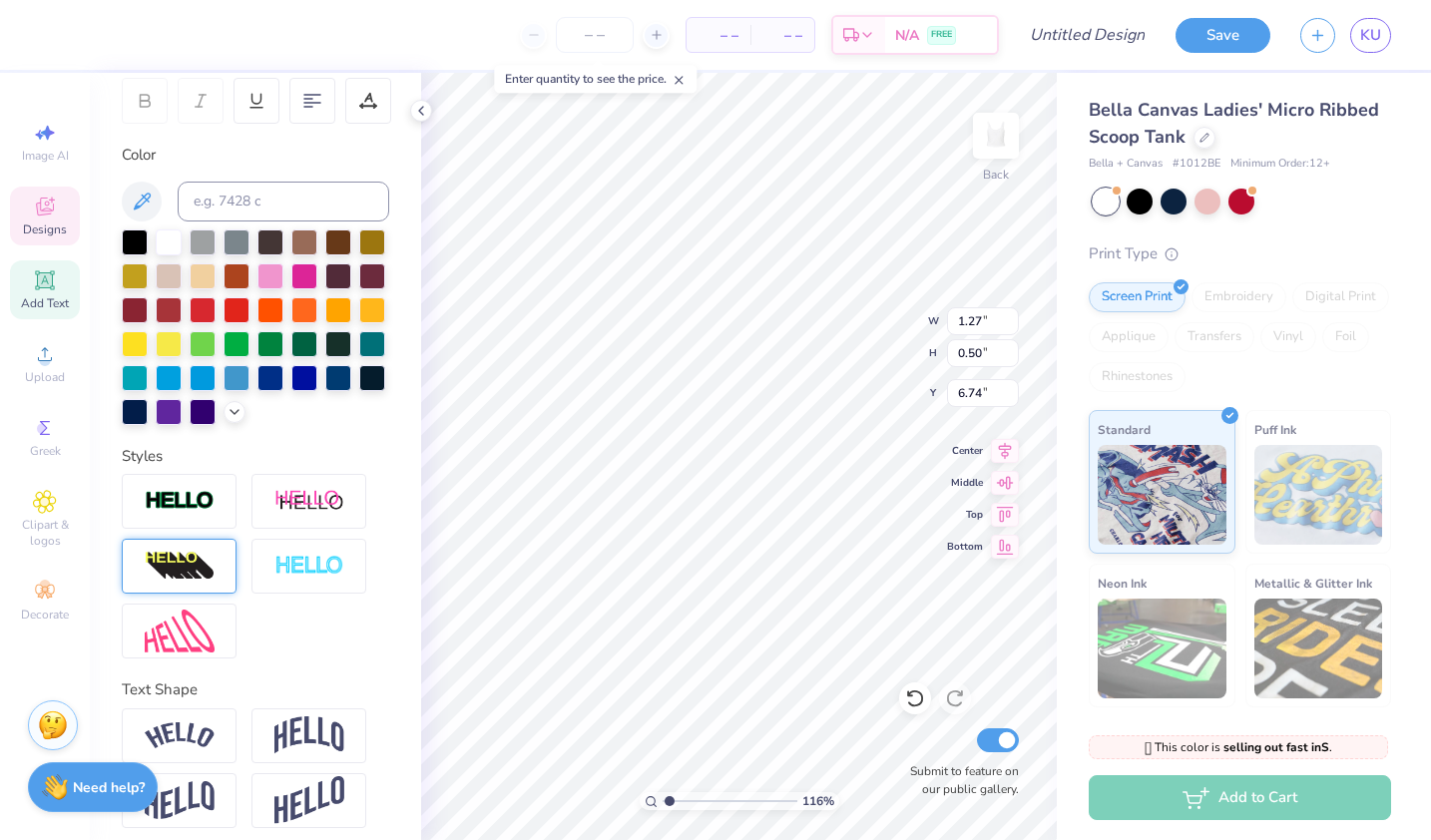 type on "." 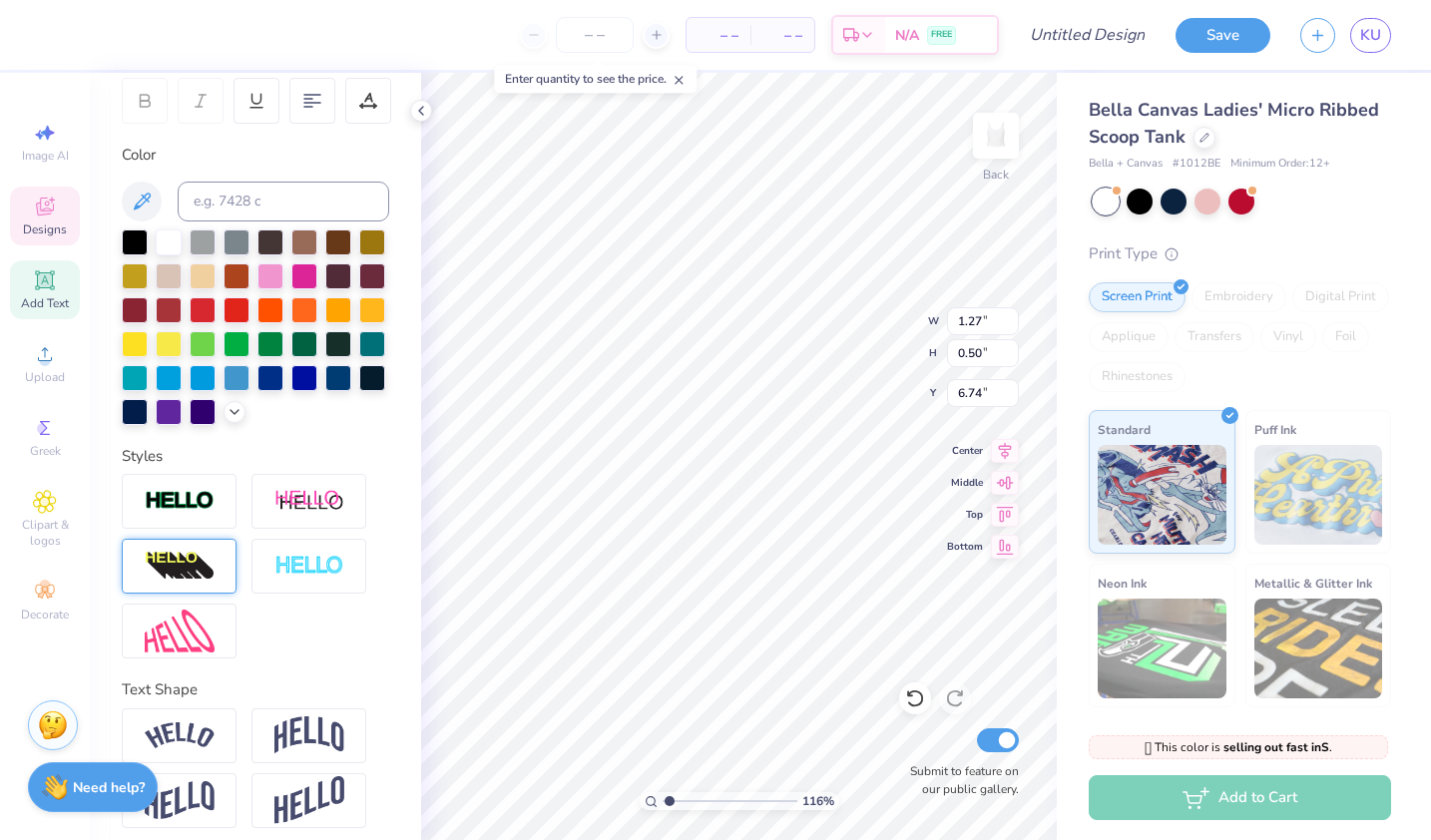 type 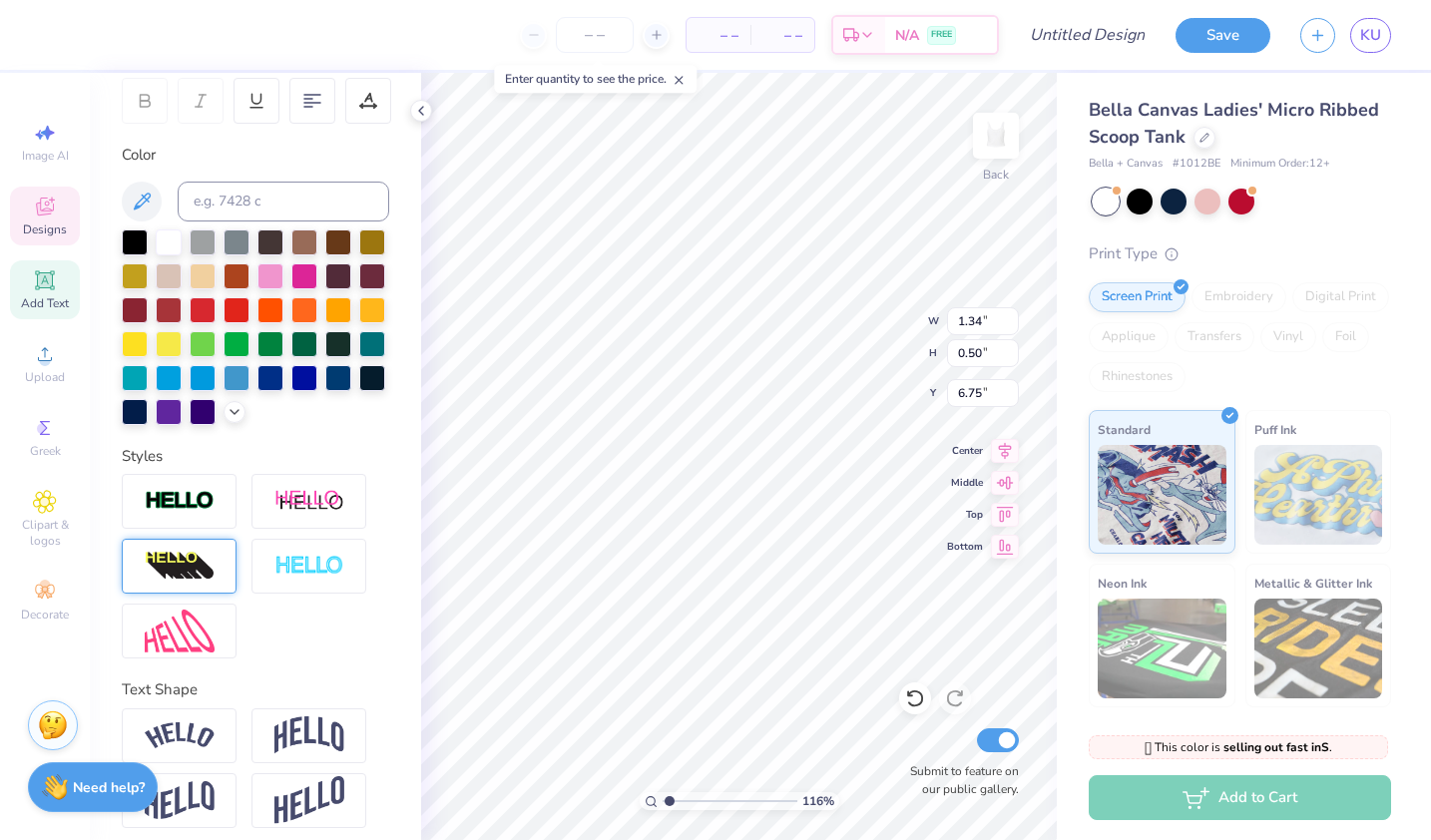 scroll, scrollTop: 16, scrollLeft: 2, axis: both 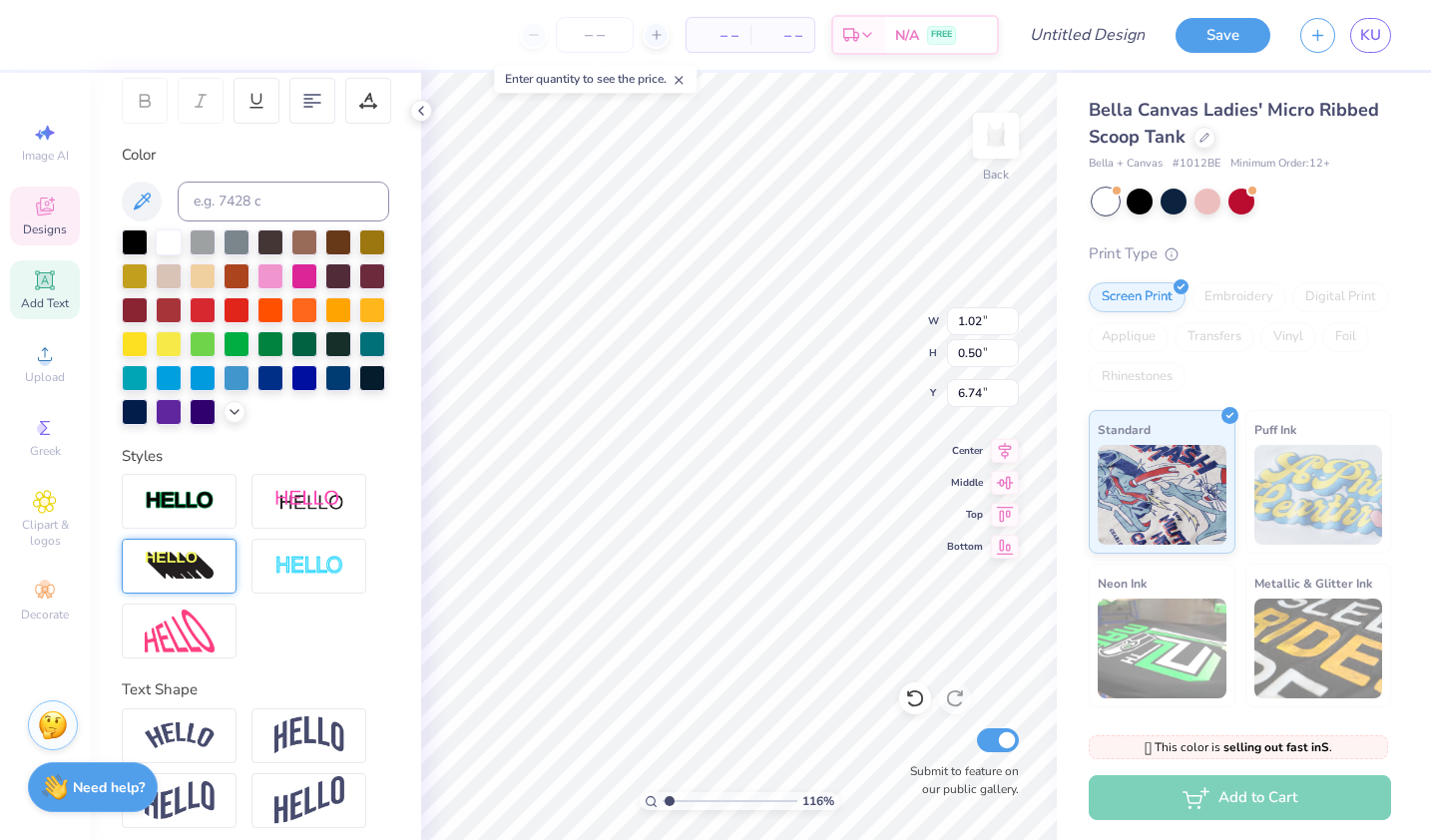 type on "1.15850568536896" 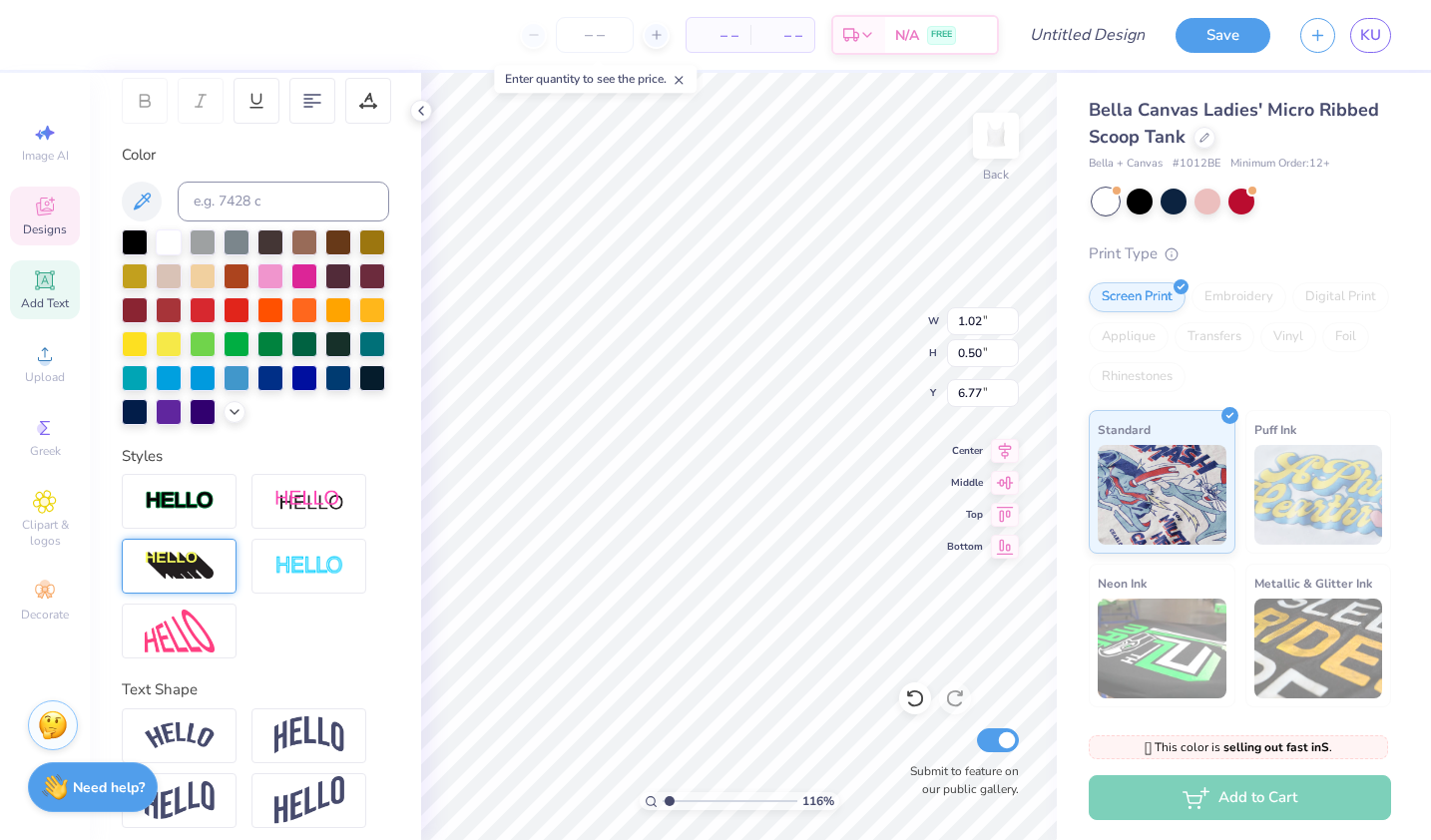 type on "1.15850568536896" 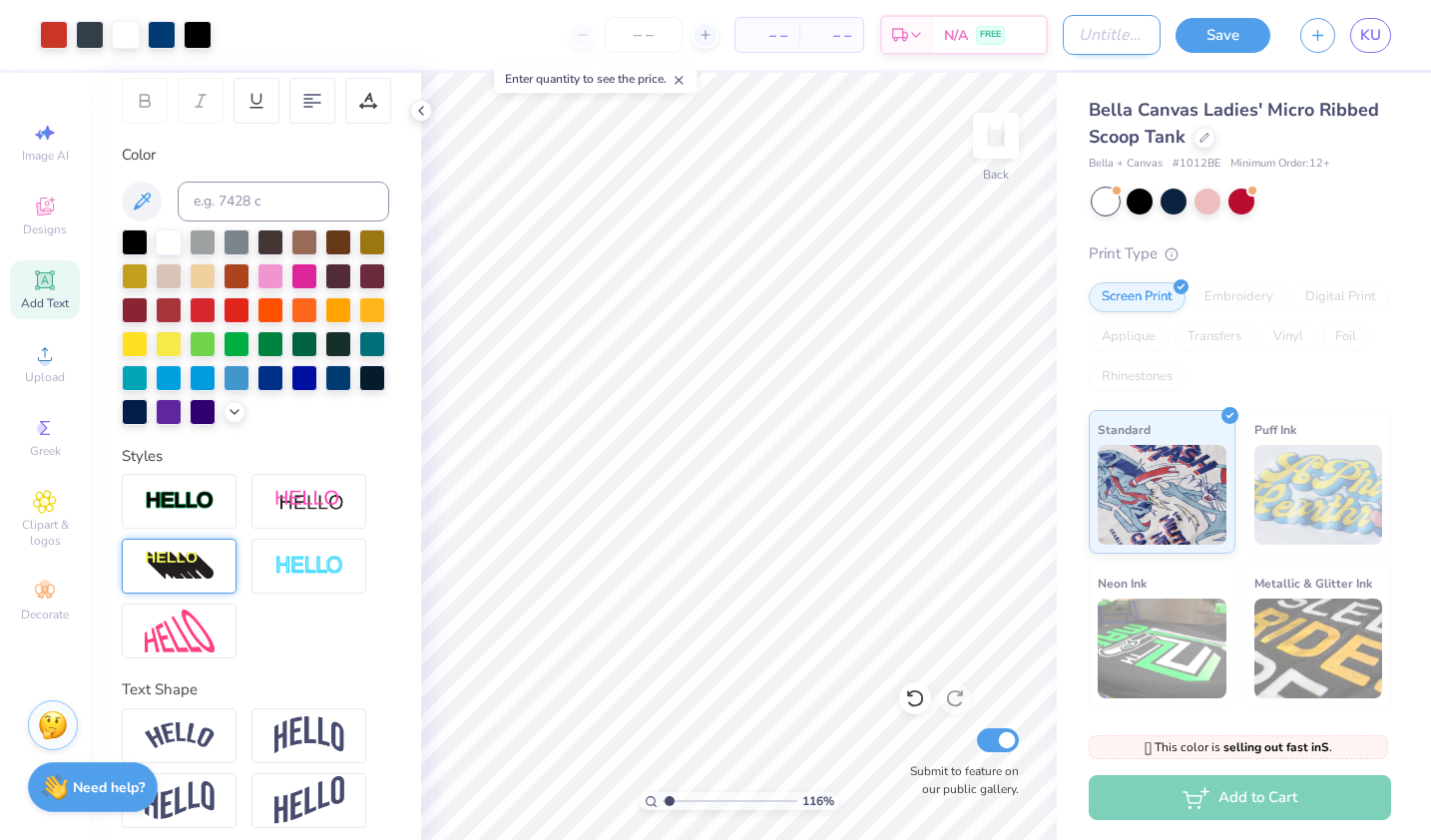 click on "Design Title" at bounding box center (1112, 35) 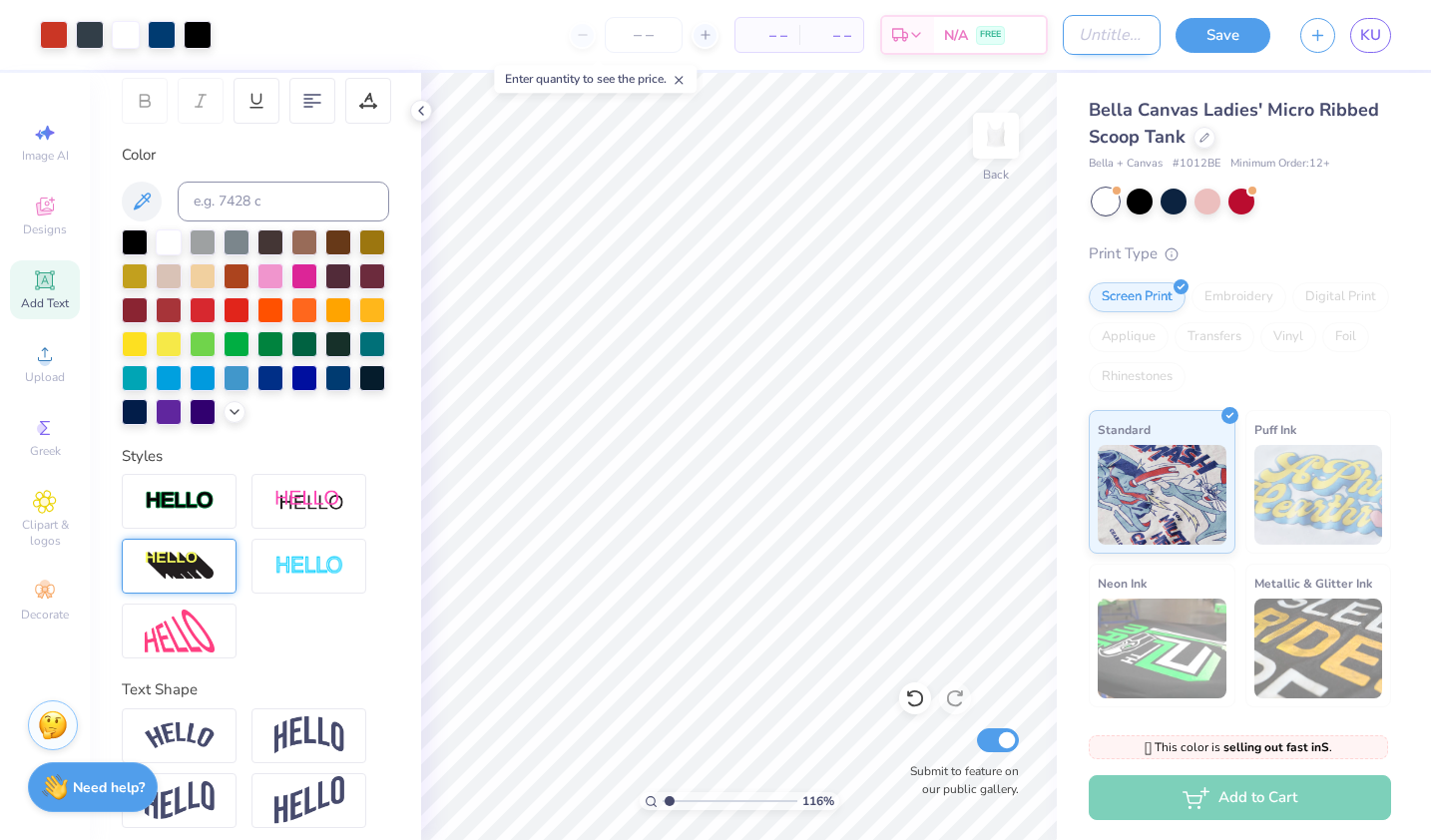 type on "b" 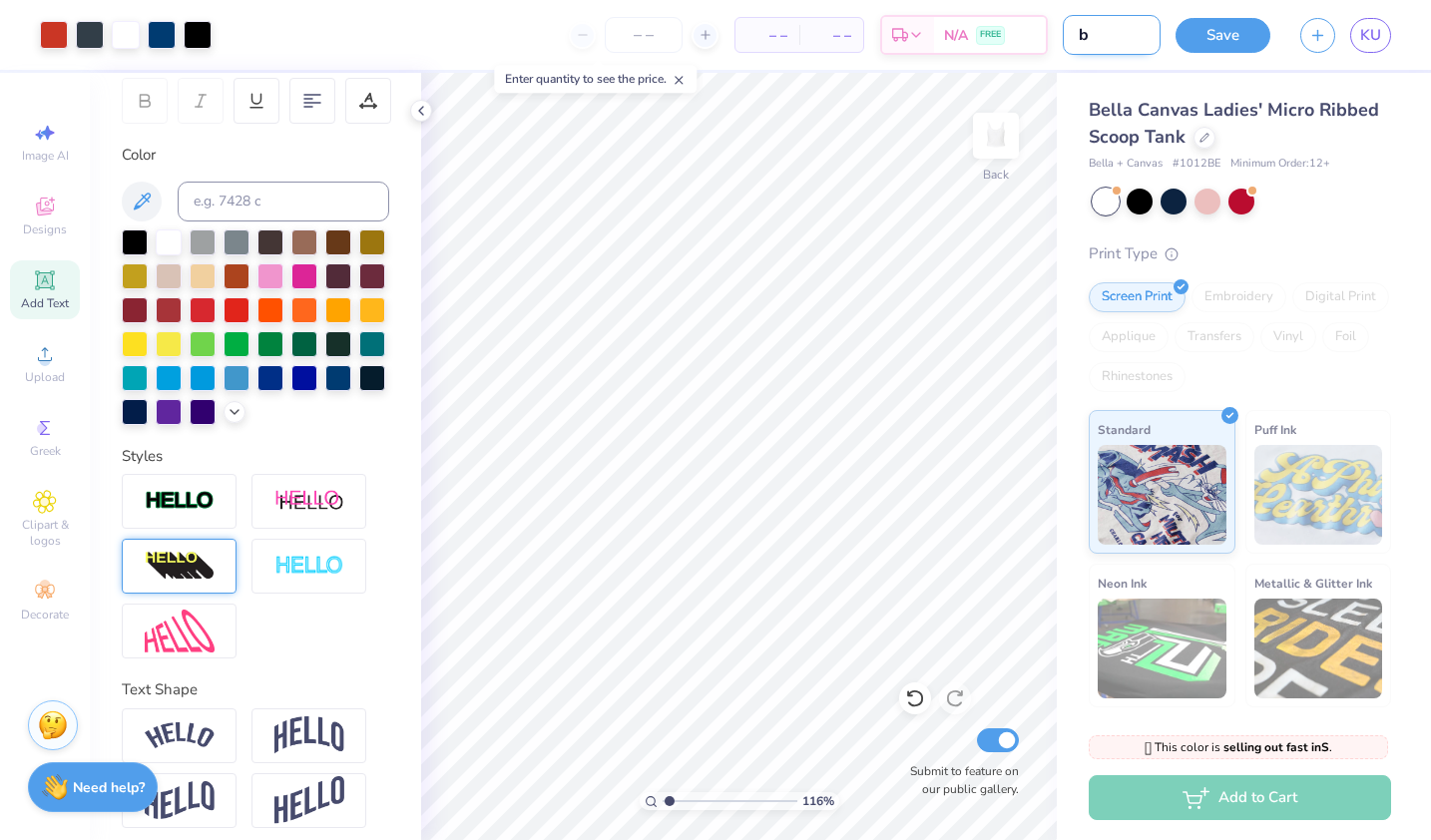 type on "bi" 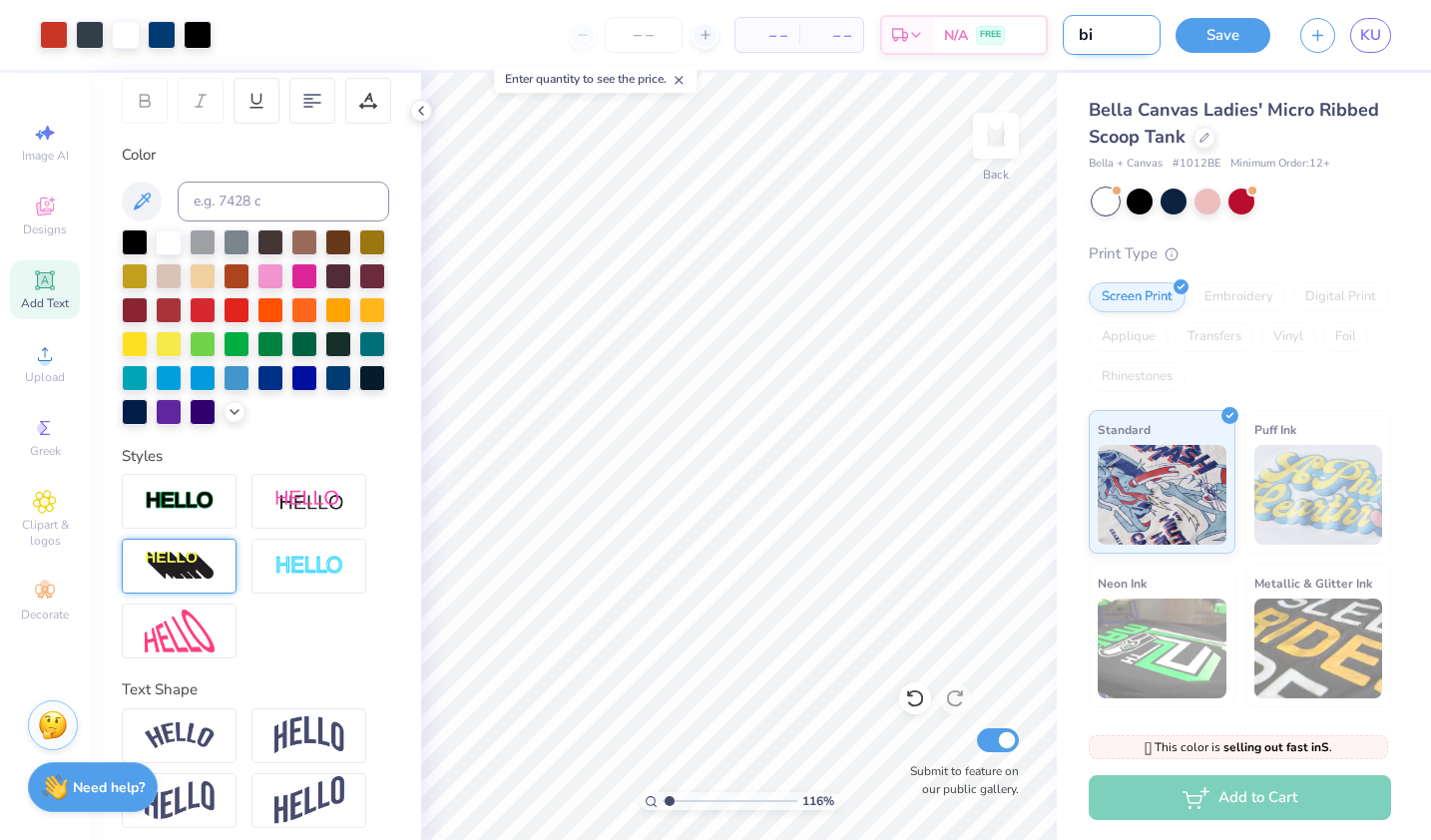type on "bid" 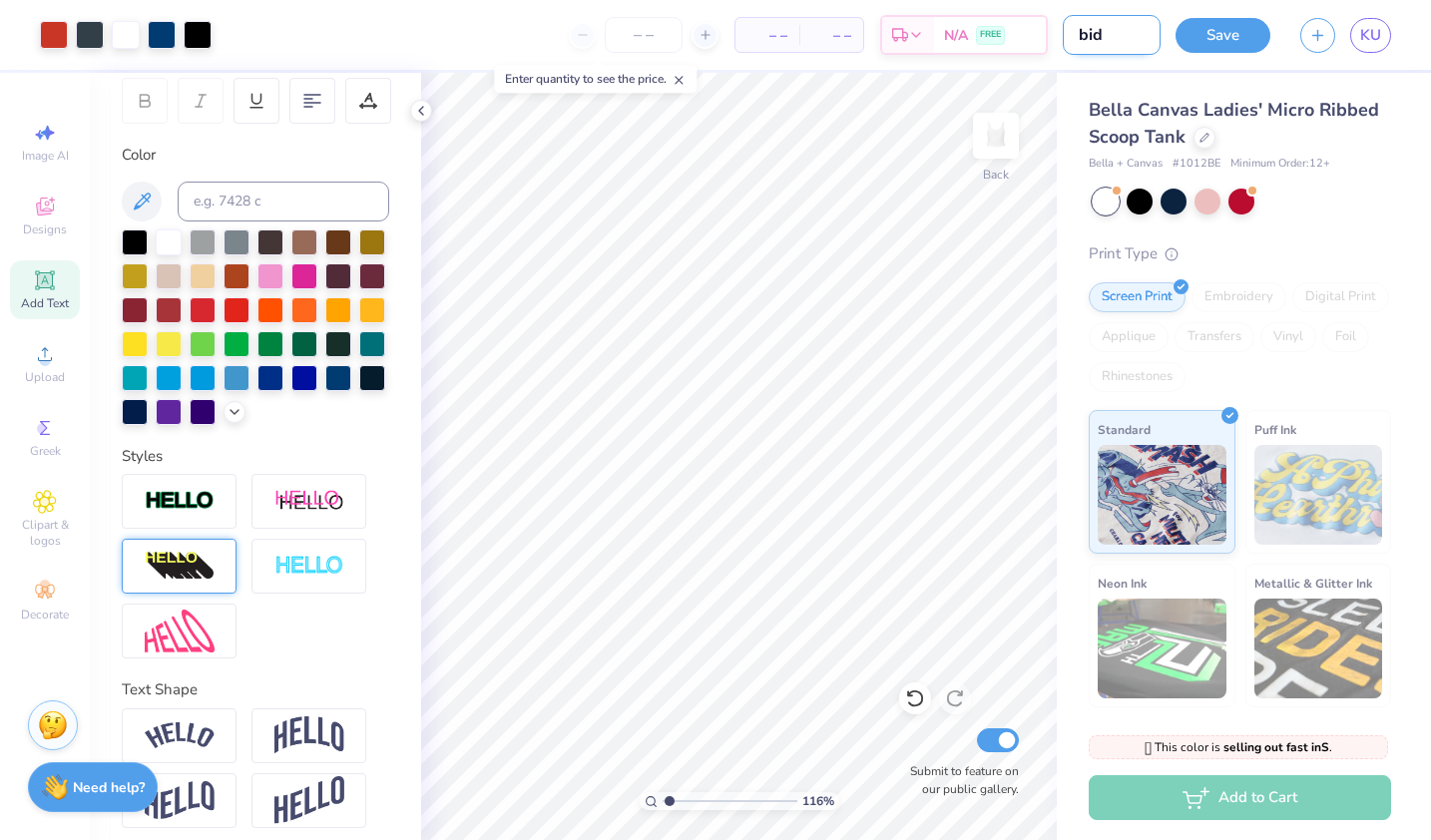 type on "bid" 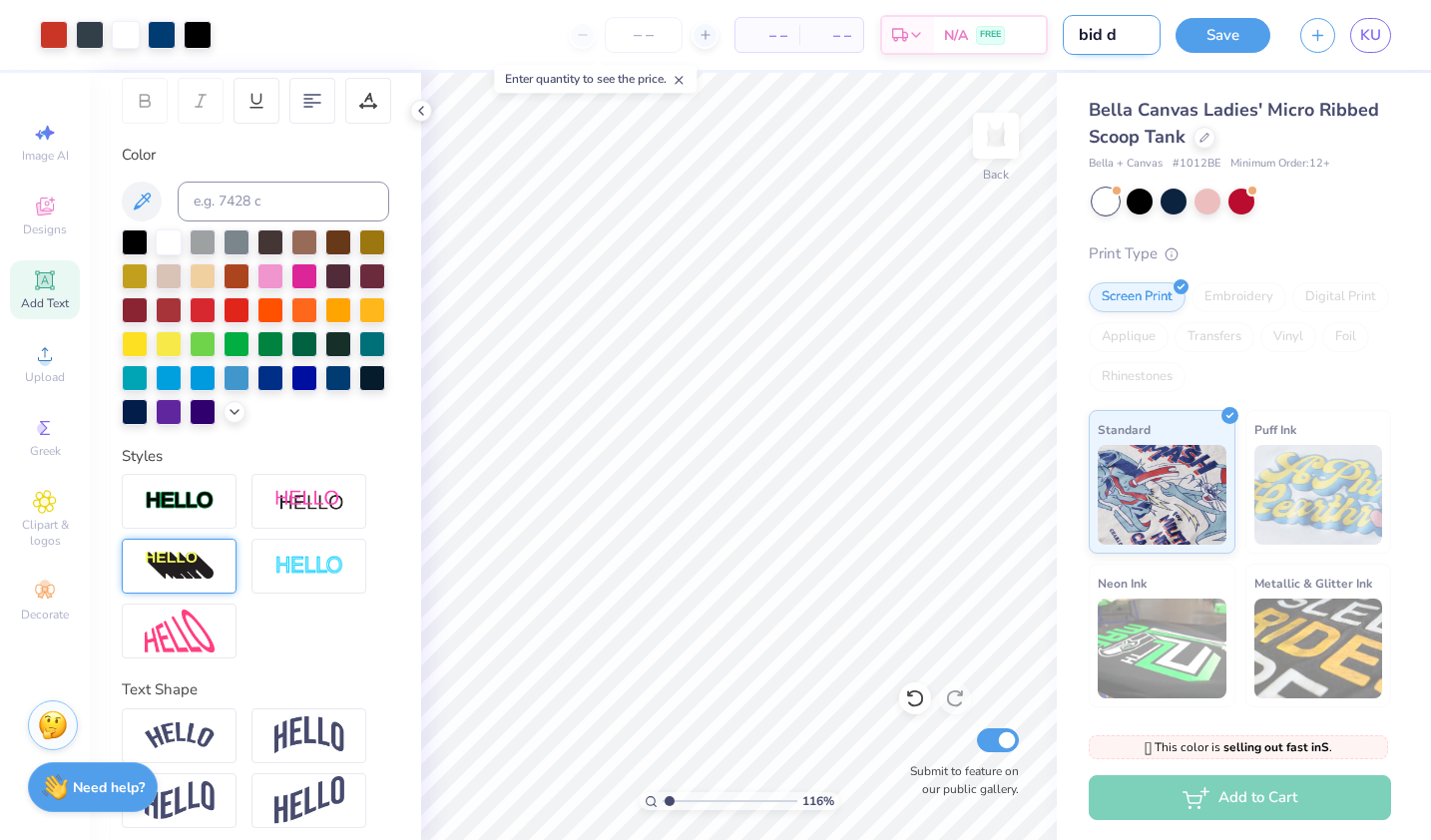 type on "1.15850568536896" 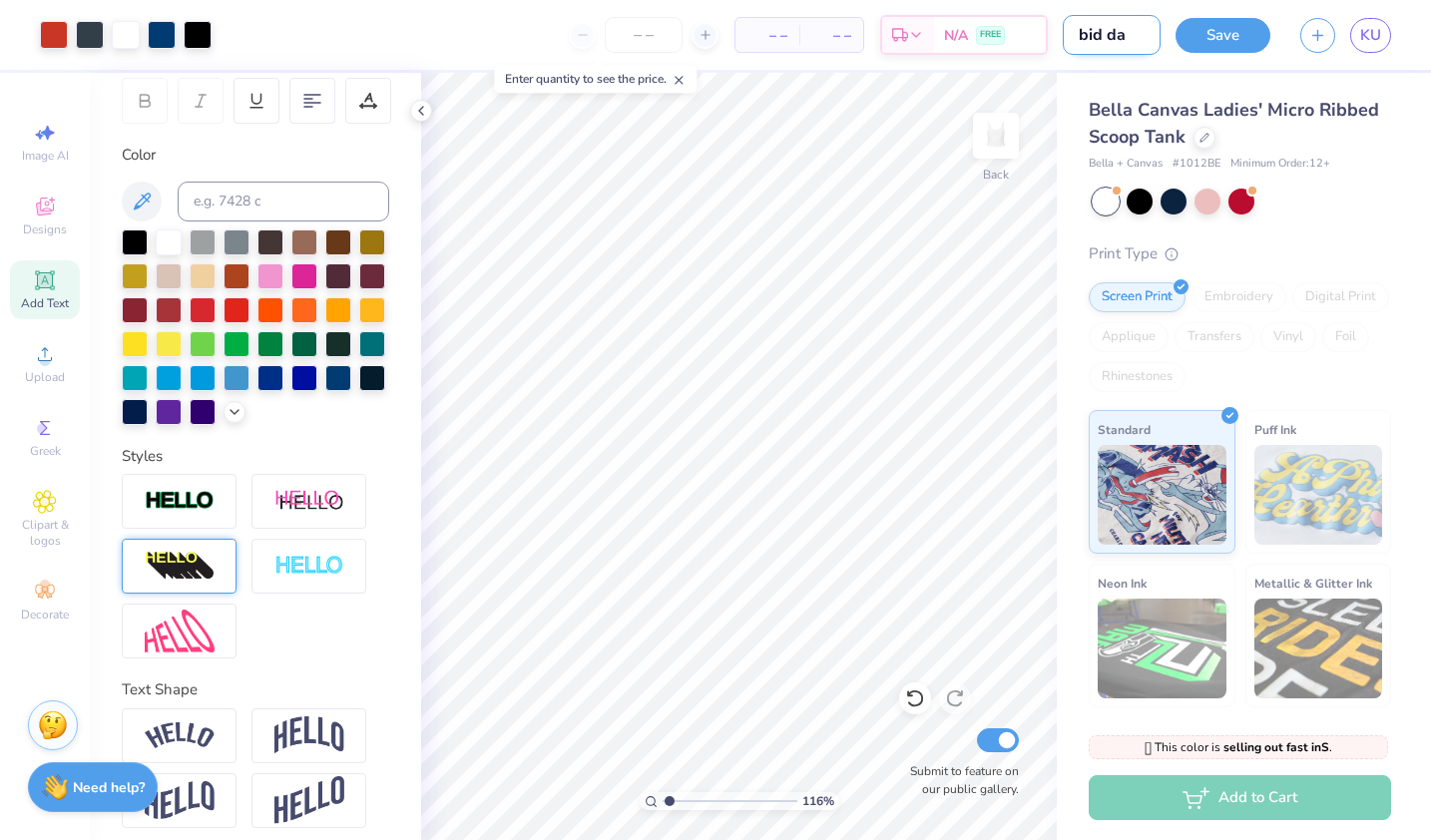 type on "bid day" 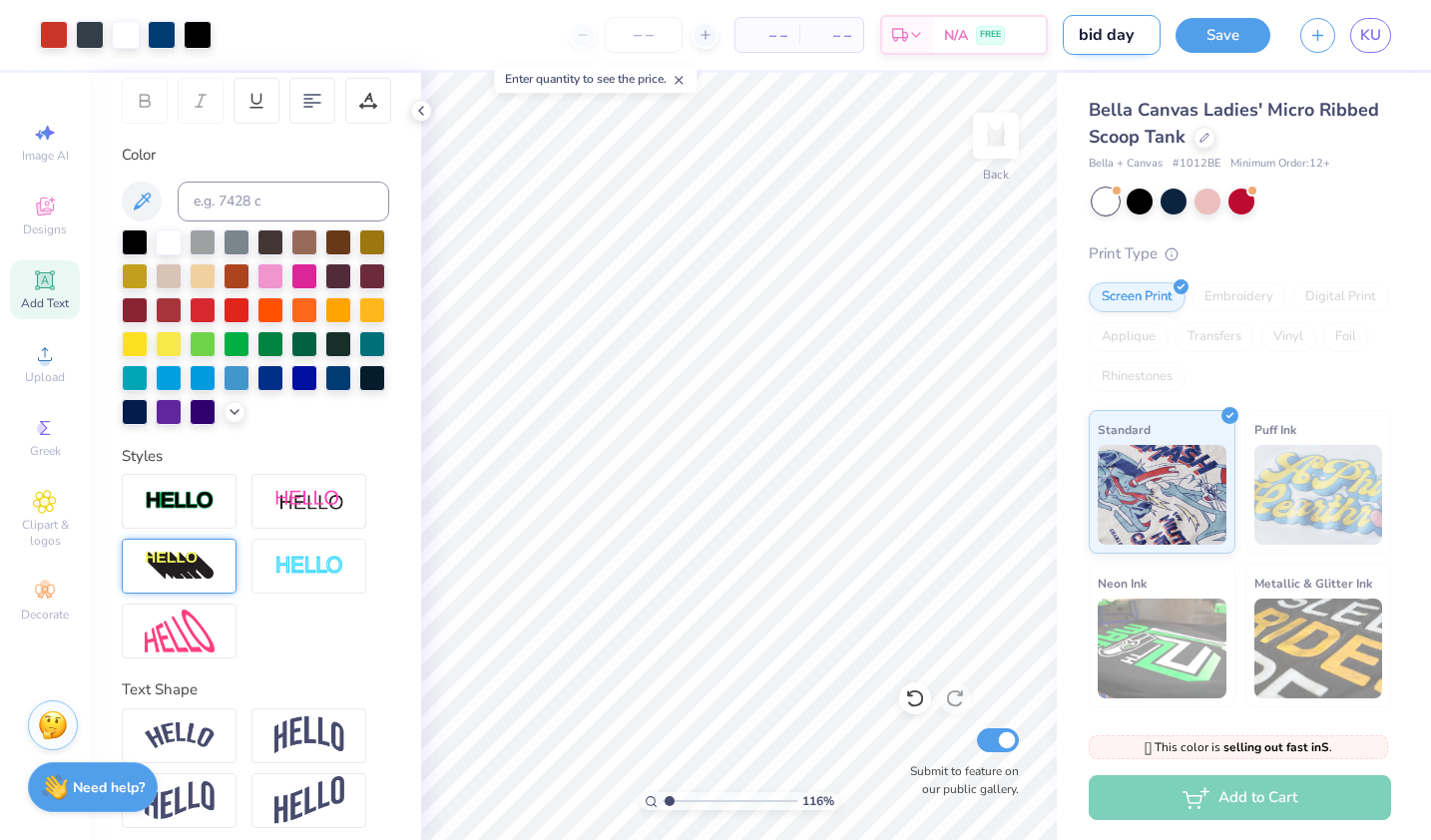 type on "bid day" 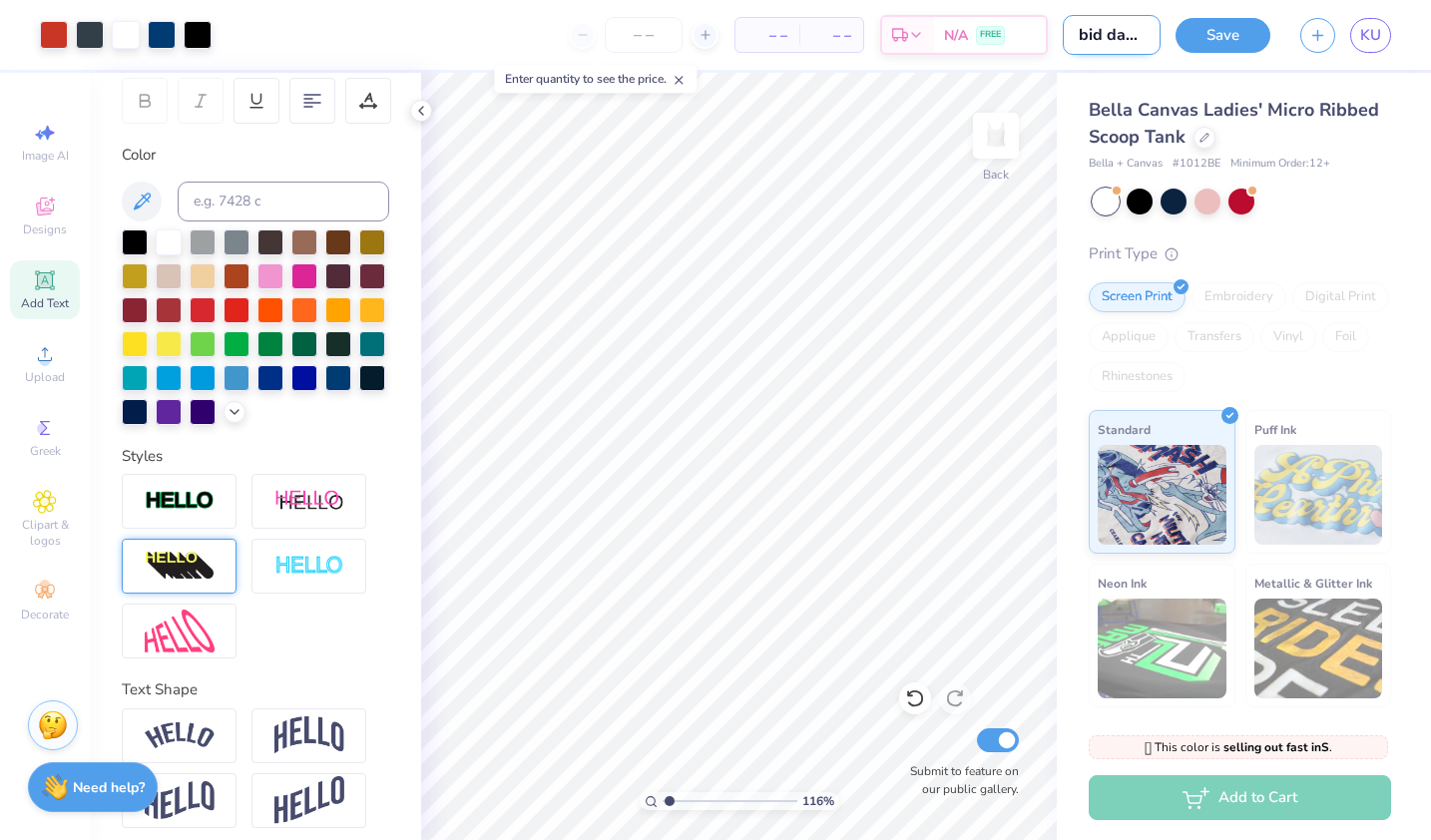 type on "bid day wh" 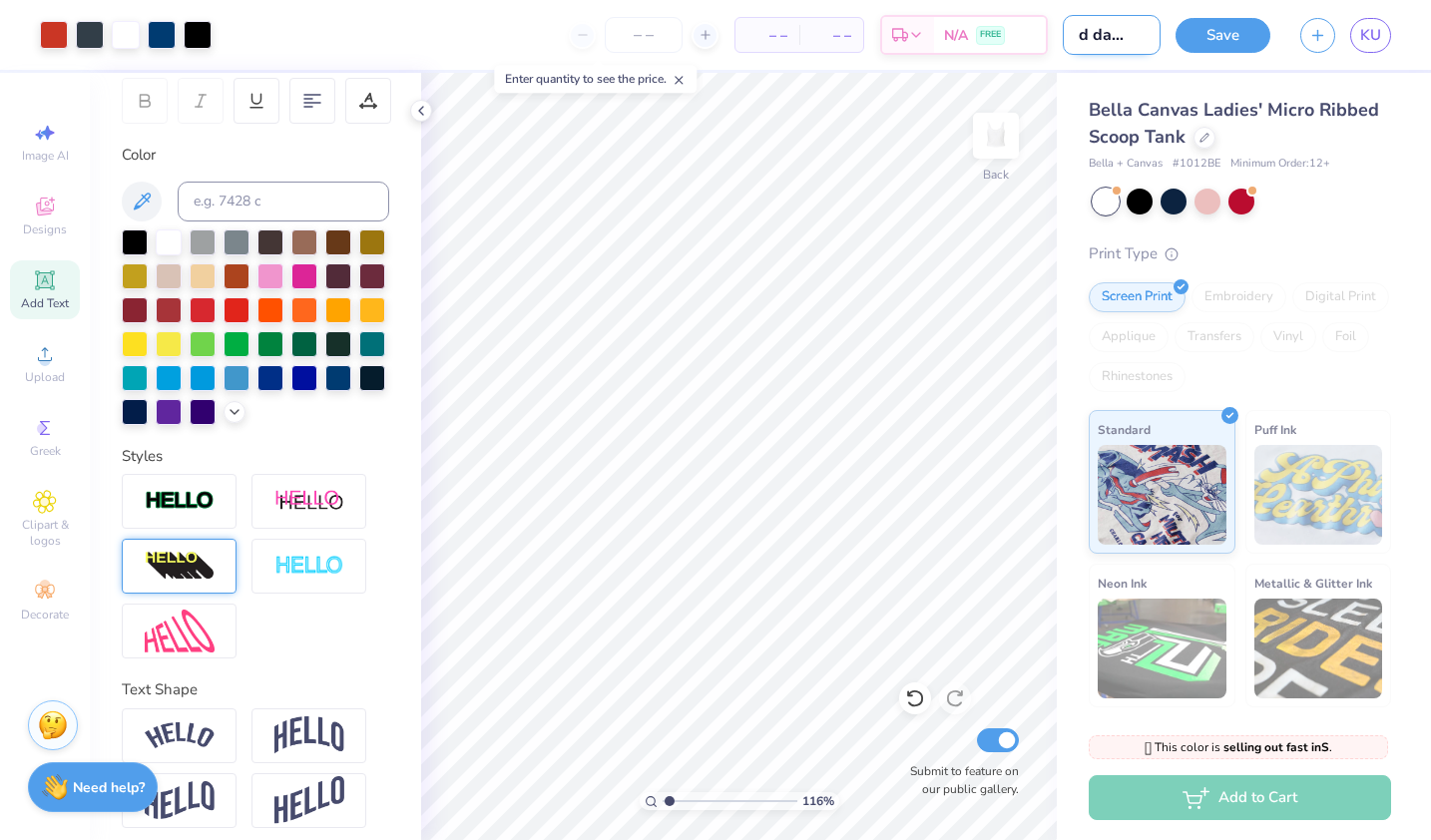 type on "bid day whi" 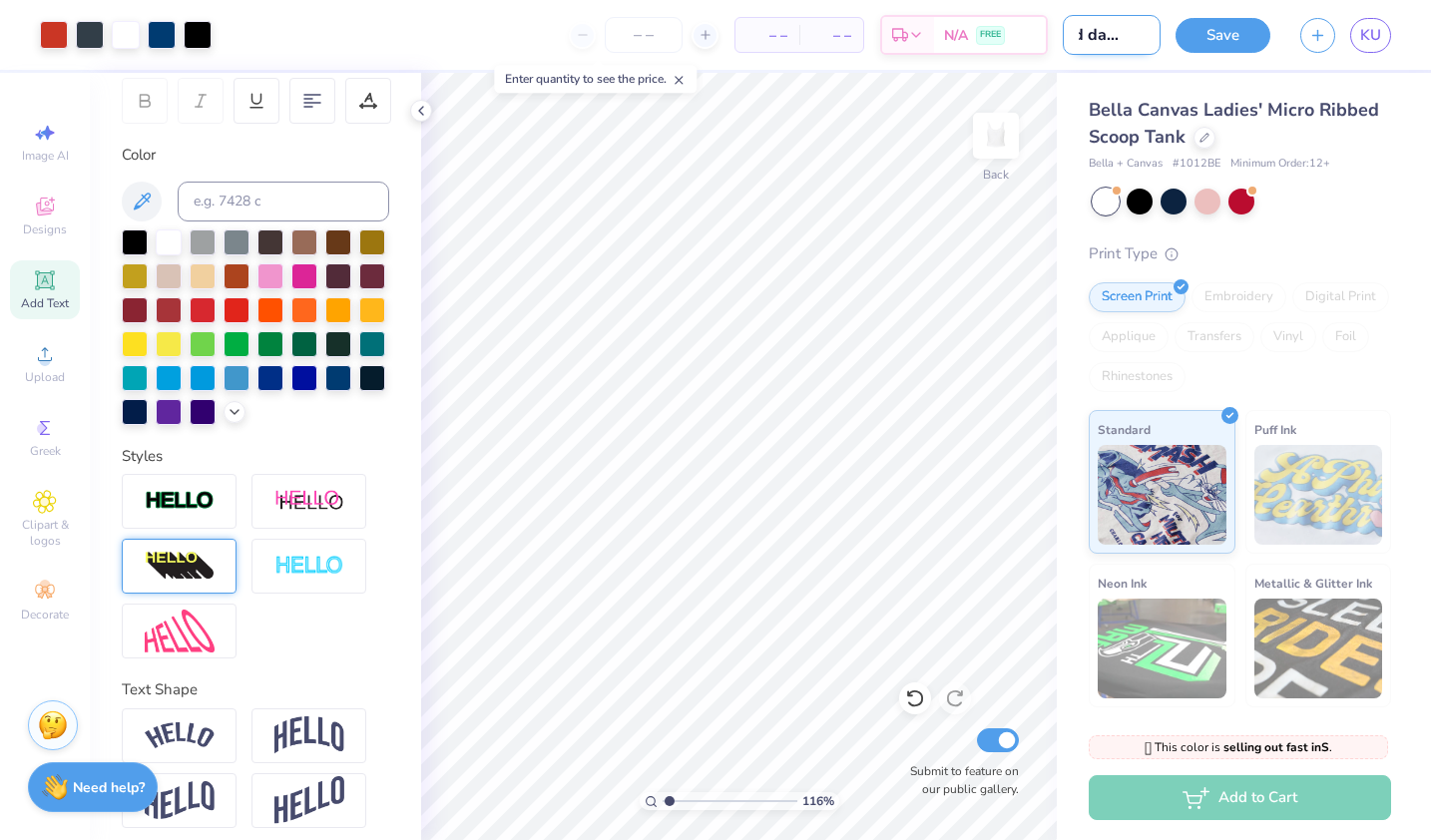 type on "bid day whit" 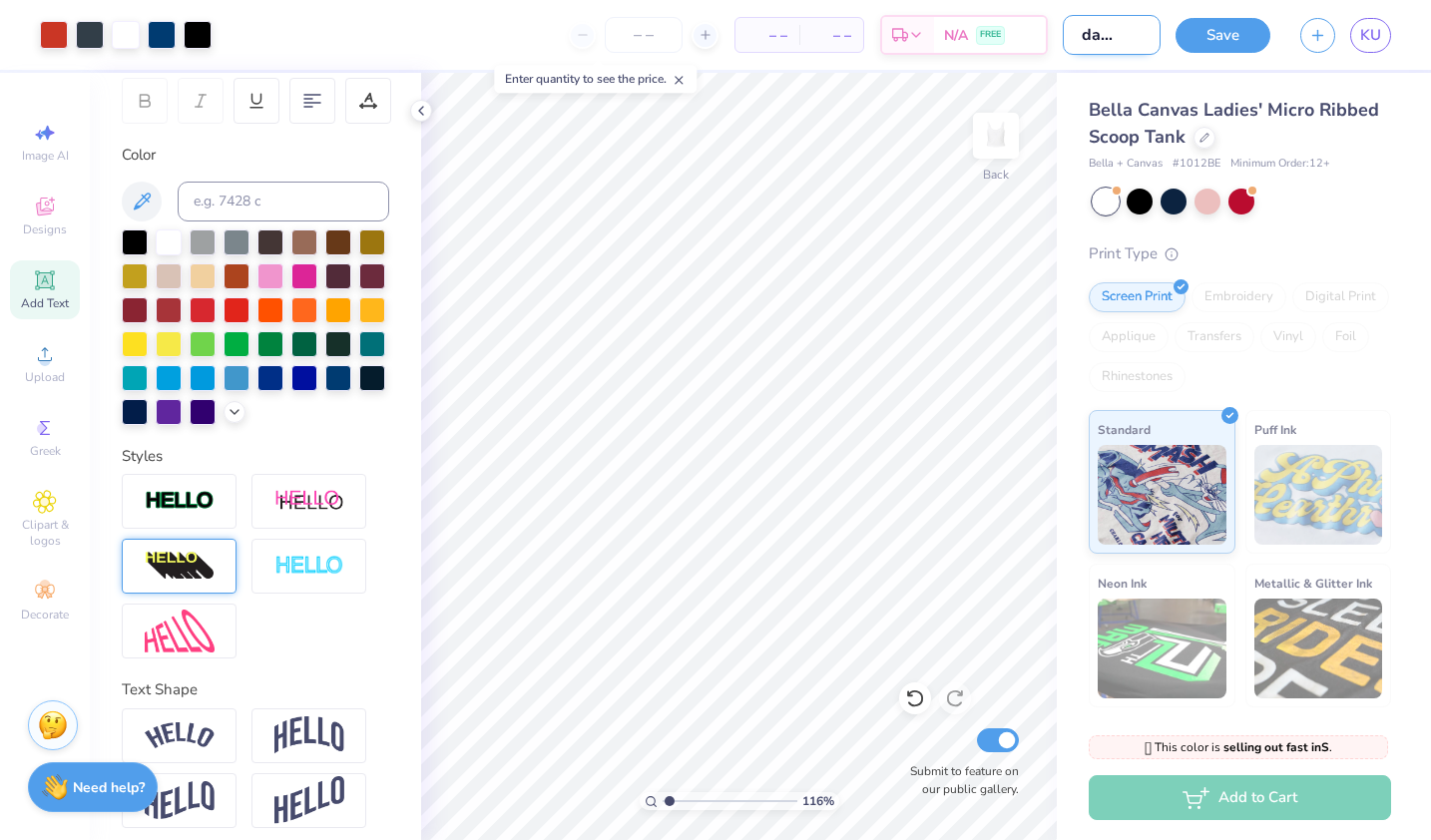 type on "bid day white" 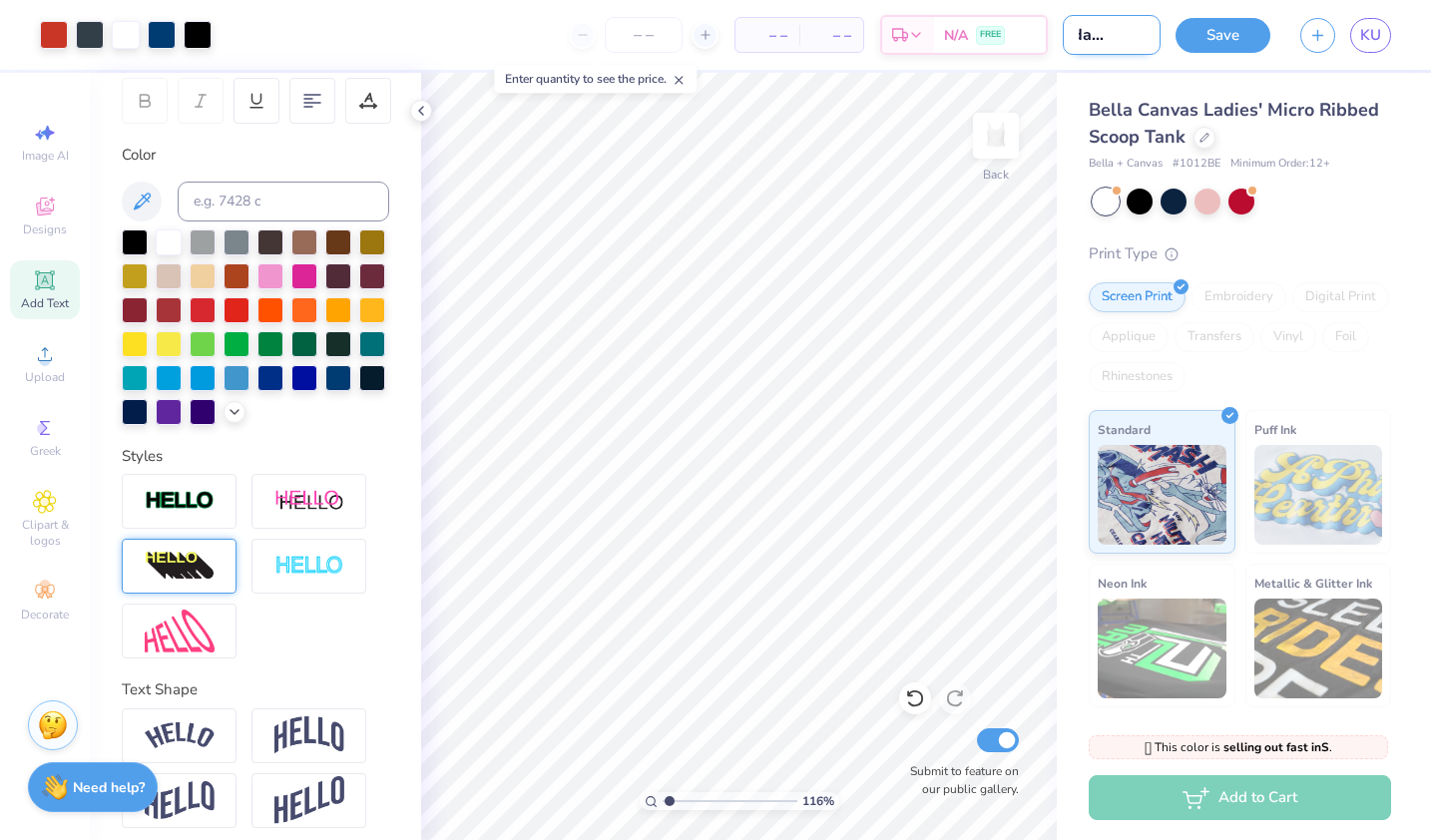 drag, startPoint x: 1186, startPoint y: 37, endPoint x: 1124, endPoint y: 28, distance: 62.64982 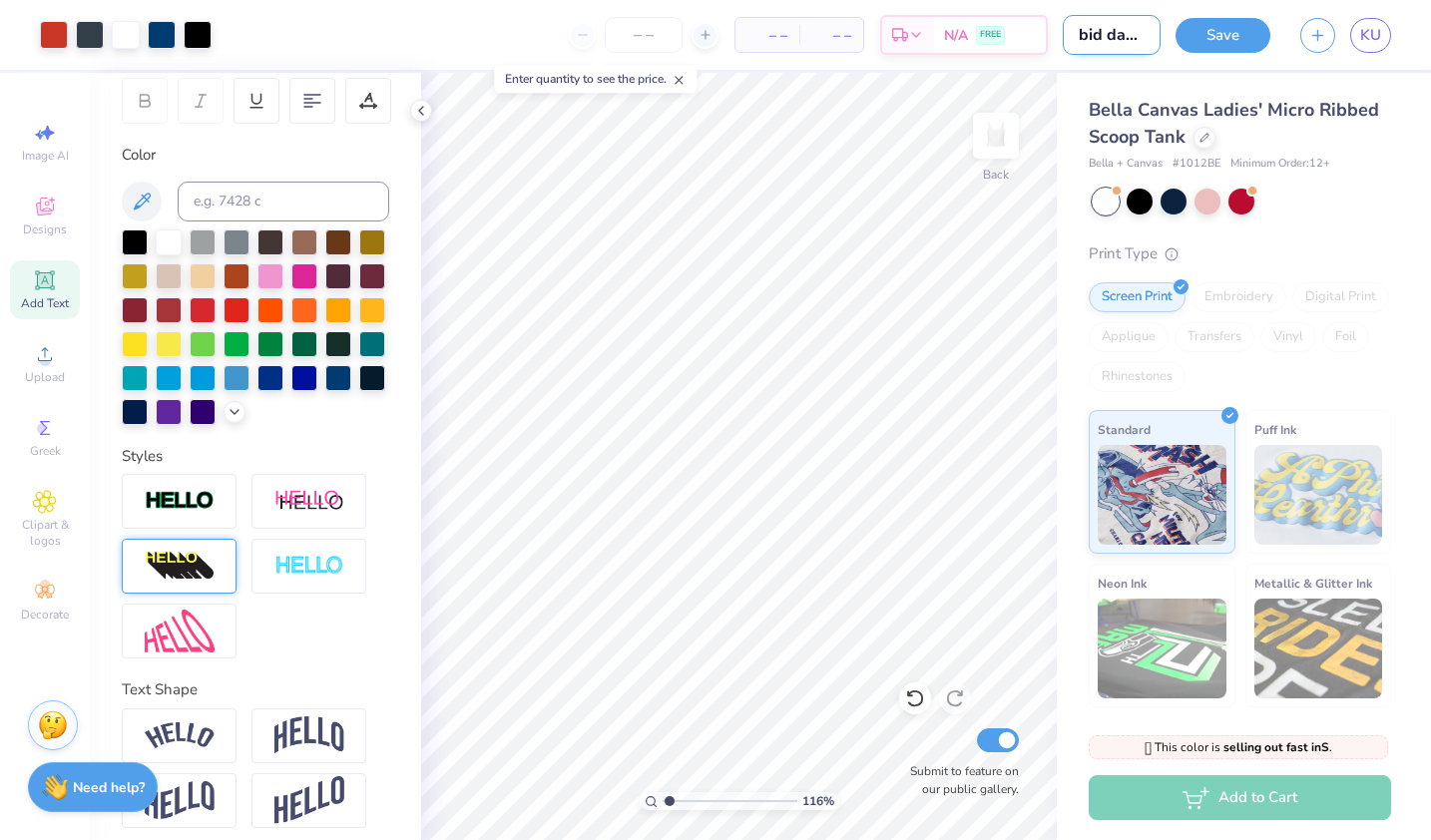 drag, startPoint x: 1110, startPoint y: 38, endPoint x: 1090, endPoint y: 35, distance: 20.22375 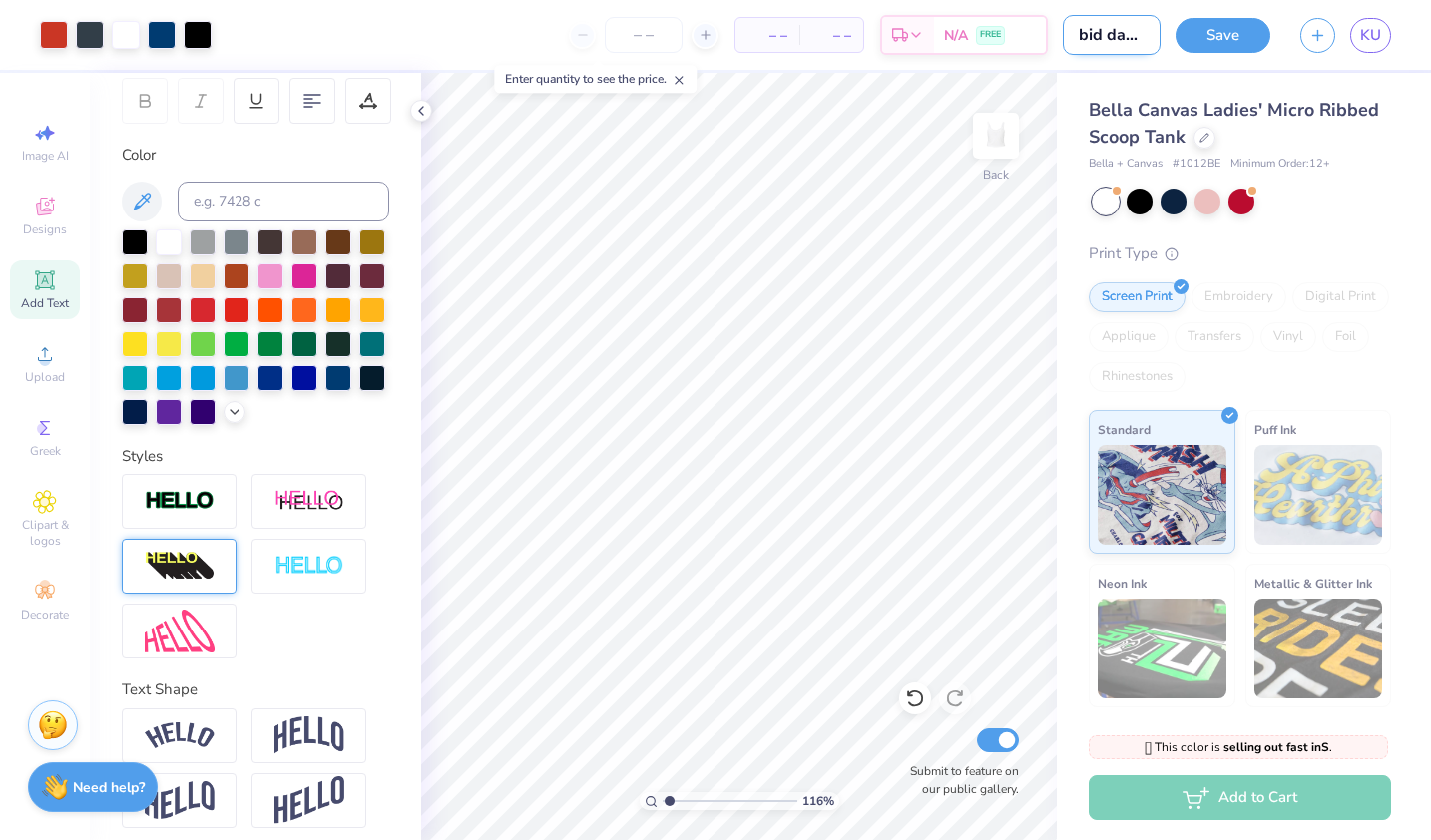 scroll, scrollTop: 0, scrollLeft: 34, axis: horizontal 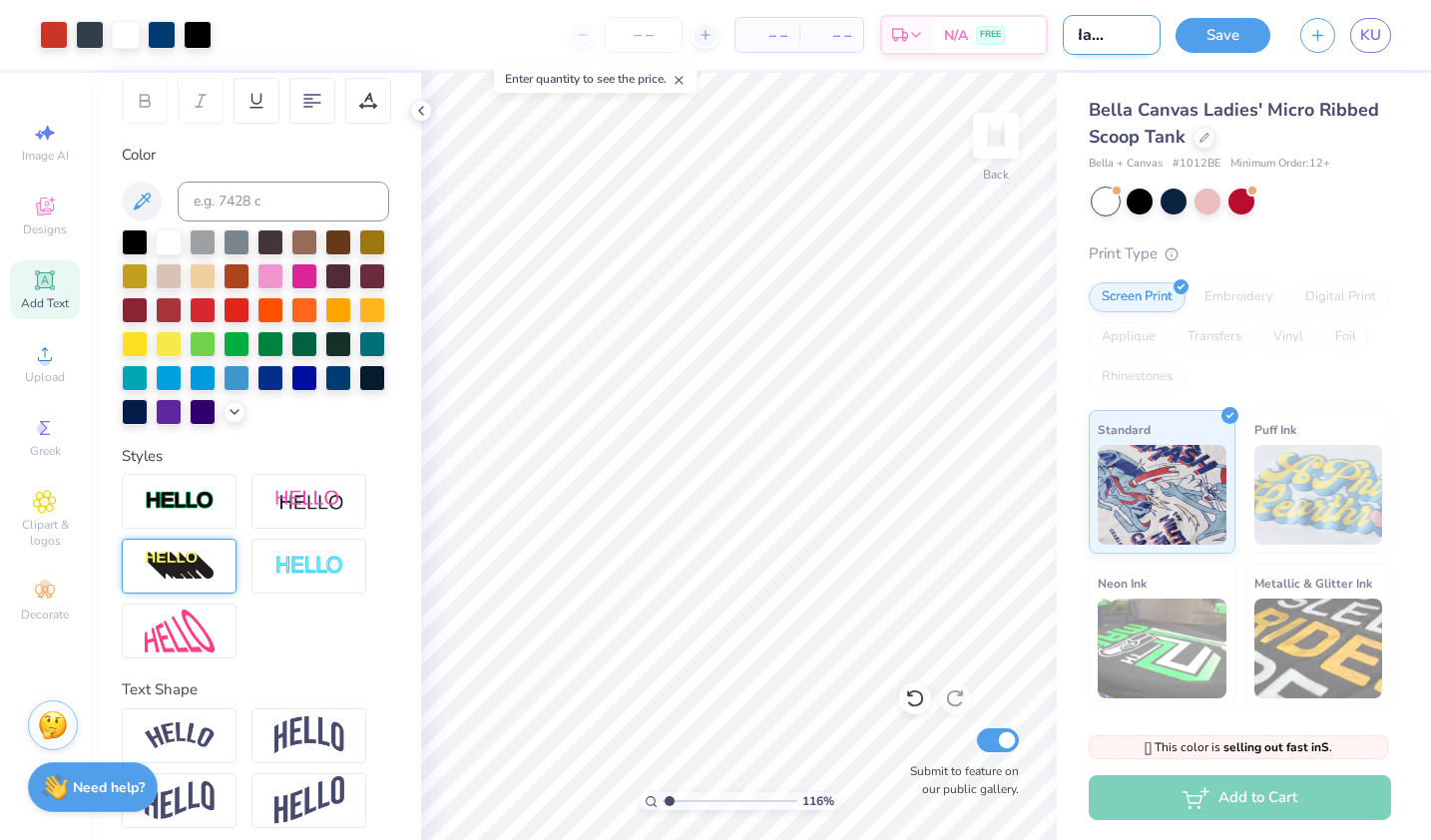 click on "bid day white" at bounding box center (1112, 35) 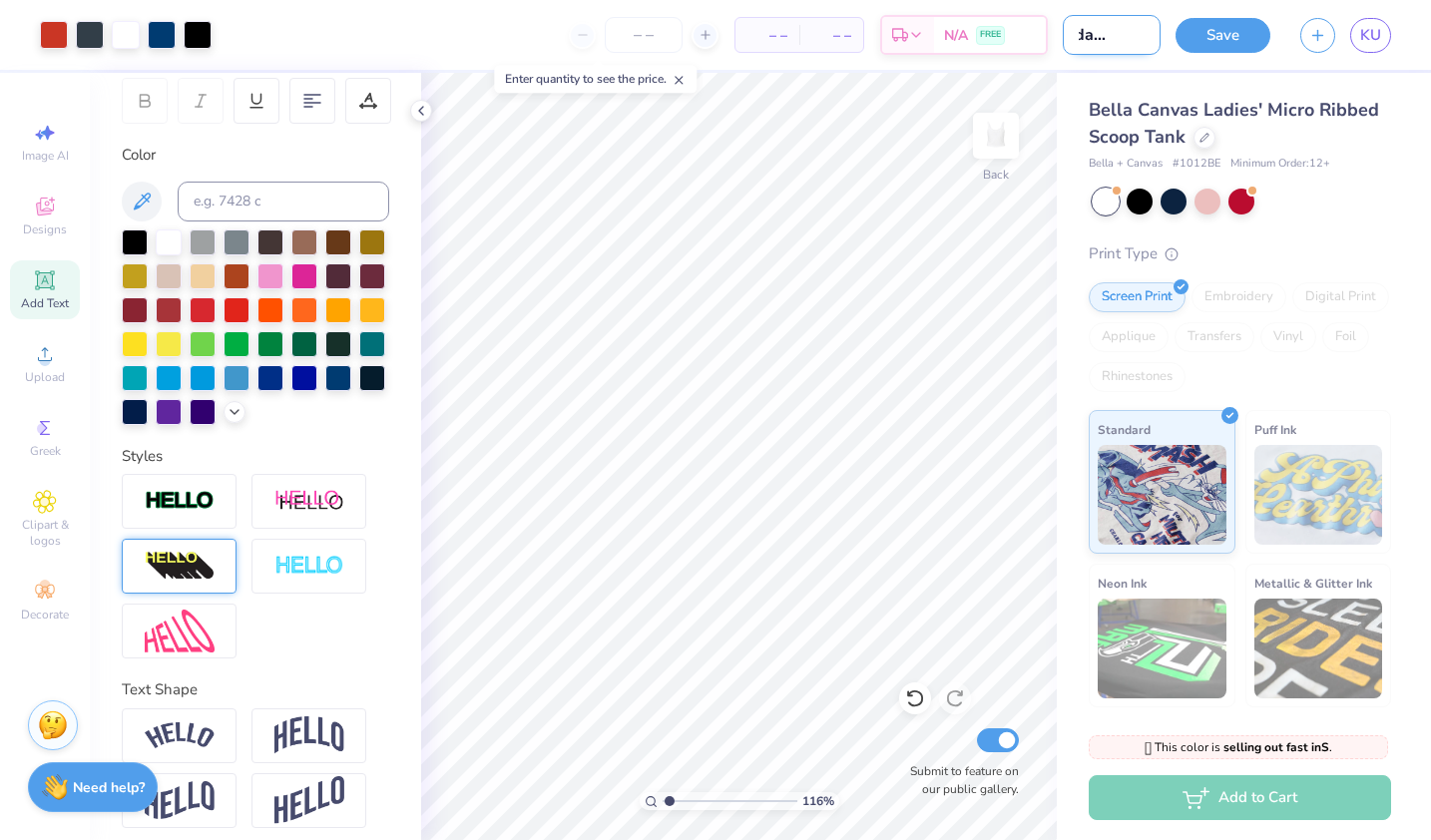 scroll, scrollTop: 0, scrollLeft: 33, axis: horizontal 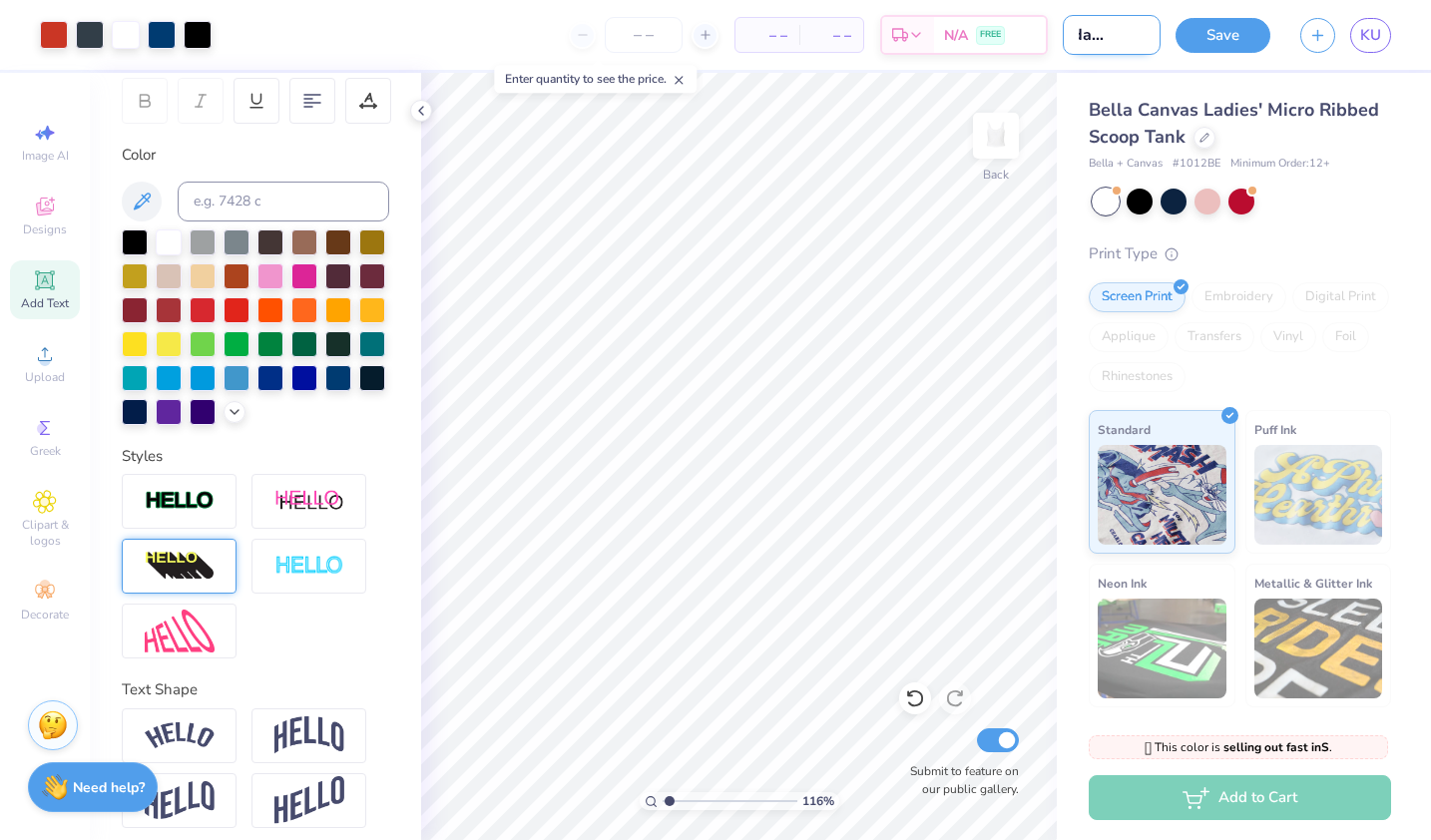 click on "bid day white" at bounding box center (1112, 35) 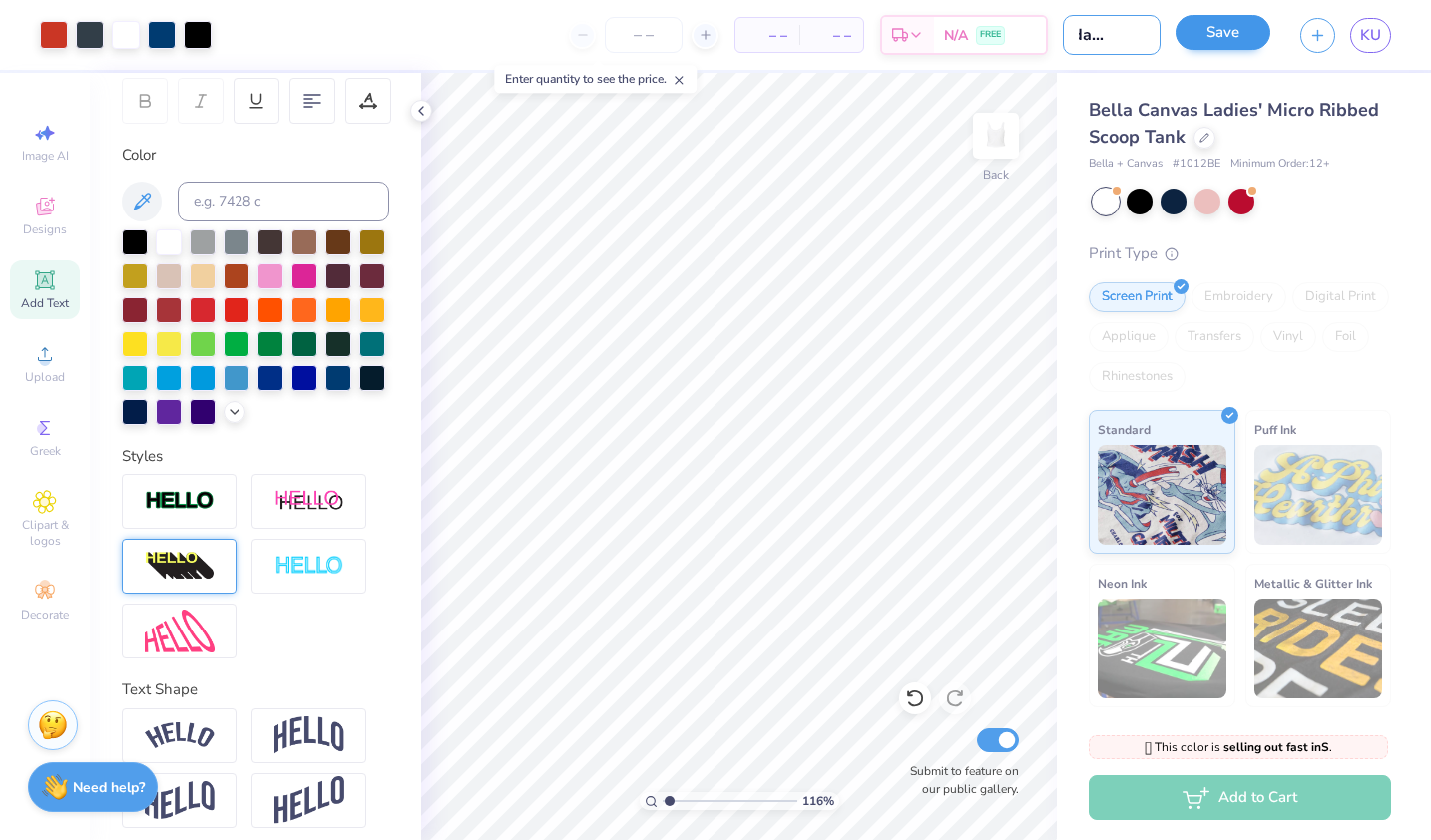 type on "bid day white" 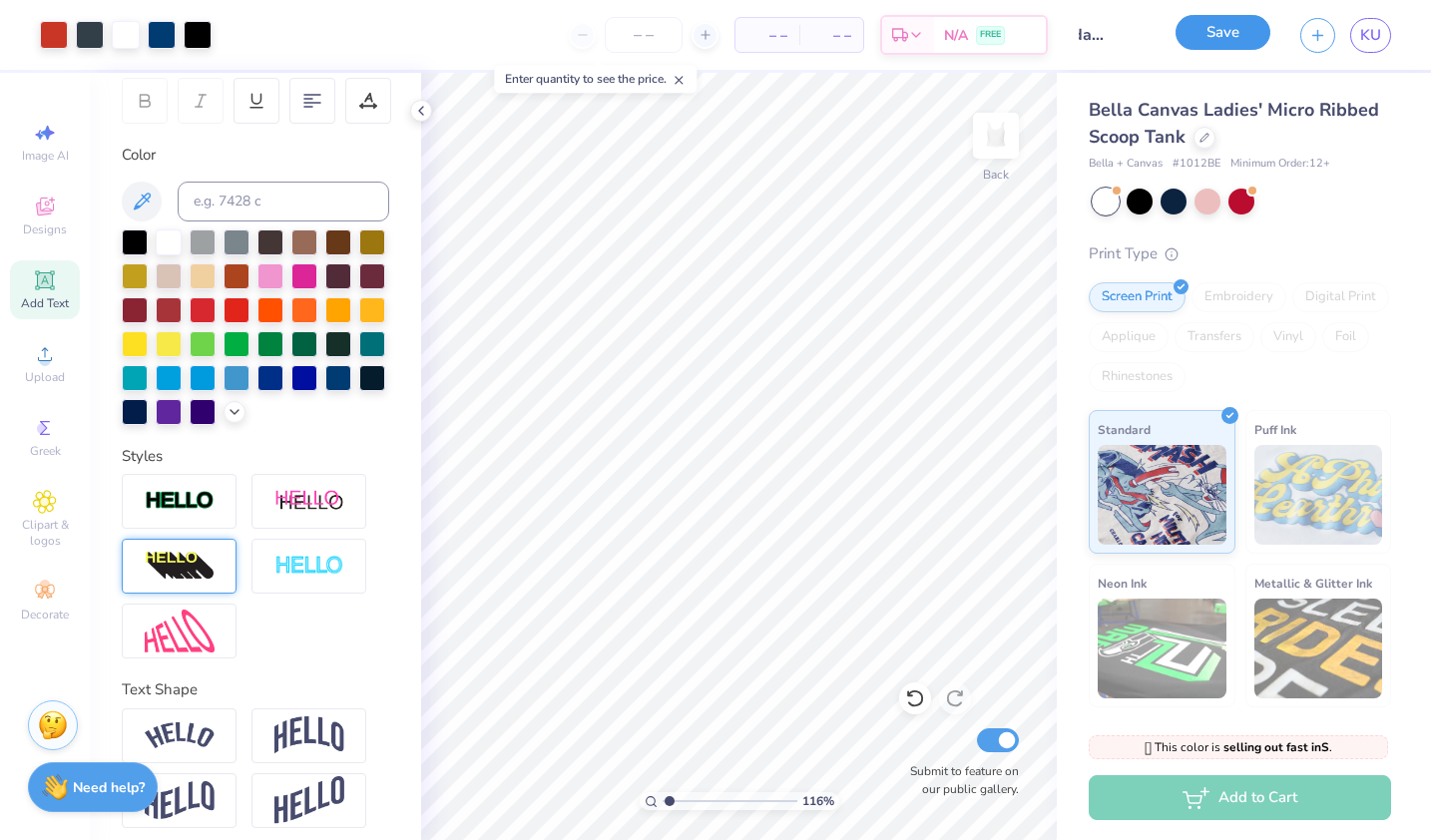 scroll, scrollTop: 0, scrollLeft: 0, axis: both 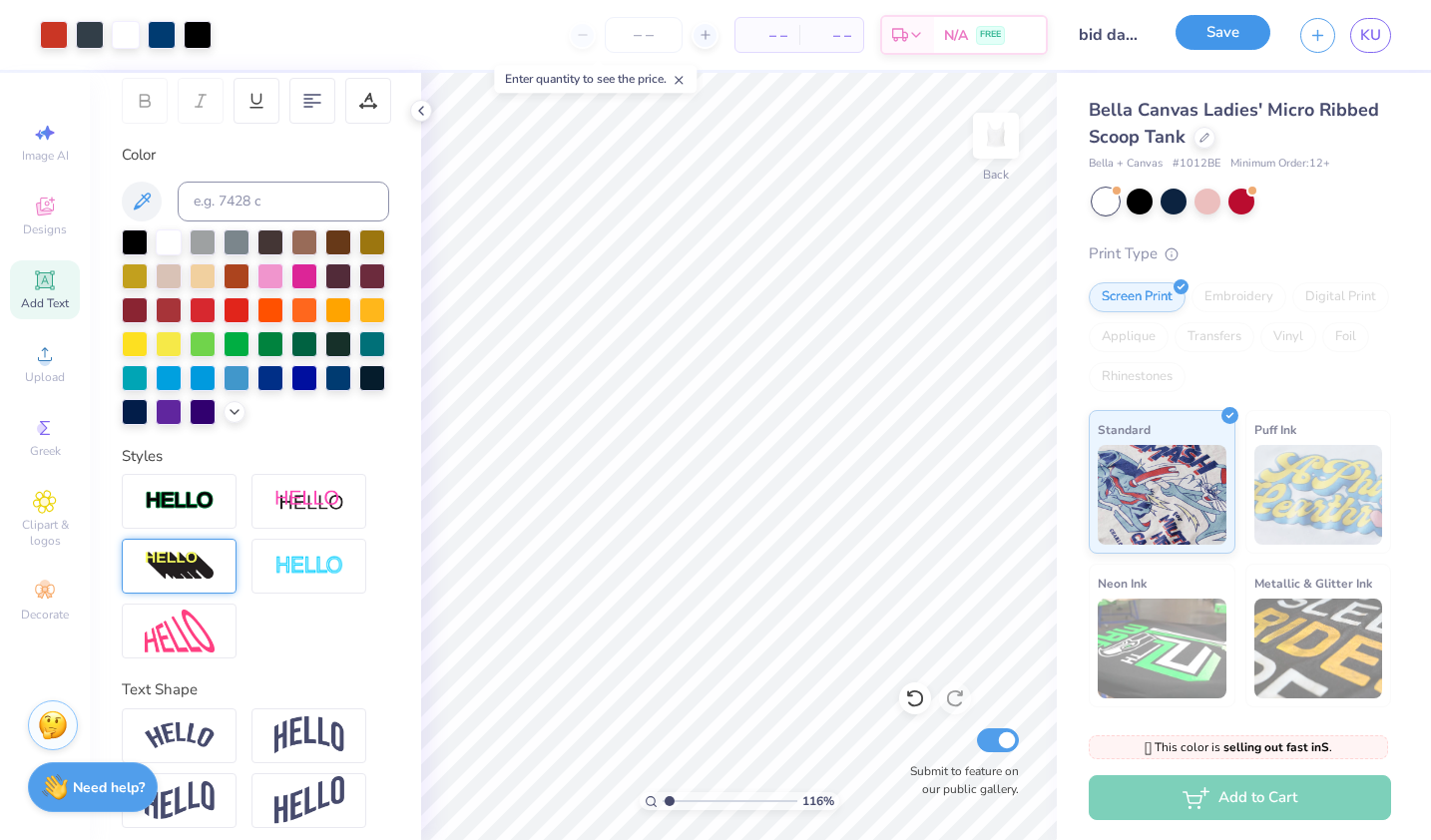 click on "Save" at bounding box center (1222, 32) 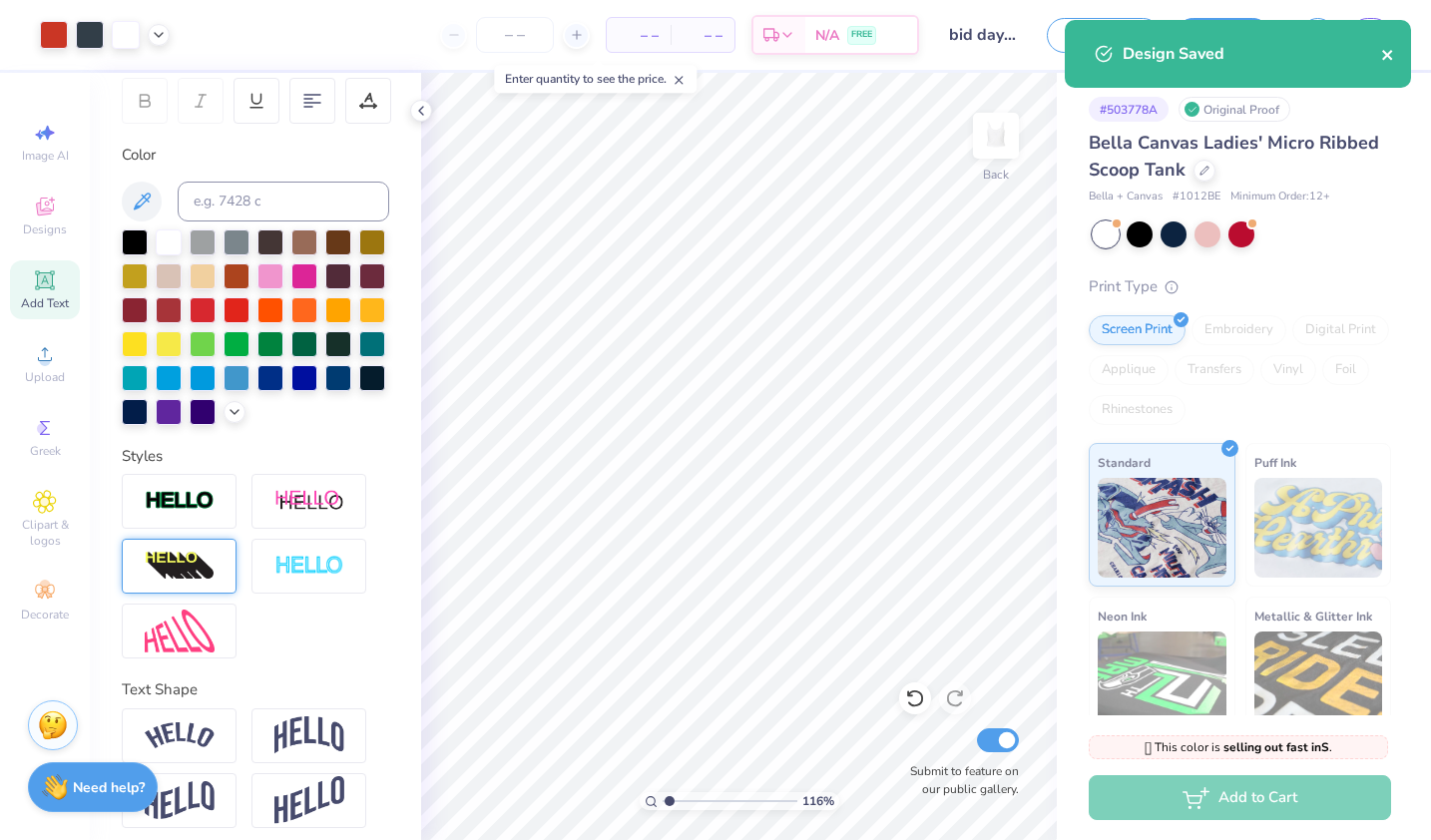 click 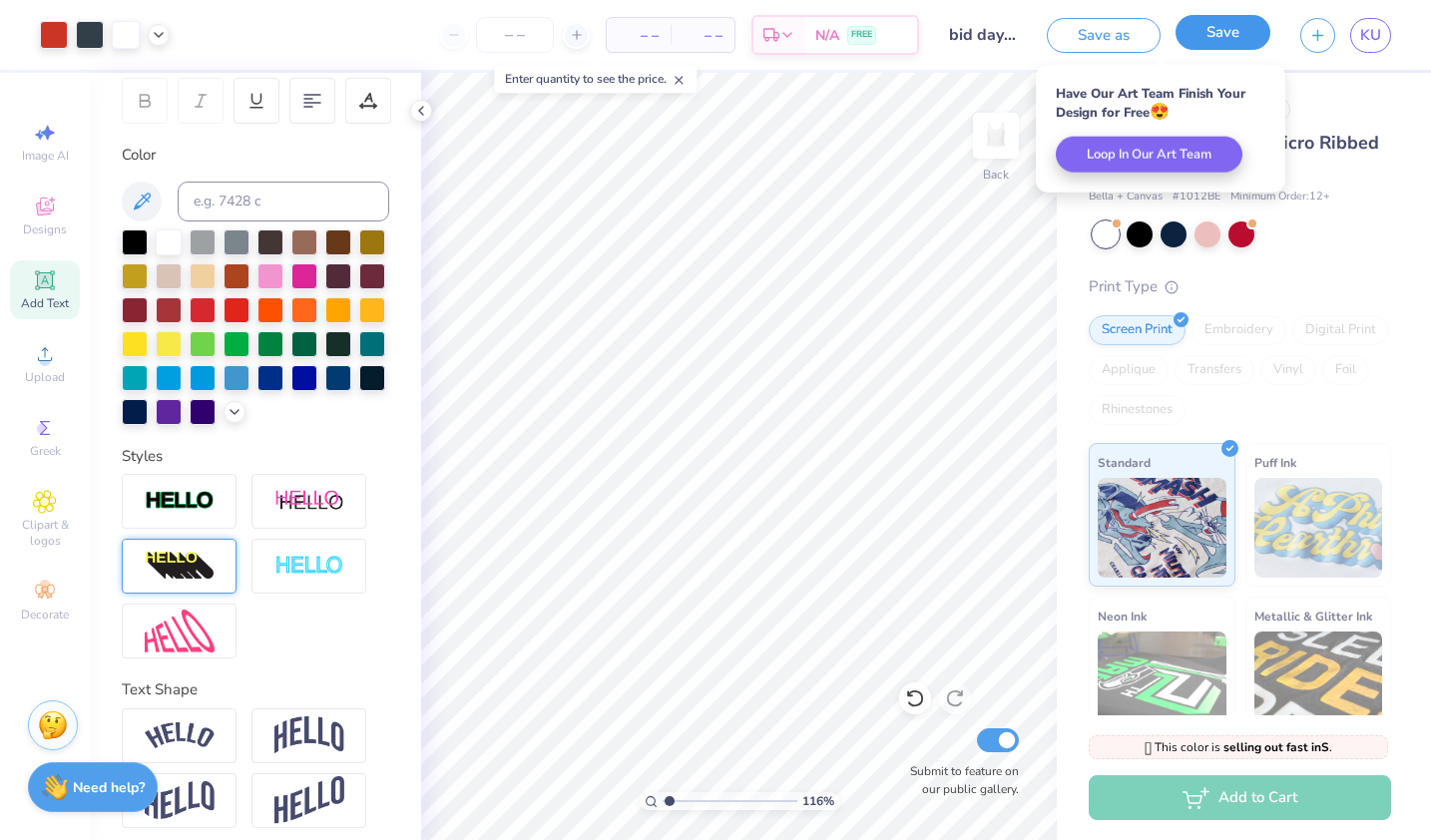 click on "Save" at bounding box center [1222, 32] 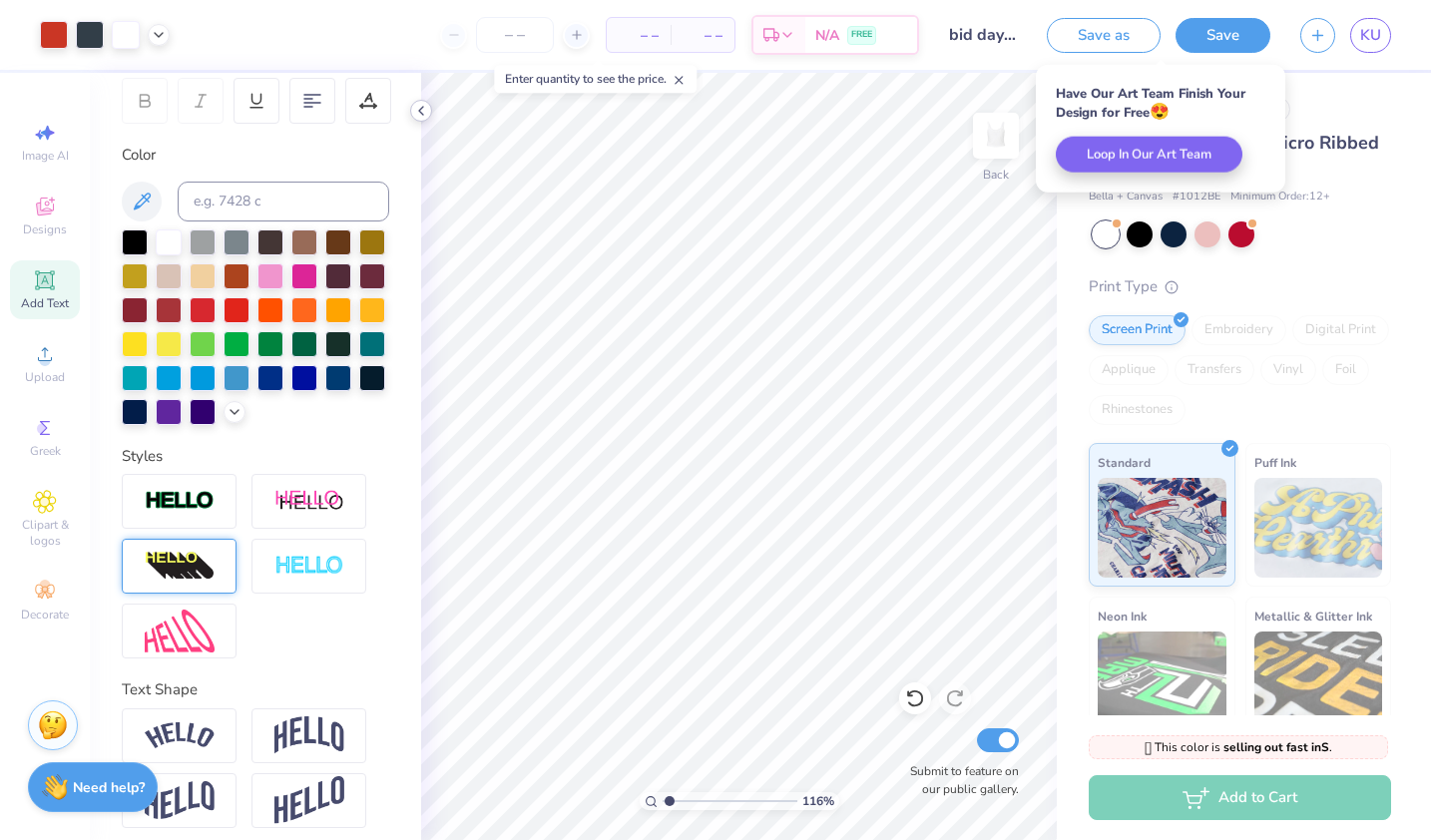 click 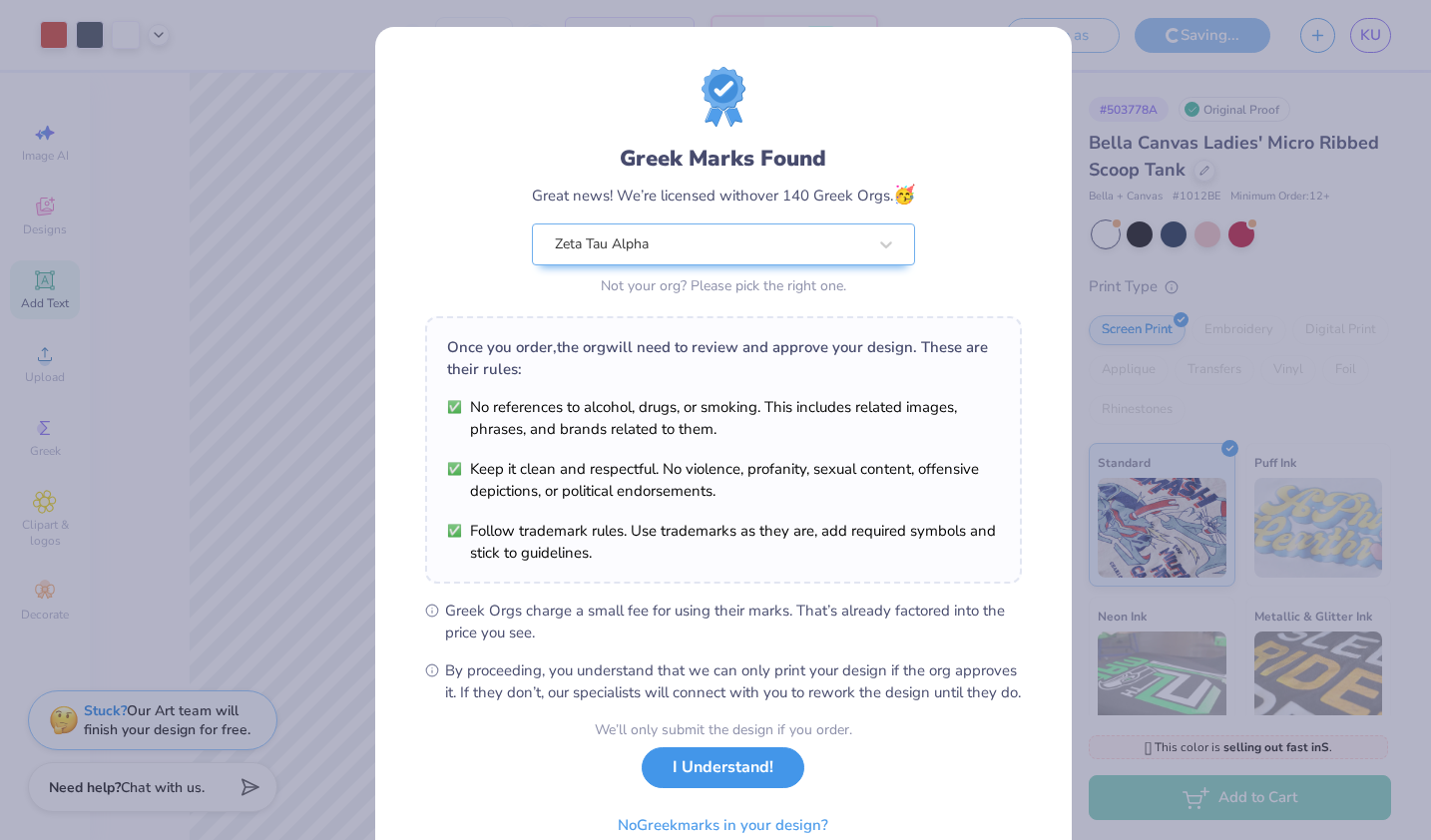 click on "I Understand!" at bounding box center [722, 767] 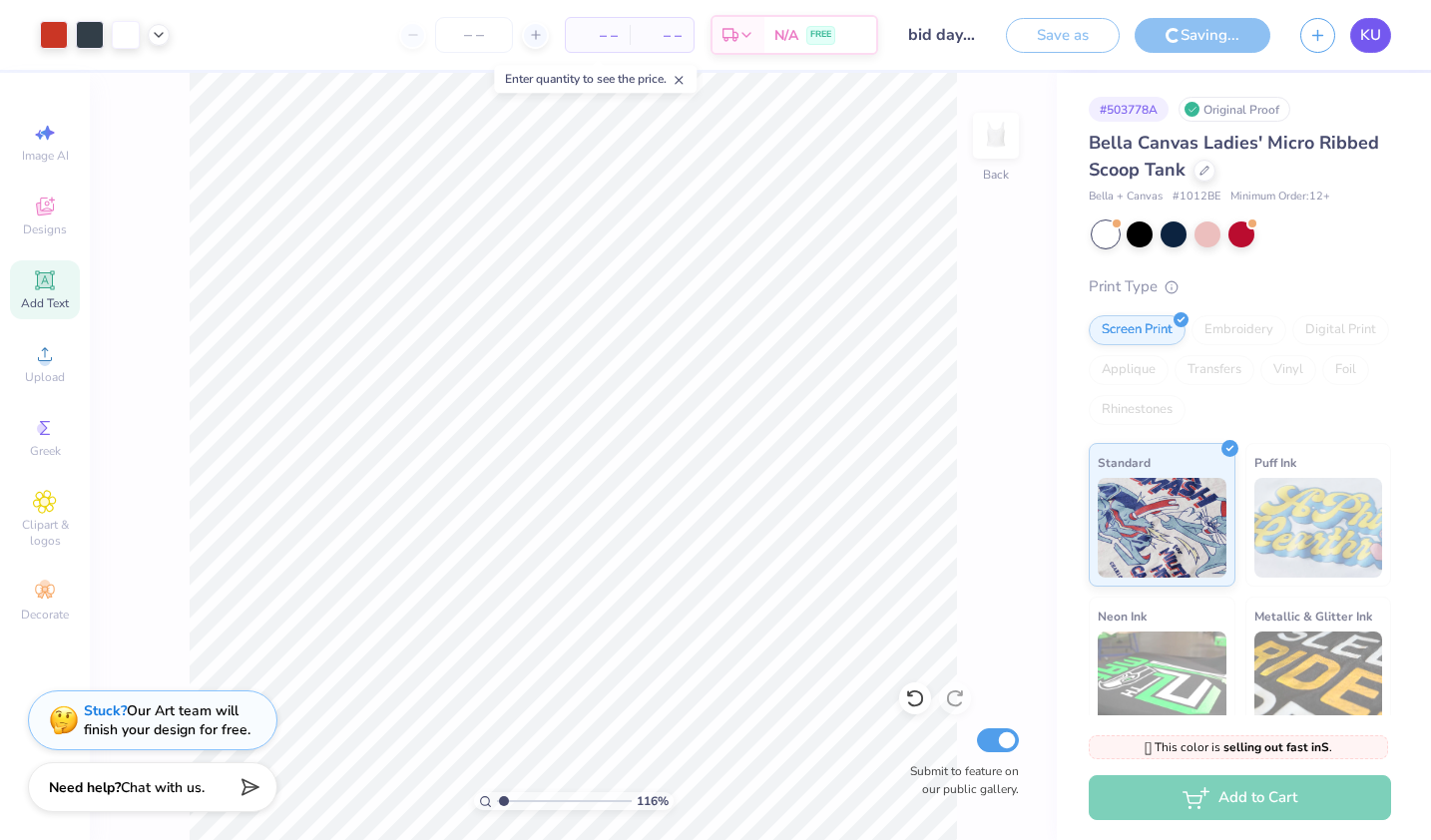 click on "KU" at bounding box center (1370, 35) 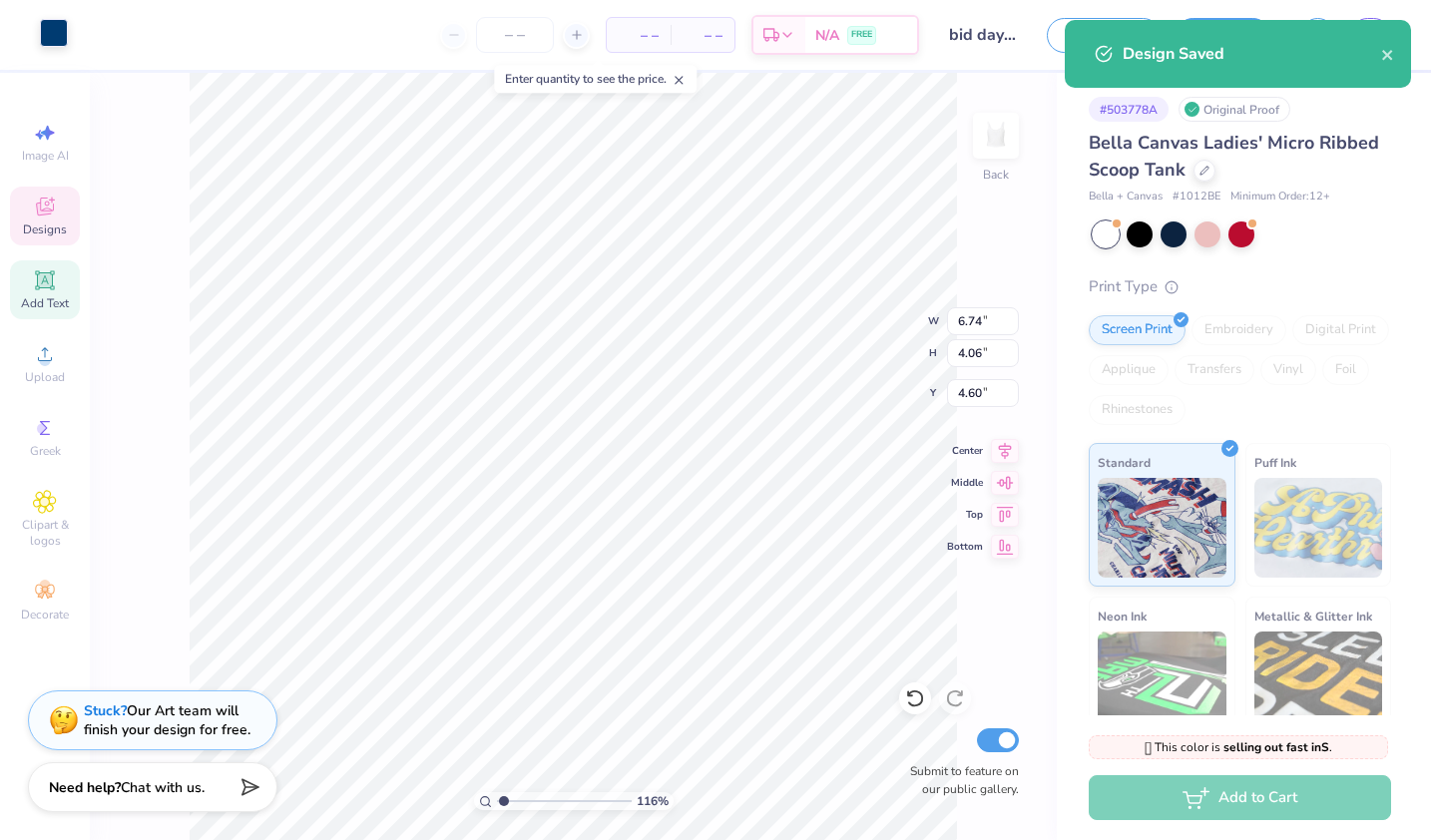 click at bounding box center [54, 33] 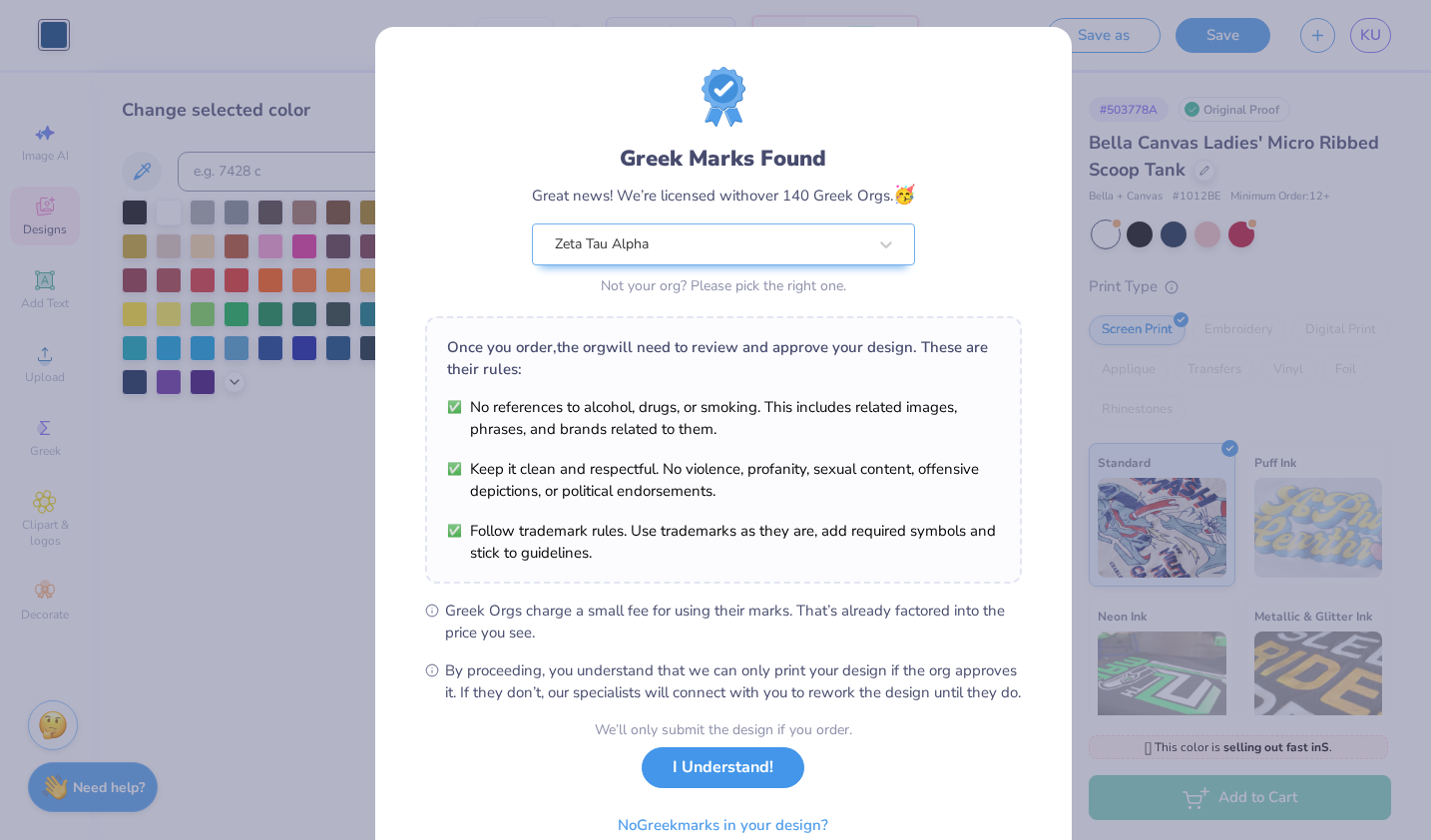 click on "I Understand!" at bounding box center (722, 767) 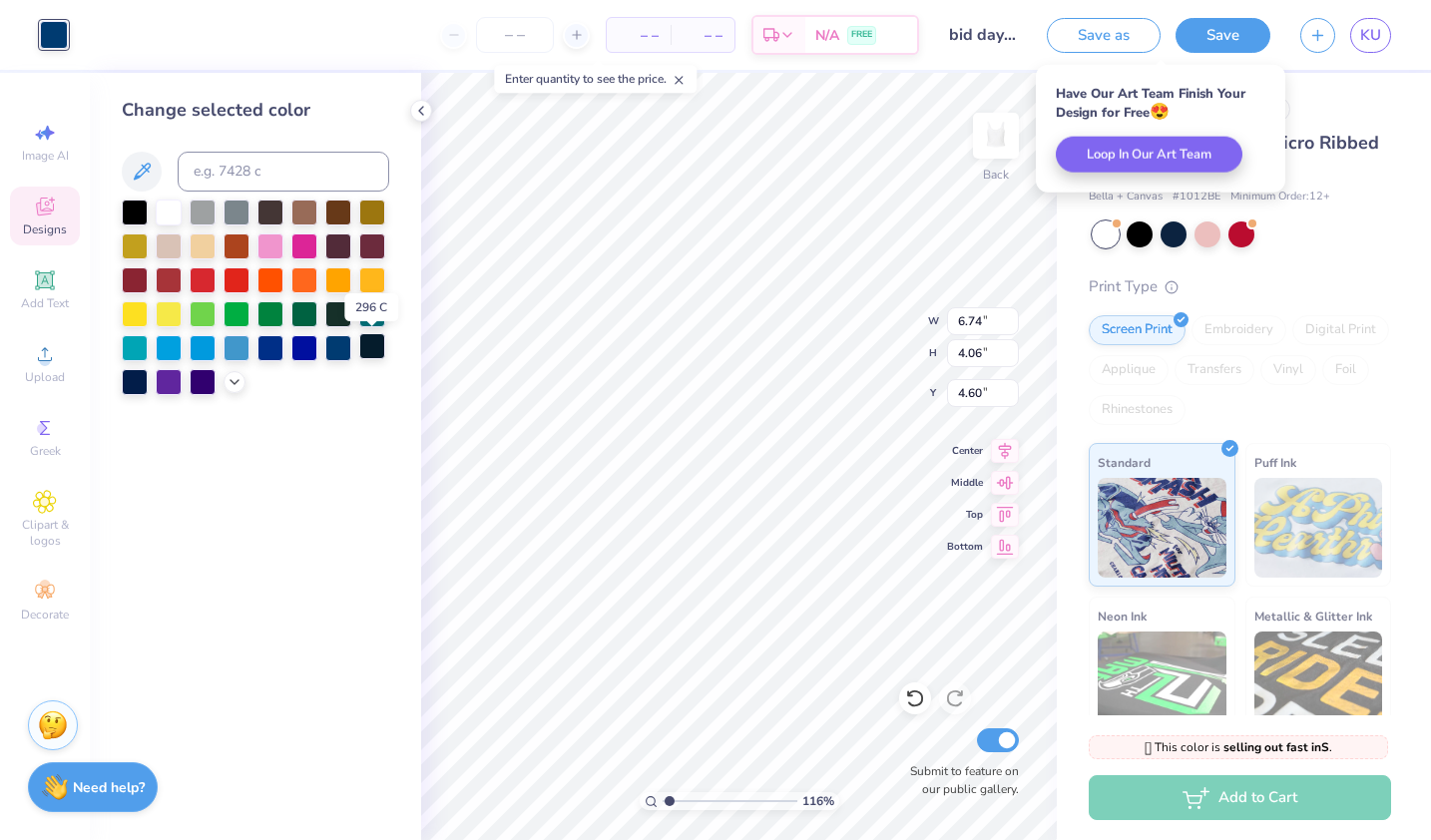 click at bounding box center [372, 346] 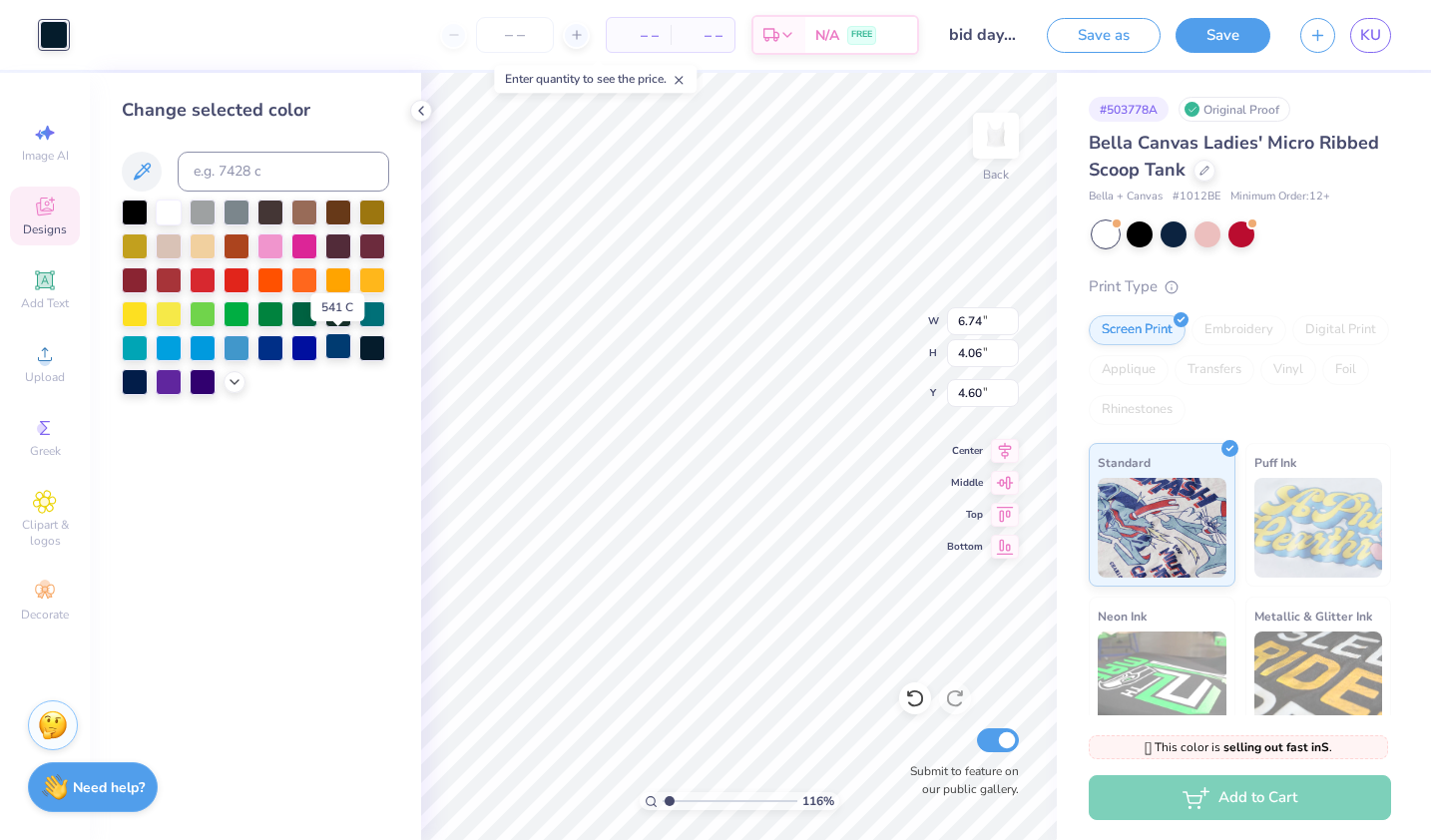 click at bounding box center (338, 346) 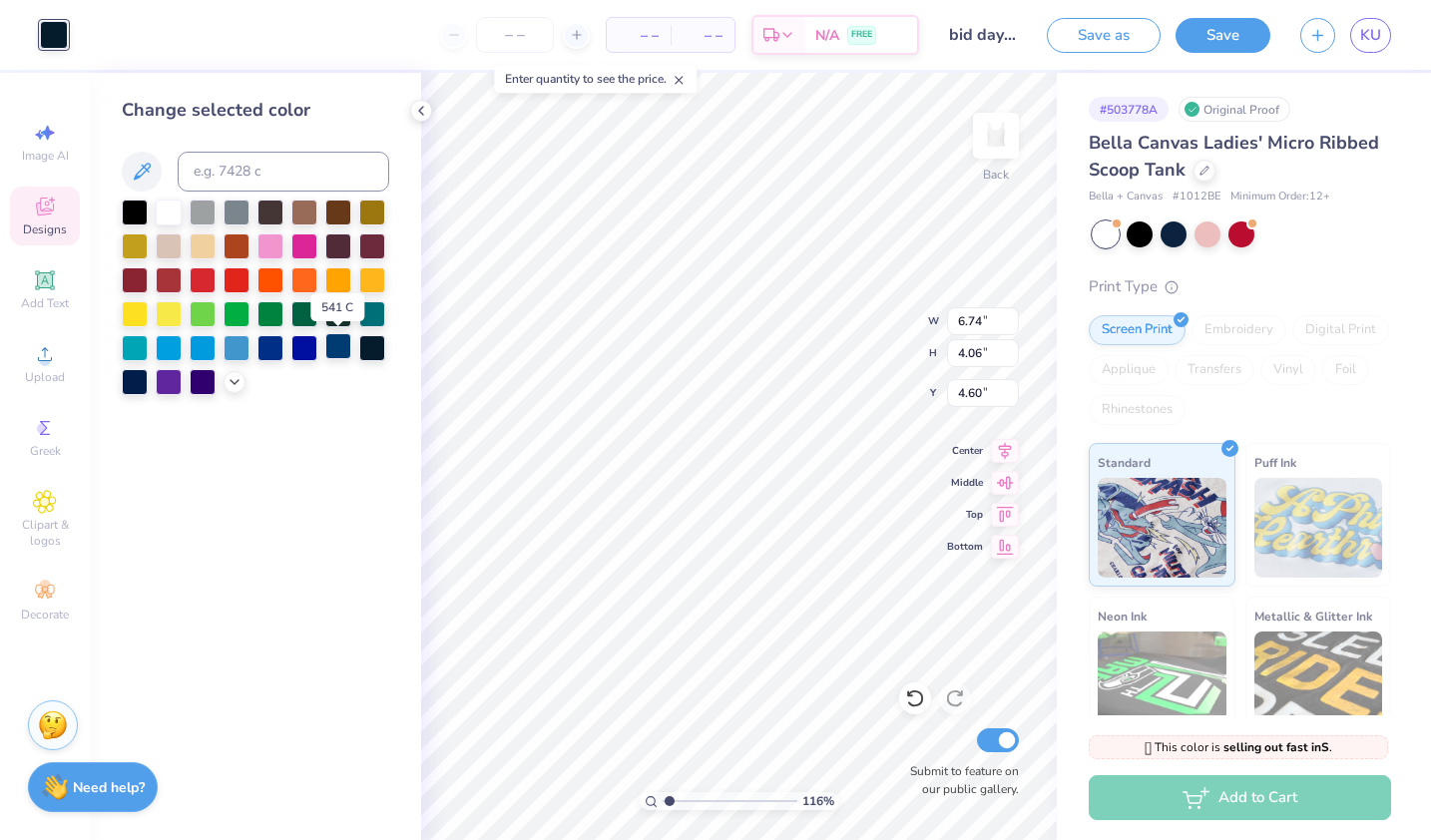 type on "1.15850568536896" 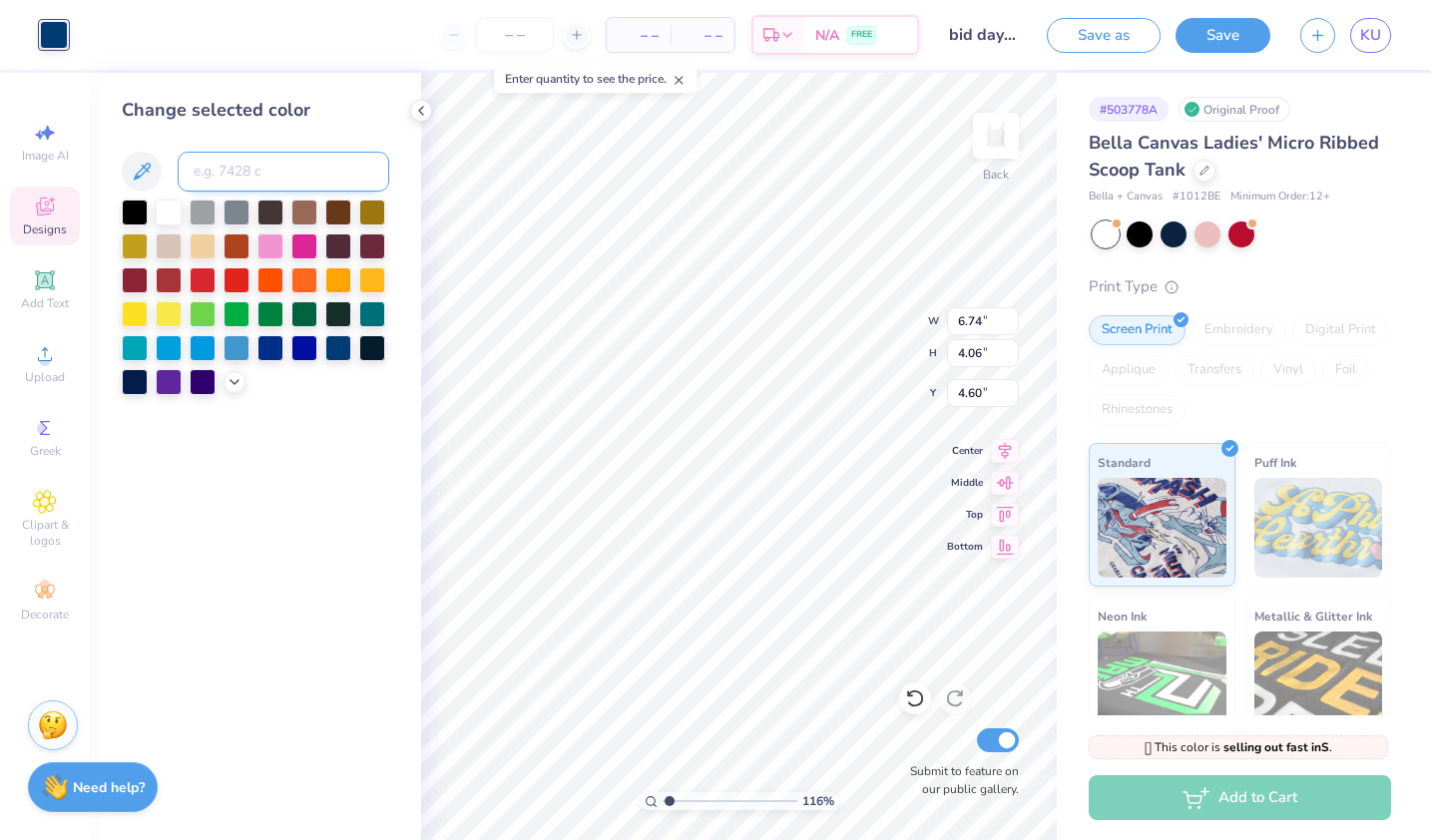 click at bounding box center (283, 172) 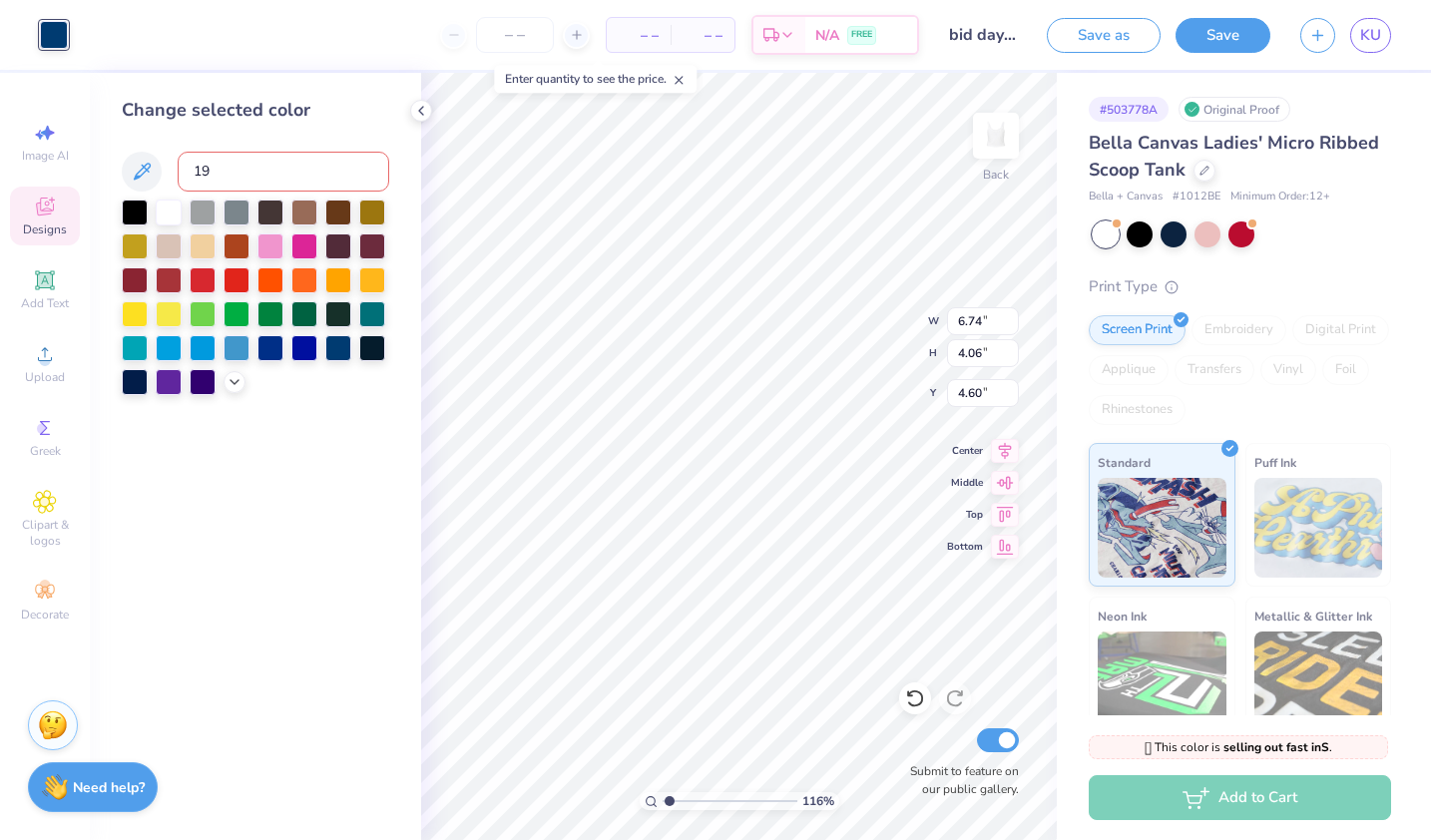 type on "1" 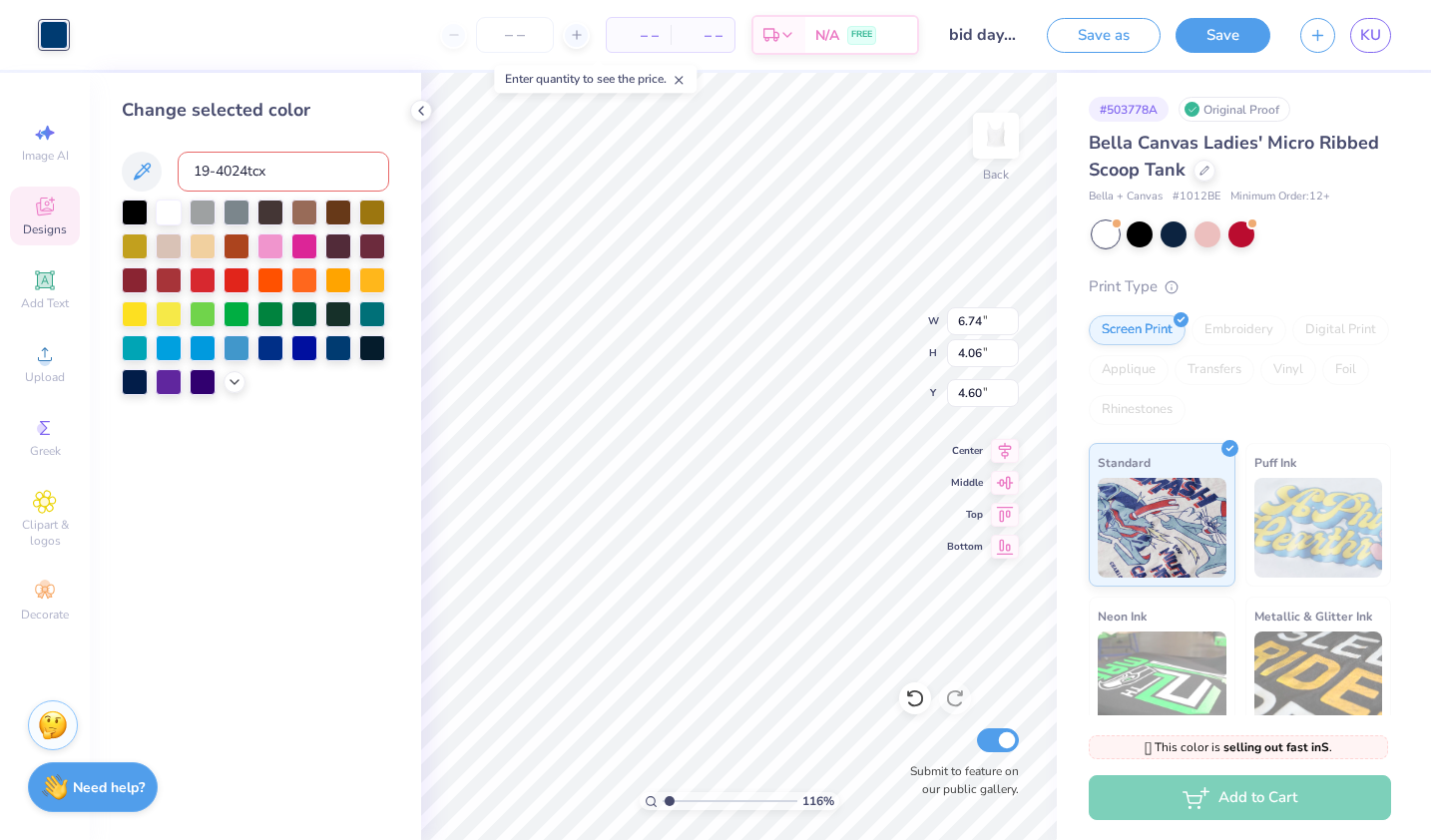 click on "19-4024tcx" at bounding box center (283, 172) 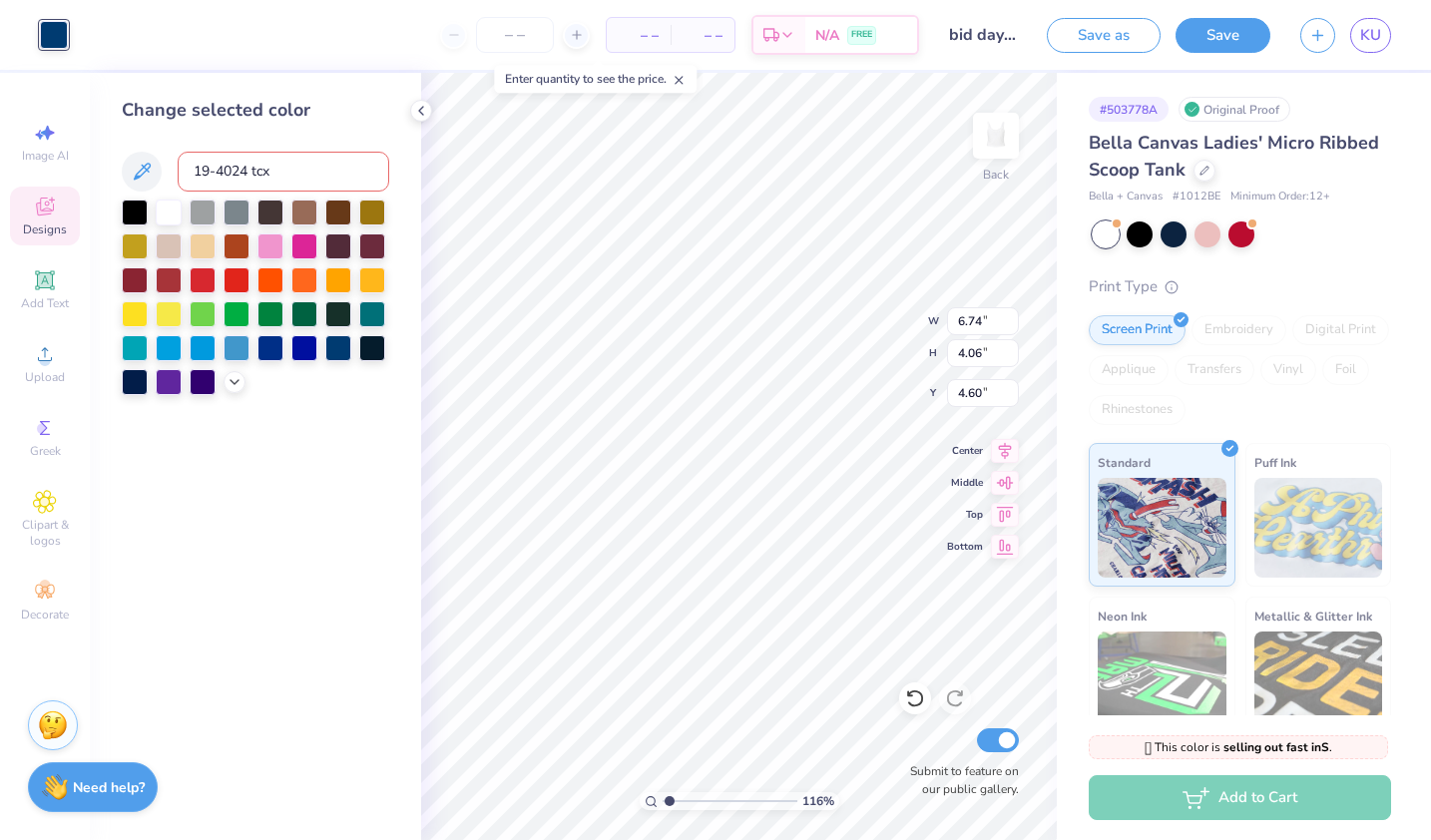 drag, startPoint x: 320, startPoint y: 181, endPoint x: 96, endPoint y: 157, distance: 225.28205 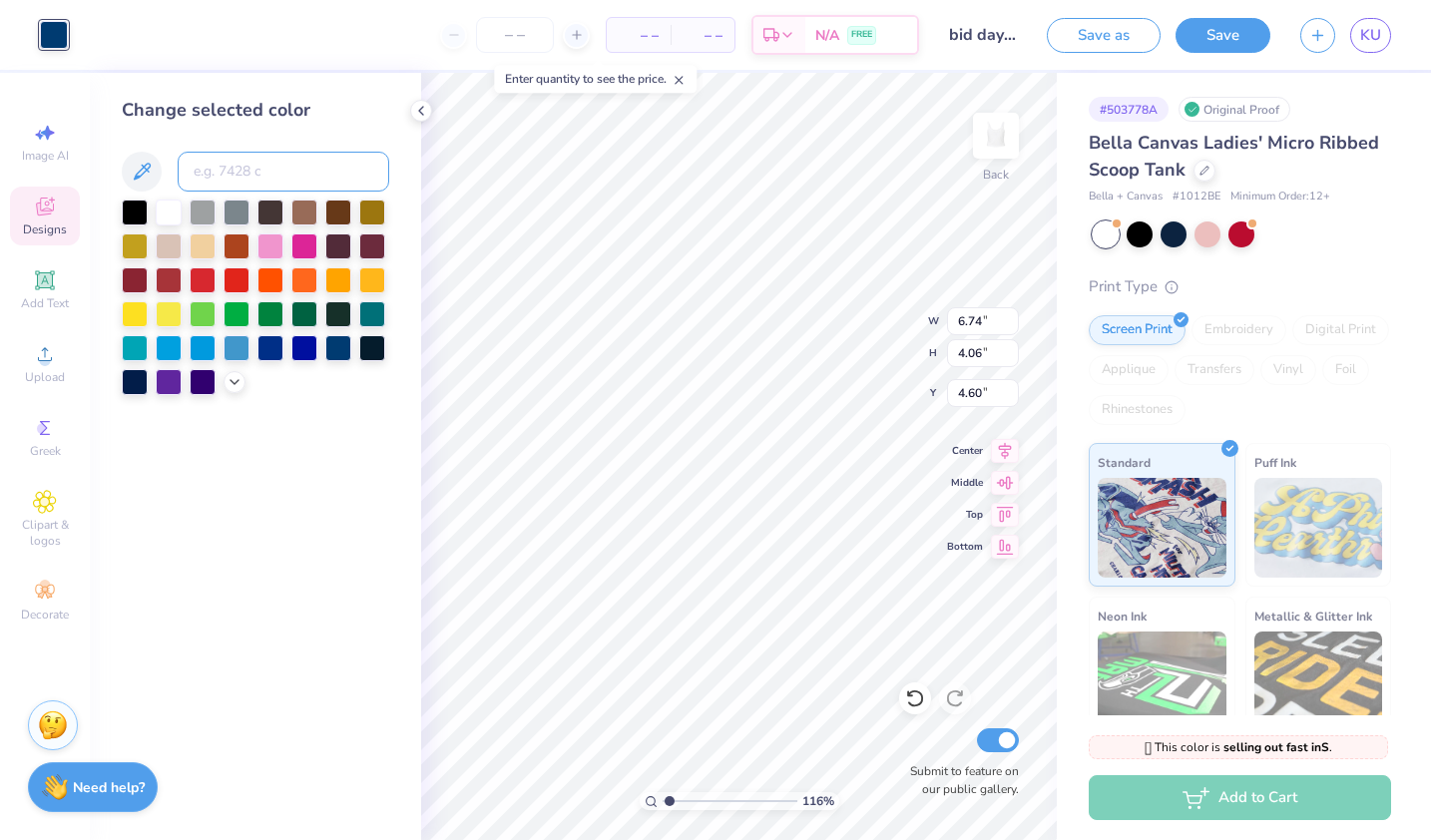 type 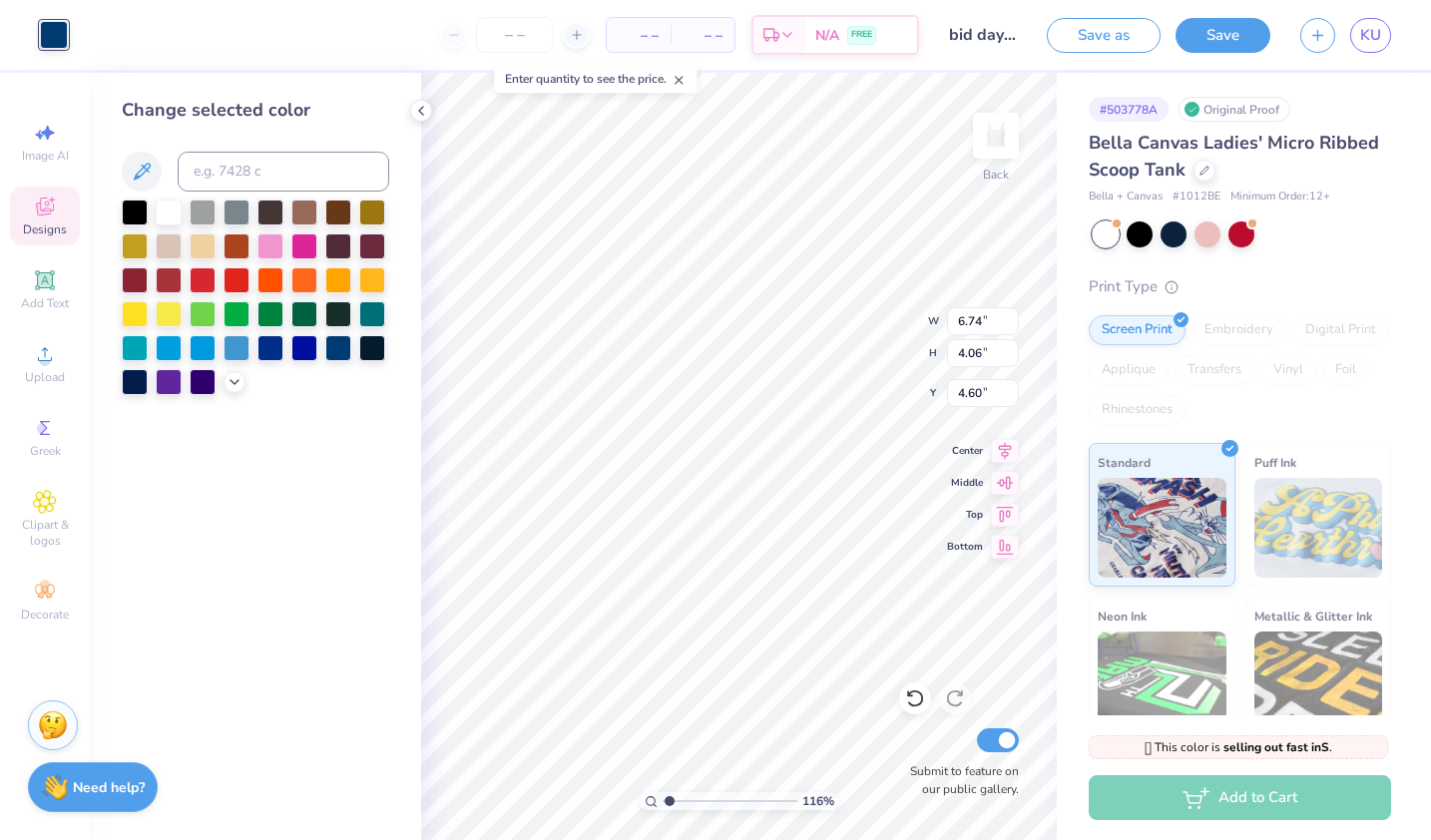 type on "1.15850568536896" 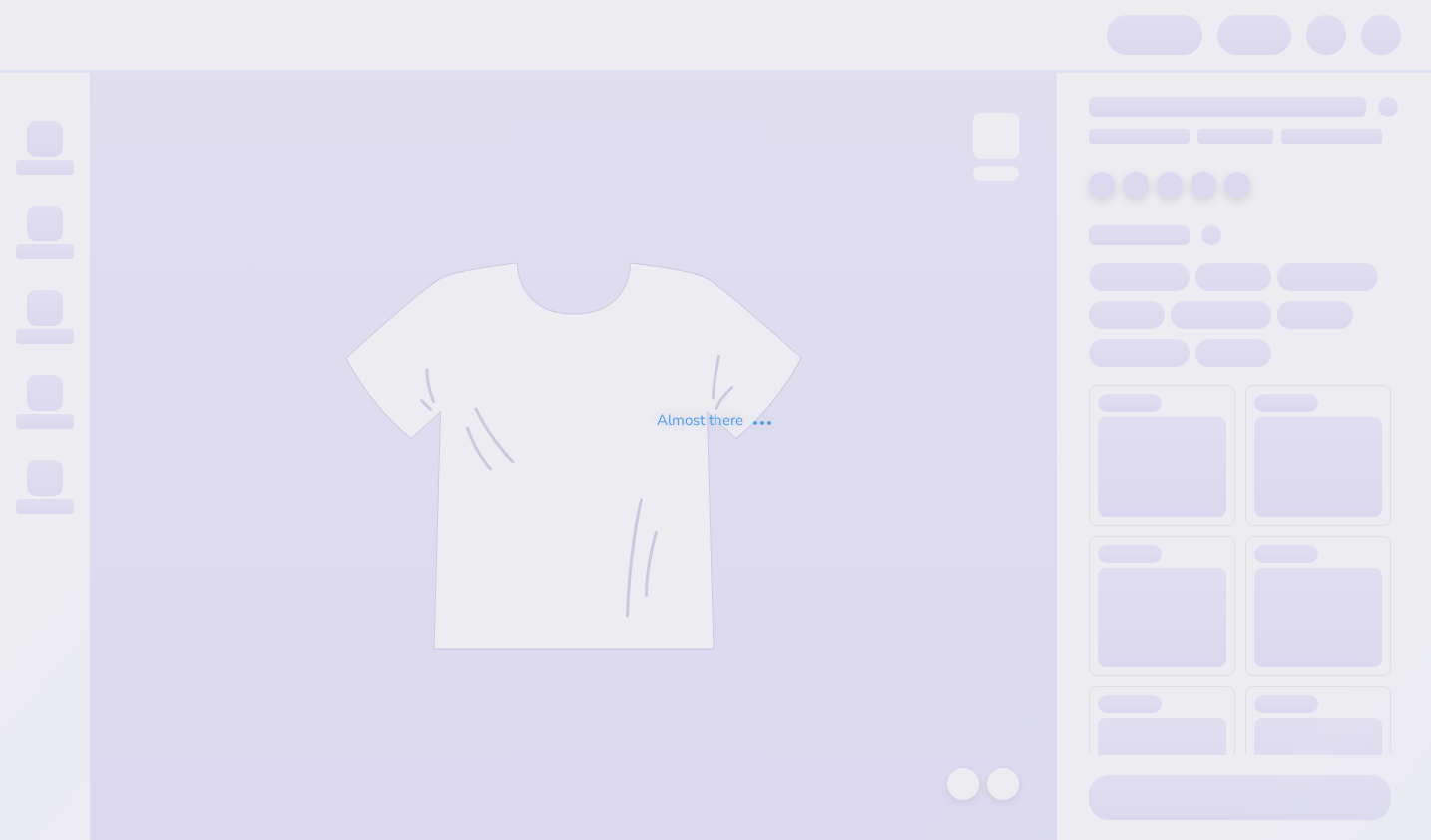 scroll, scrollTop: 0, scrollLeft: 0, axis: both 